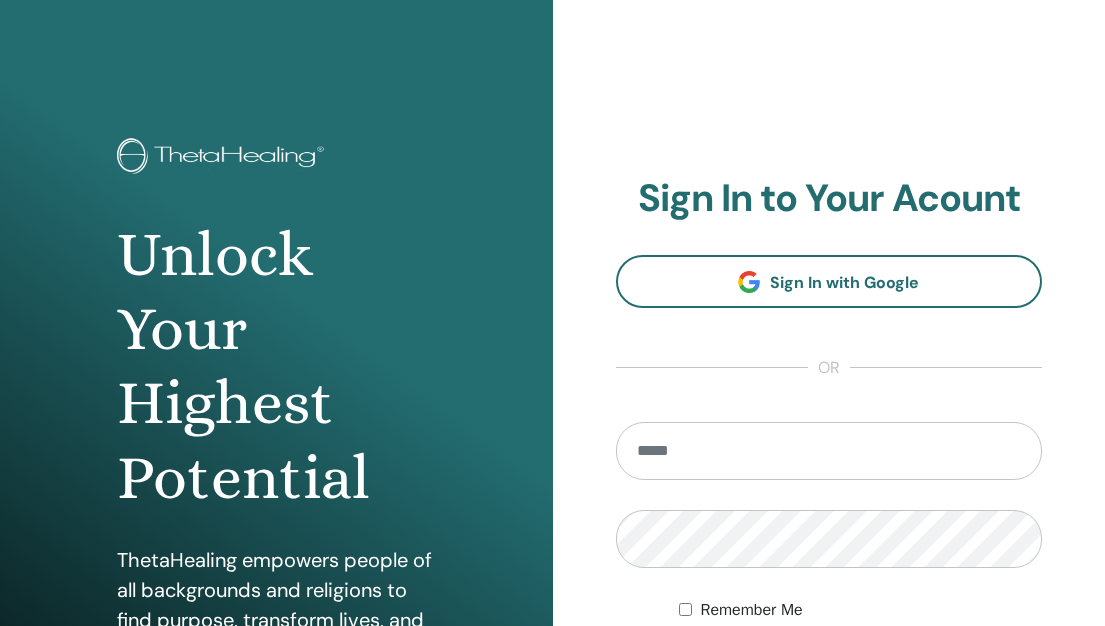 scroll, scrollTop: 0, scrollLeft: 0, axis: both 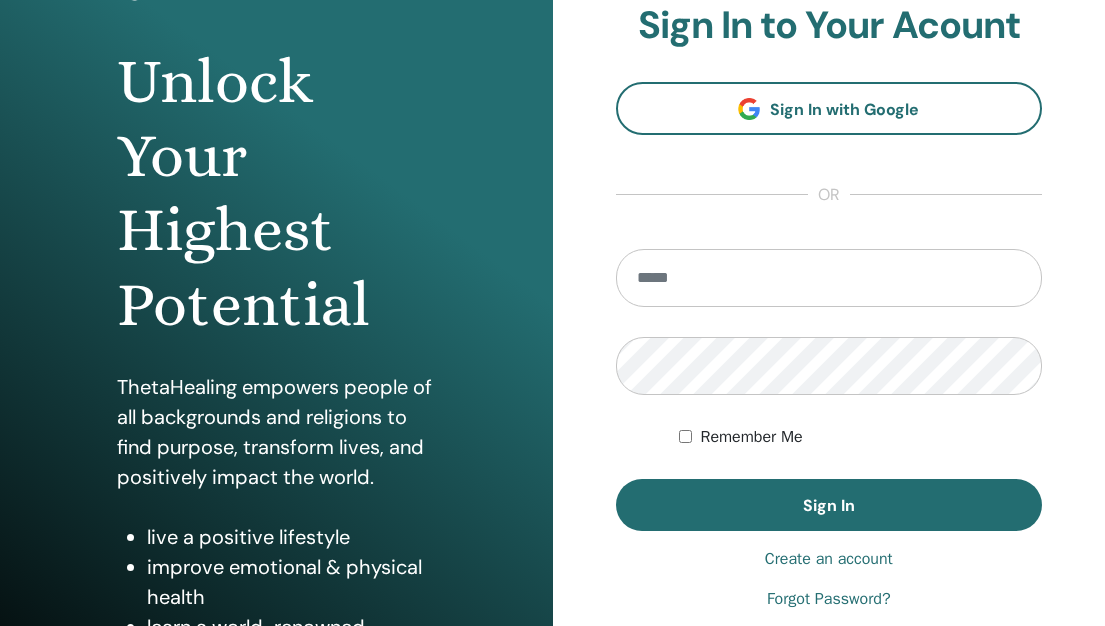 click at bounding box center (829, 278) 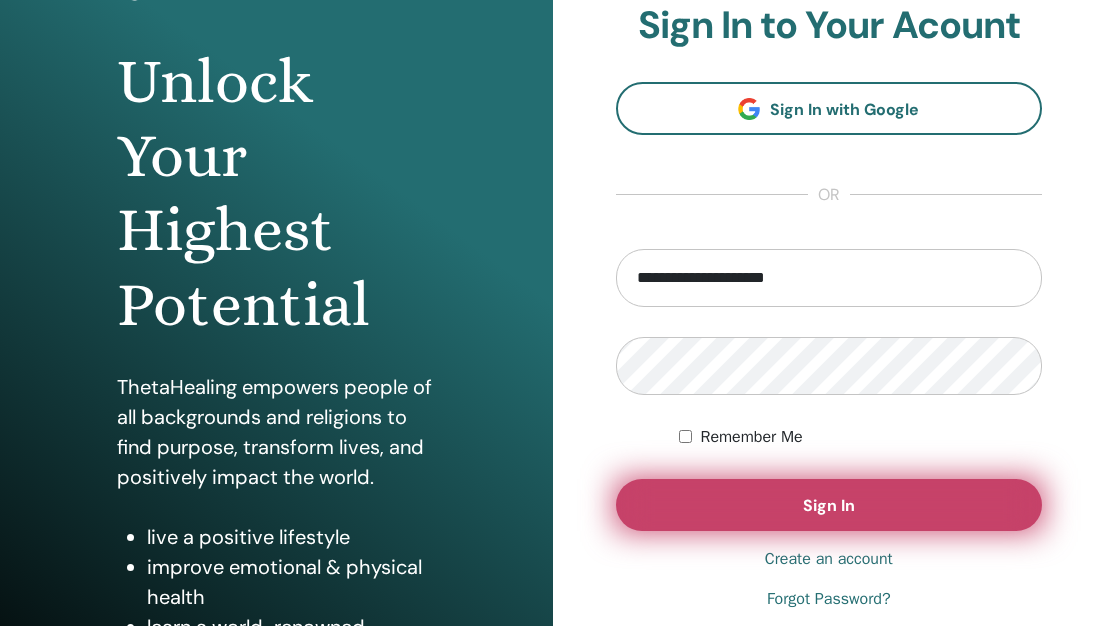 click on "Sign In" at bounding box center (829, 505) 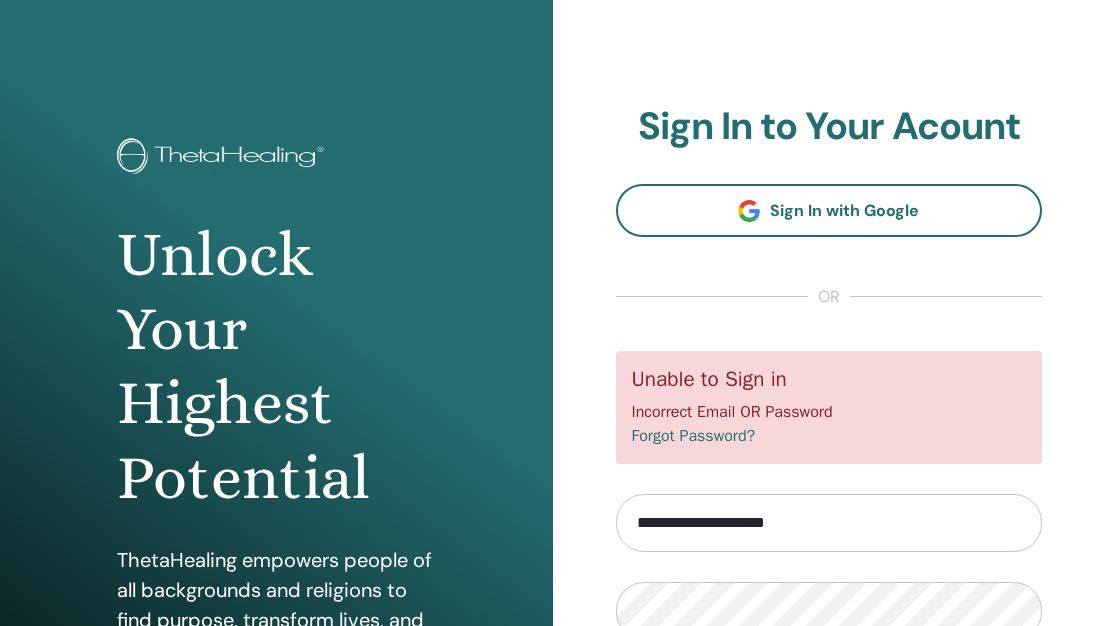 scroll, scrollTop: 0, scrollLeft: 0, axis: both 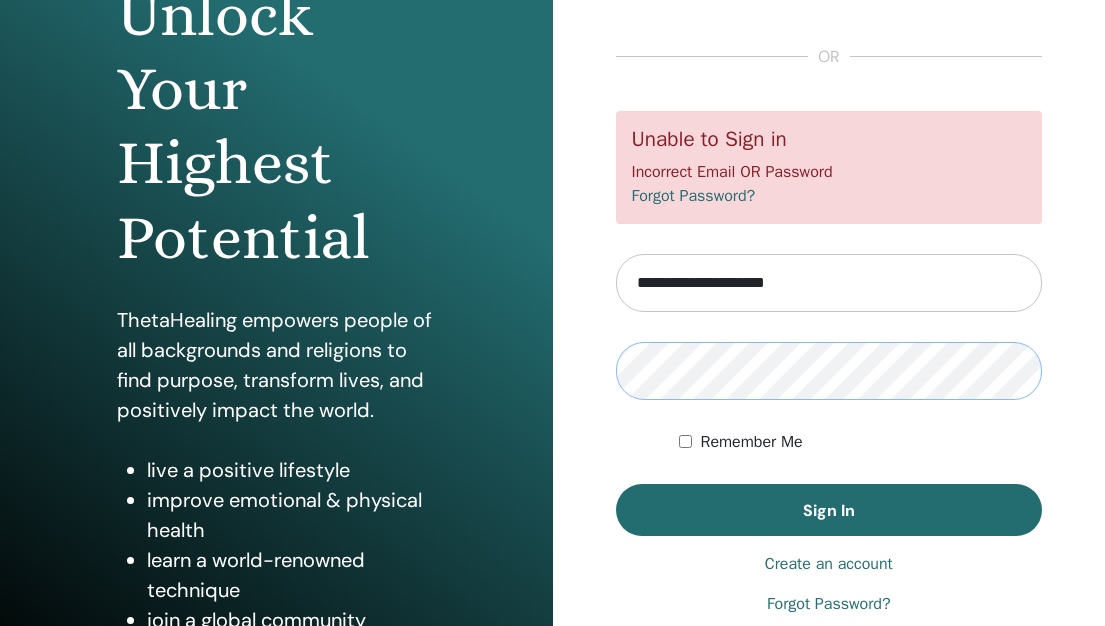 click on "Sign In" at bounding box center (829, 510) 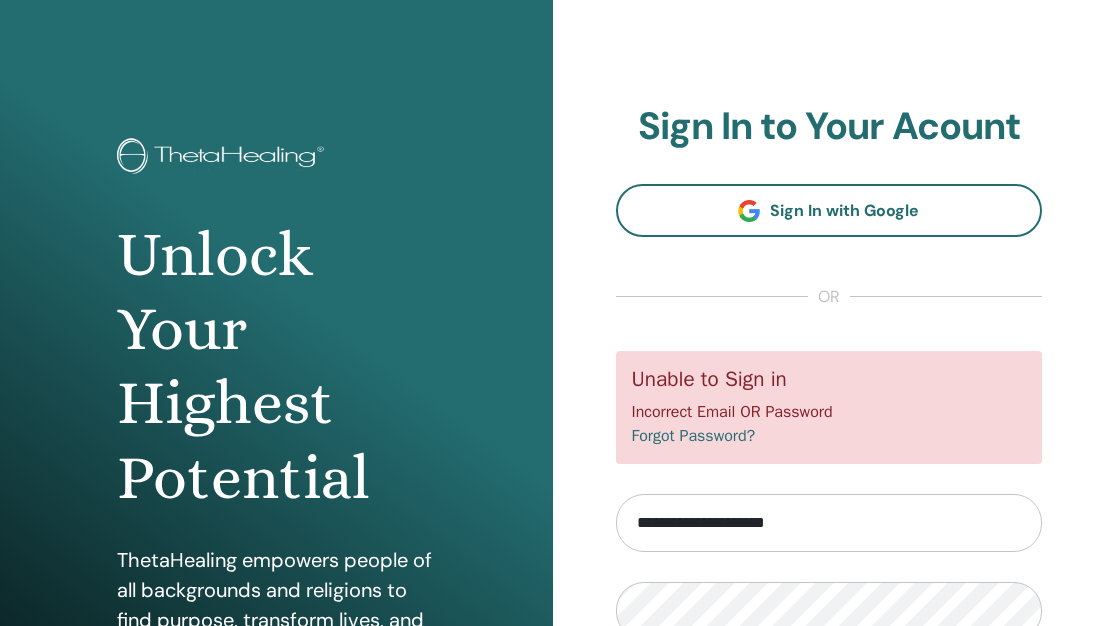 scroll, scrollTop: 0, scrollLeft: 0, axis: both 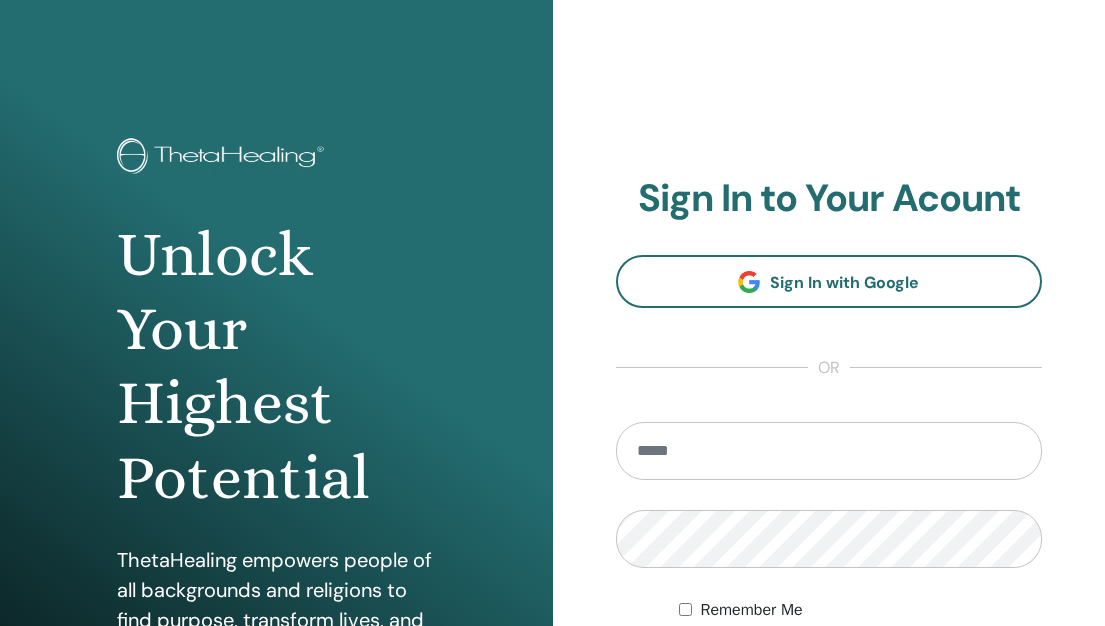click at bounding box center (829, 451) 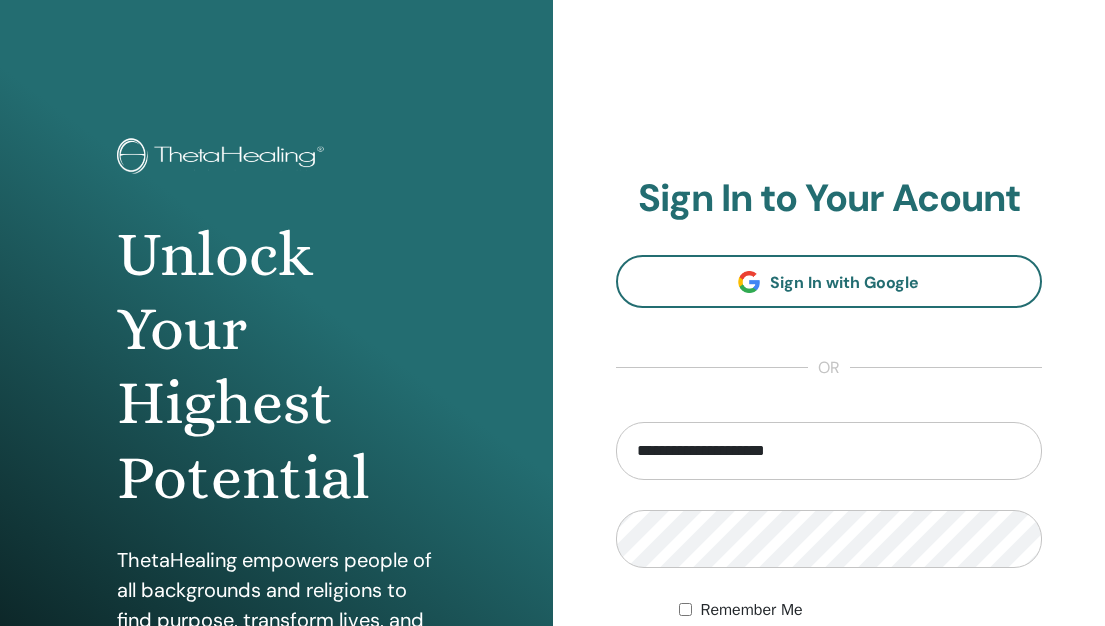 click on "**********" at bounding box center [829, 480] 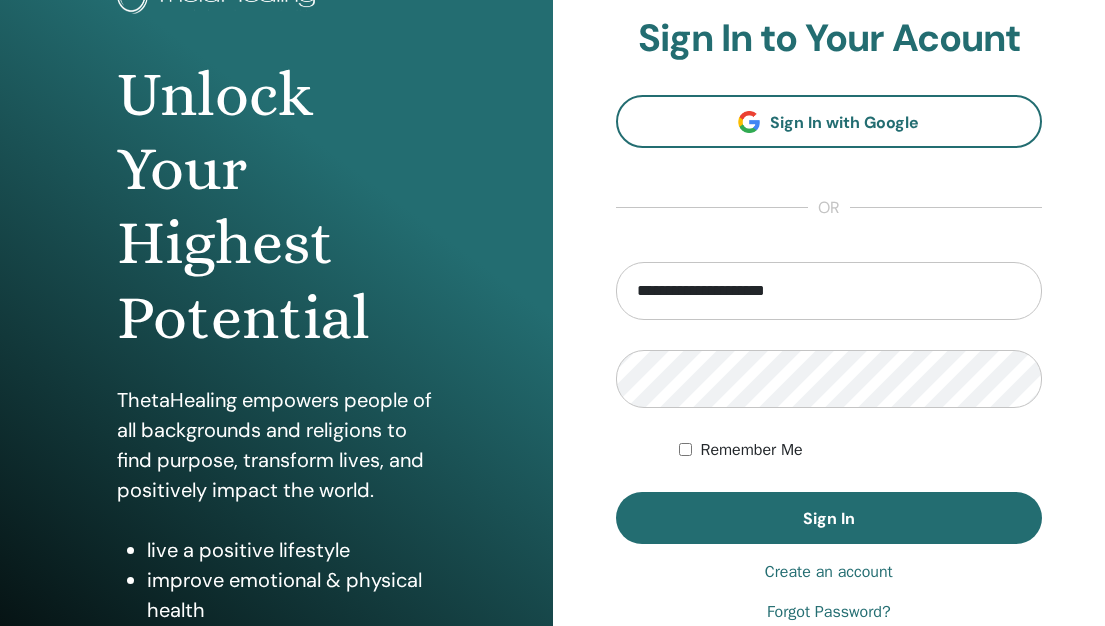 scroll, scrollTop: 200, scrollLeft: 0, axis: vertical 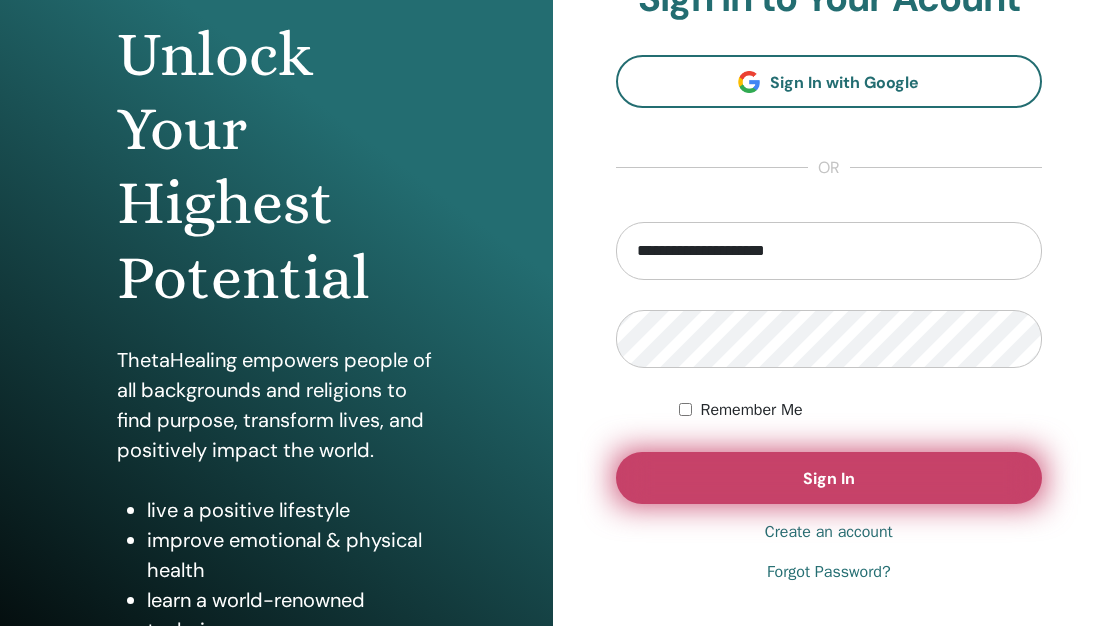 click on "Sign In" at bounding box center (829, 478) 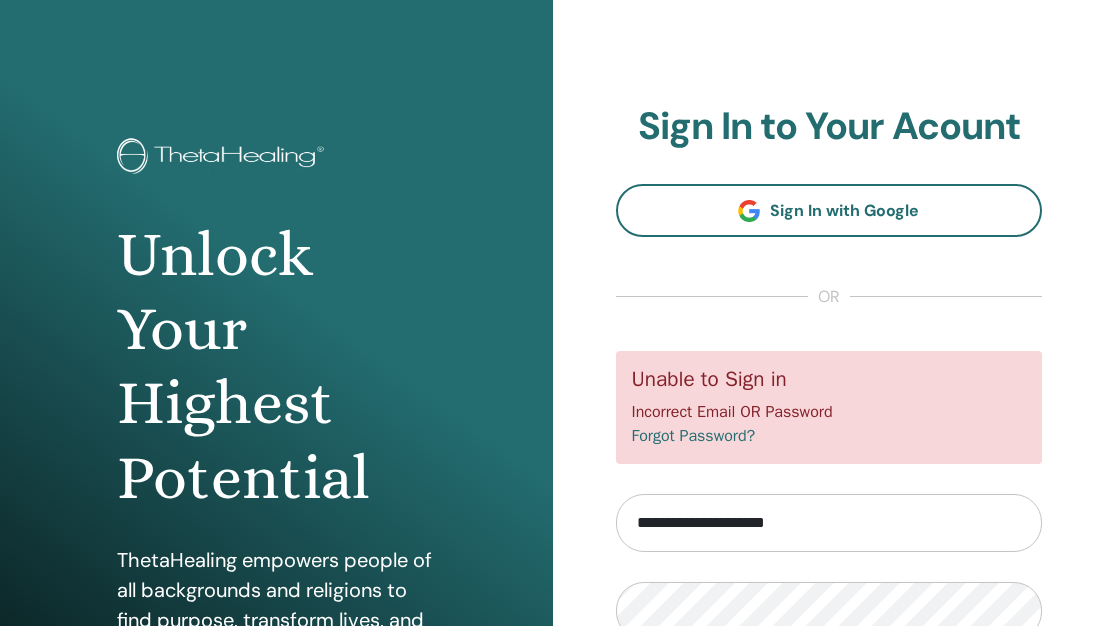 scroll, scrollTop: 0, scrollLeft: 0, axis: both 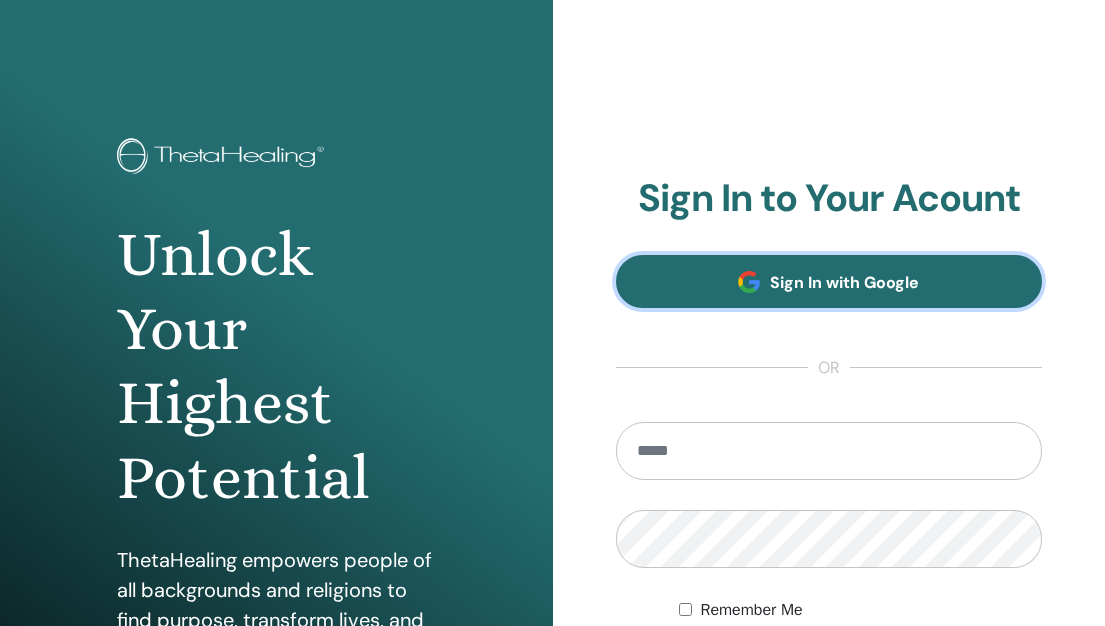 click on "Sign In with Google" at bounding box center (829, 281) 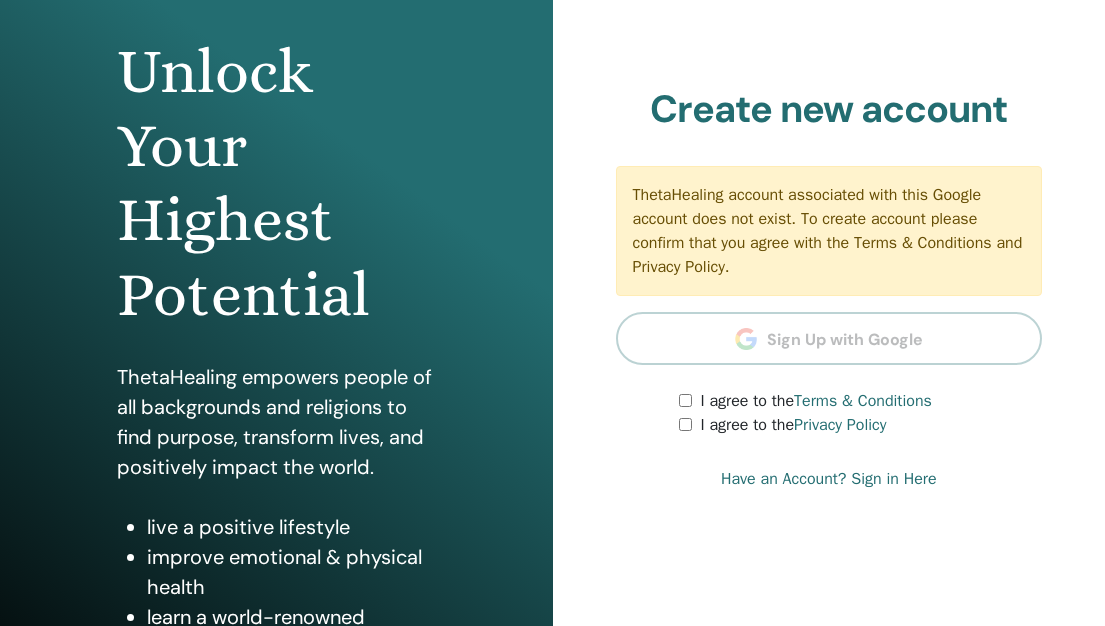 scroll, scrollTop: 200, scrollLeft: 0, axis: vertical 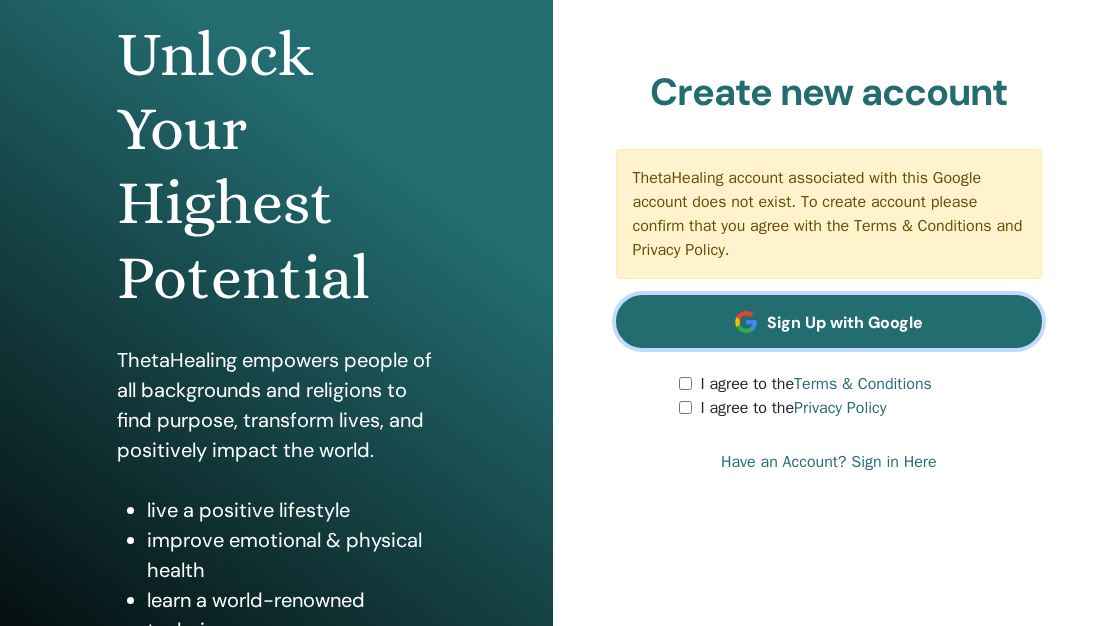 click on "Sign Up with Google" at bounding box center [829, 321] 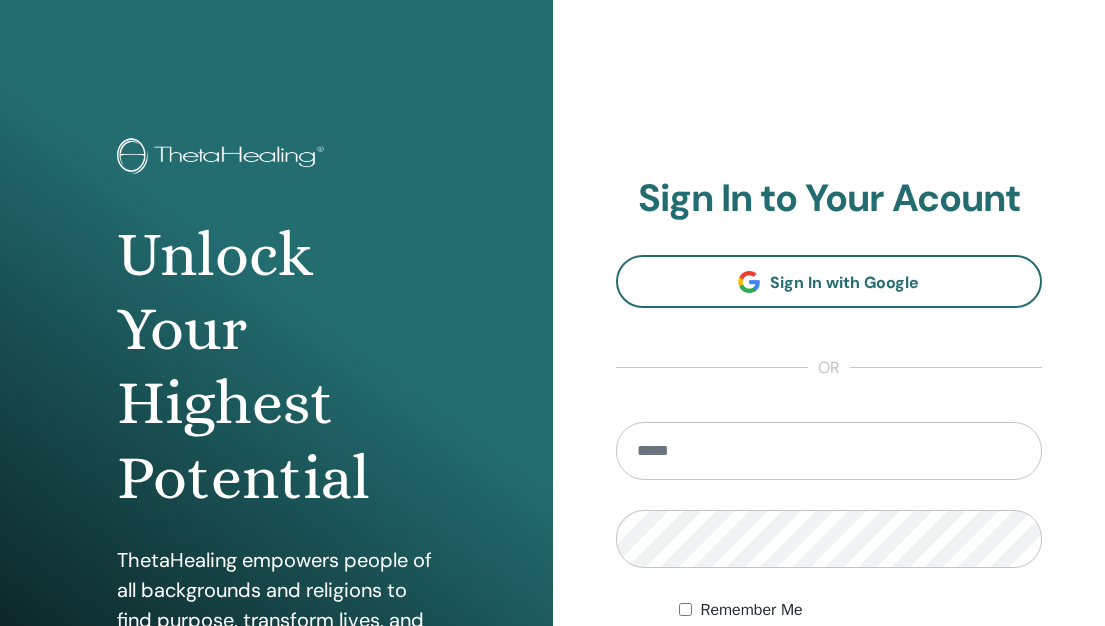 scroll, scrollTop: 0, scrollLeft: 0, axis: both 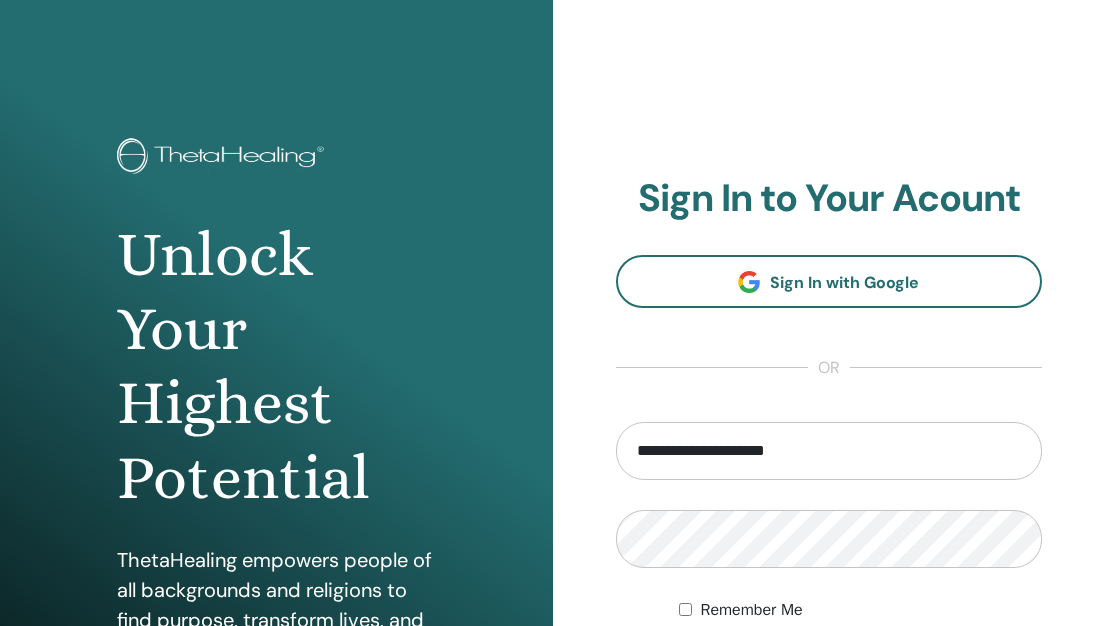 click on "**********" at bounding box center [829, 480] 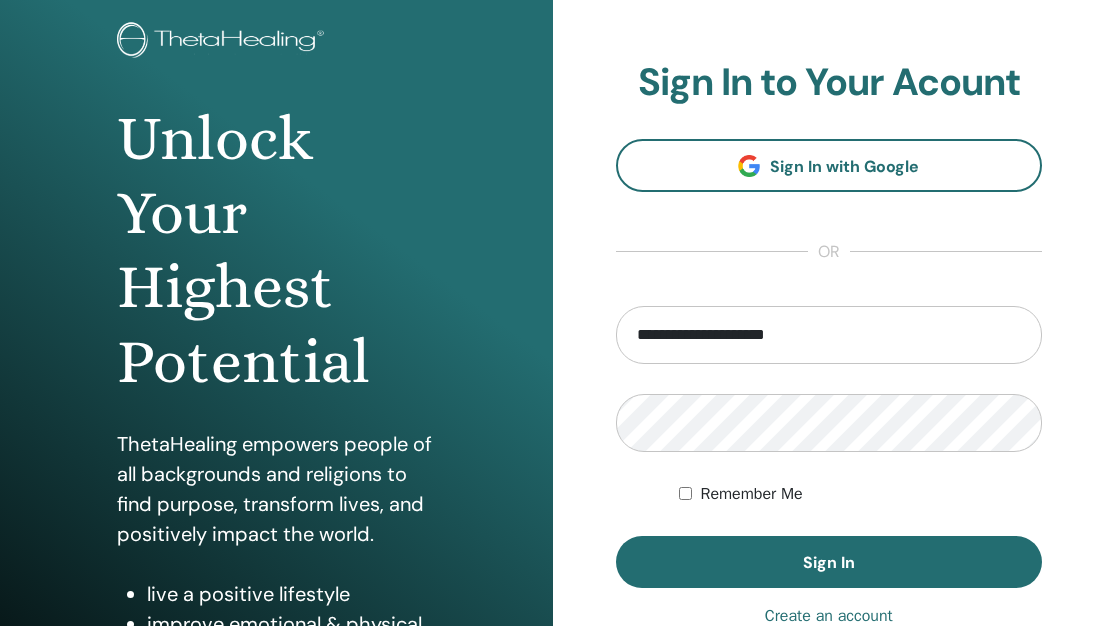 scroll, scrollTop: 160, scrollLeft: 0, axis: vertical 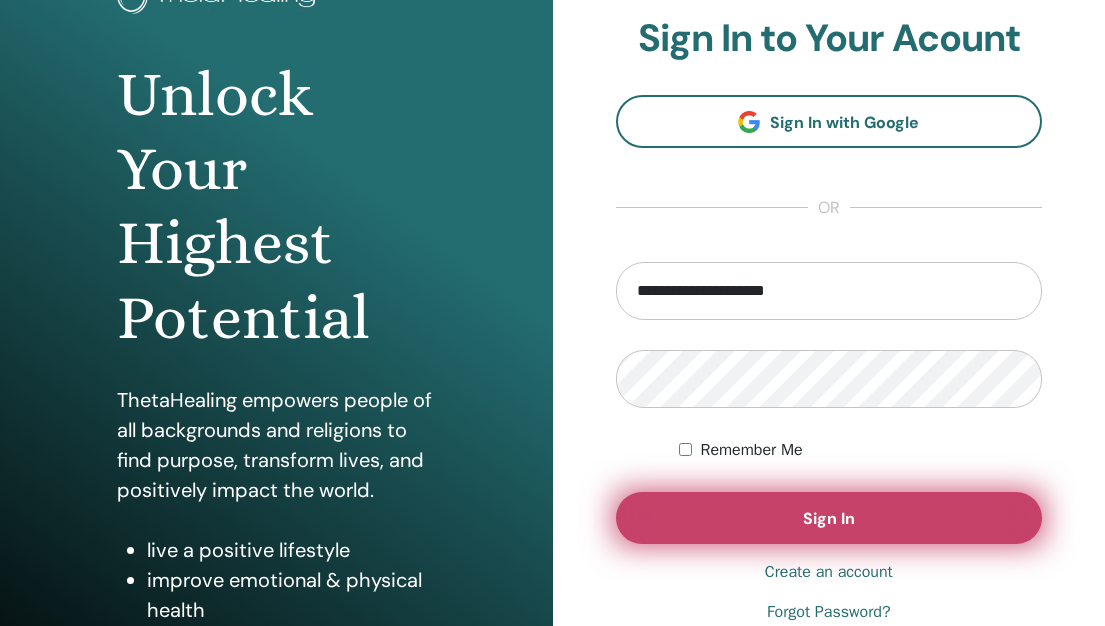 click on "Sign In" at bounding box center [829, 518] 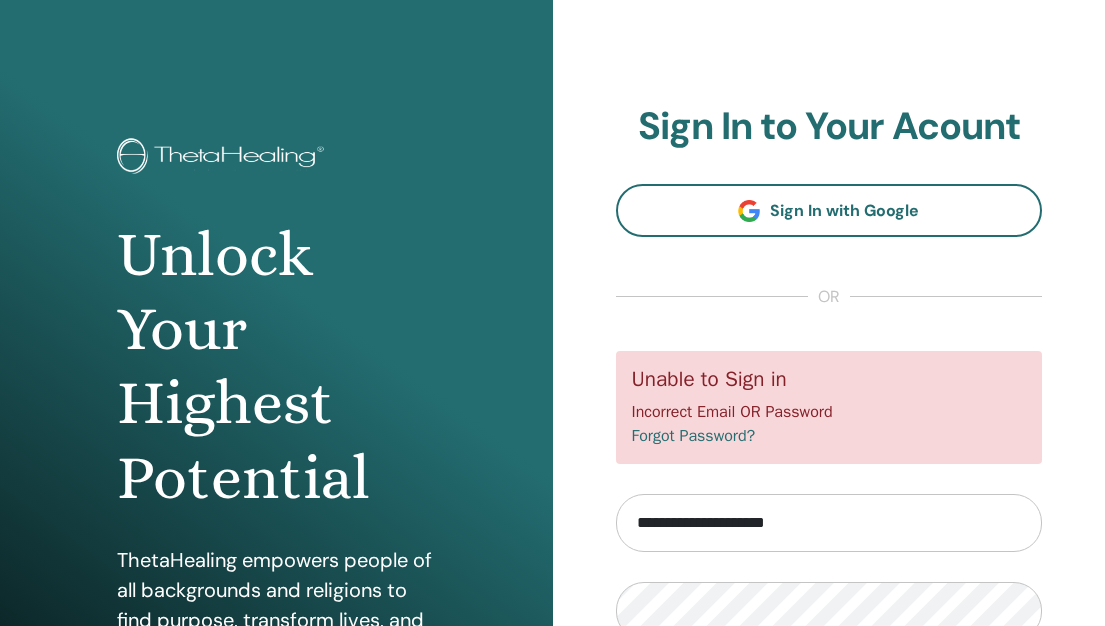 scroll, scrollTop: 0, scrollLeft: 0, axis: both 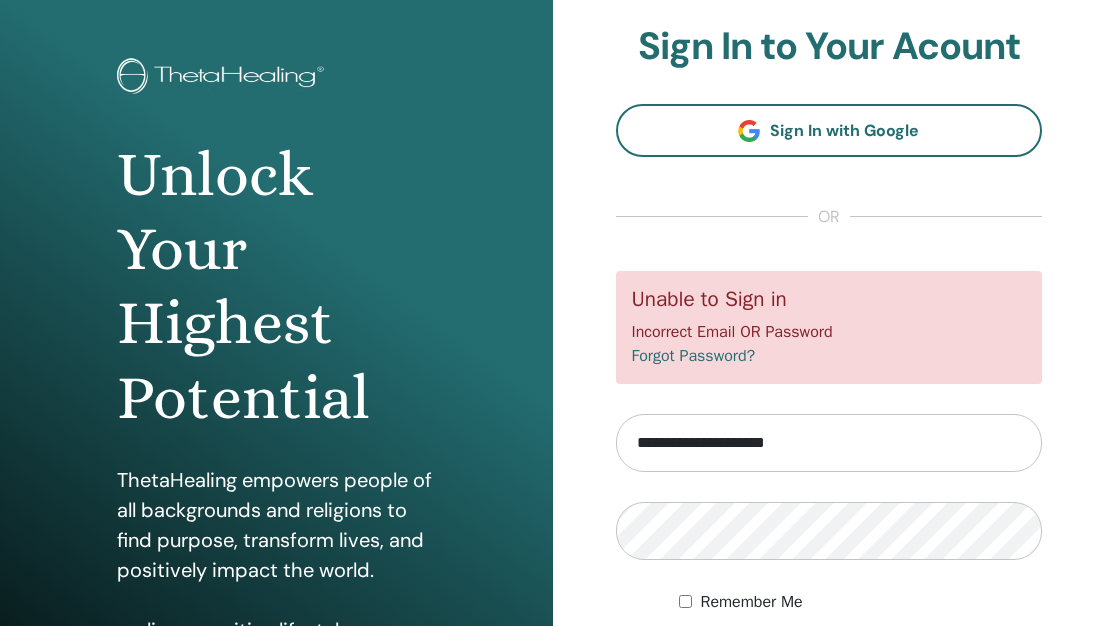 click on "**********" at bounding box center [829, 400] 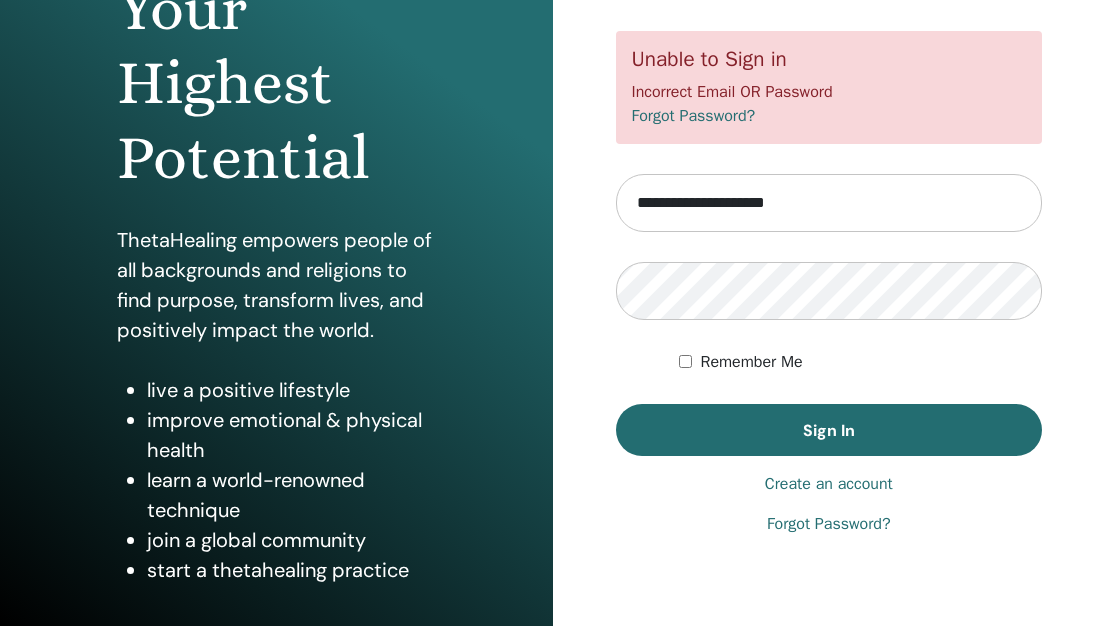 scroll, scrollTop: 334, scrollLeft: 0, axis: vertical 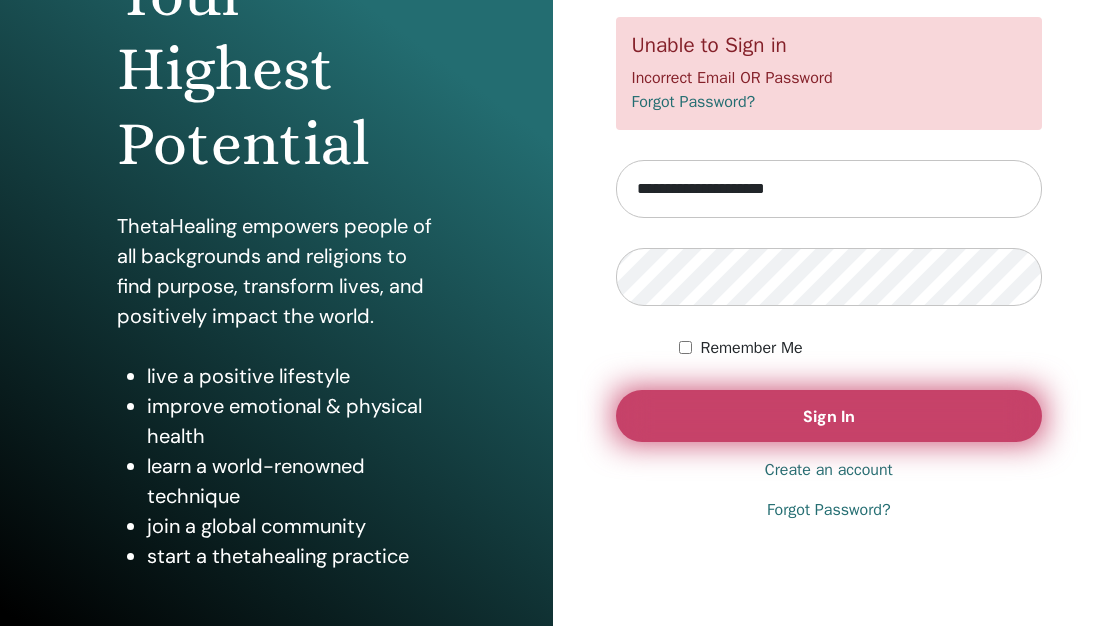 click on "Sign In" at bounding box center [829, 416] 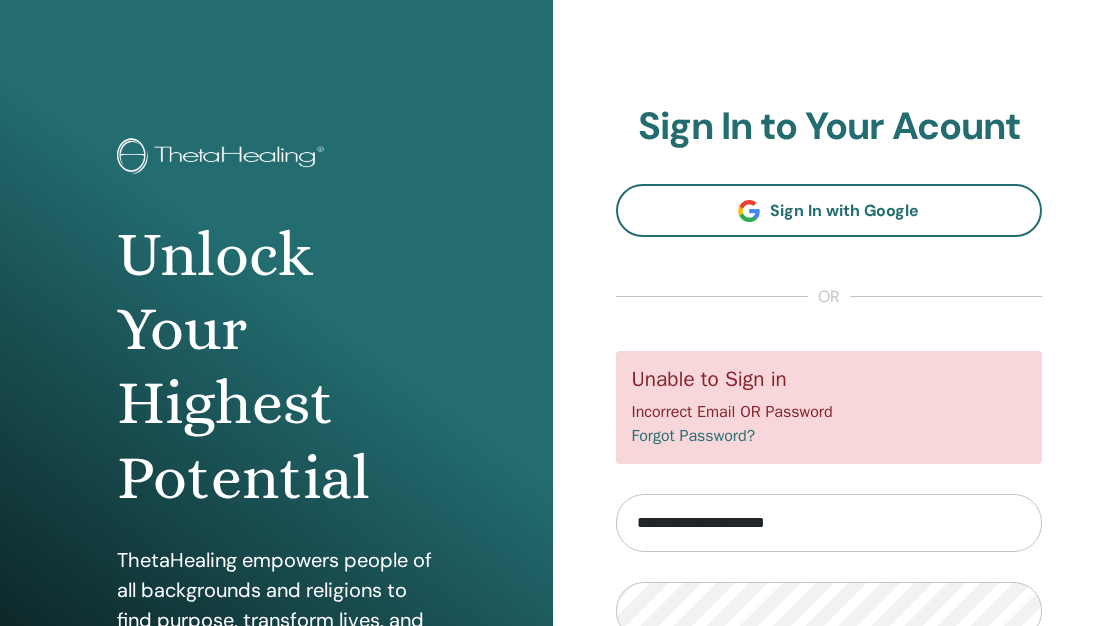 scroll, scrollTop: 0, scrollLeft: 0, axis: both 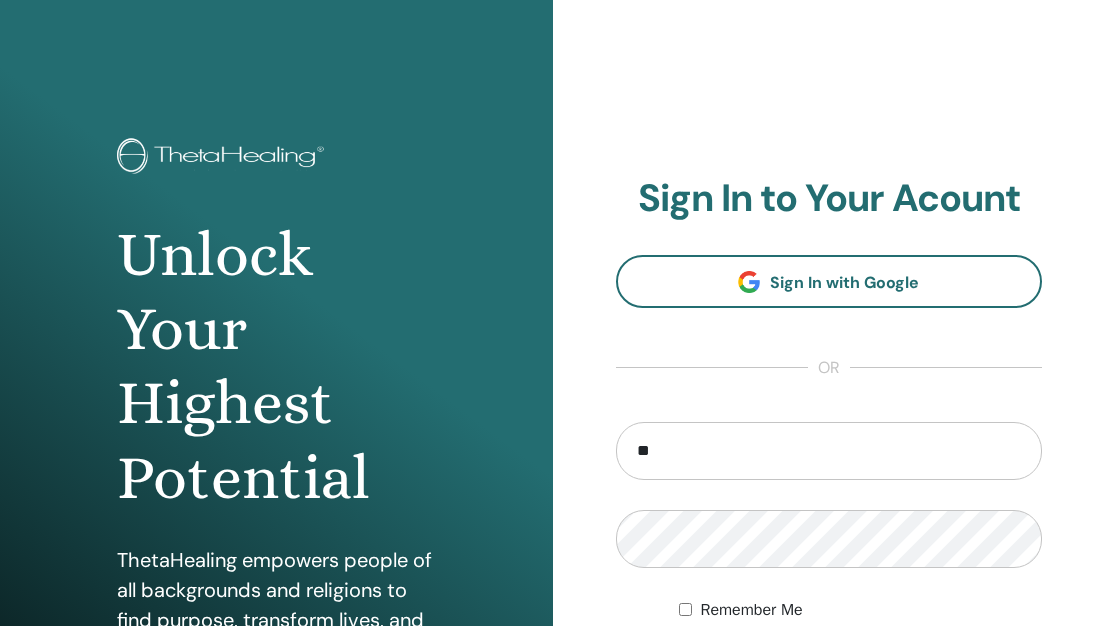 type on "**********" 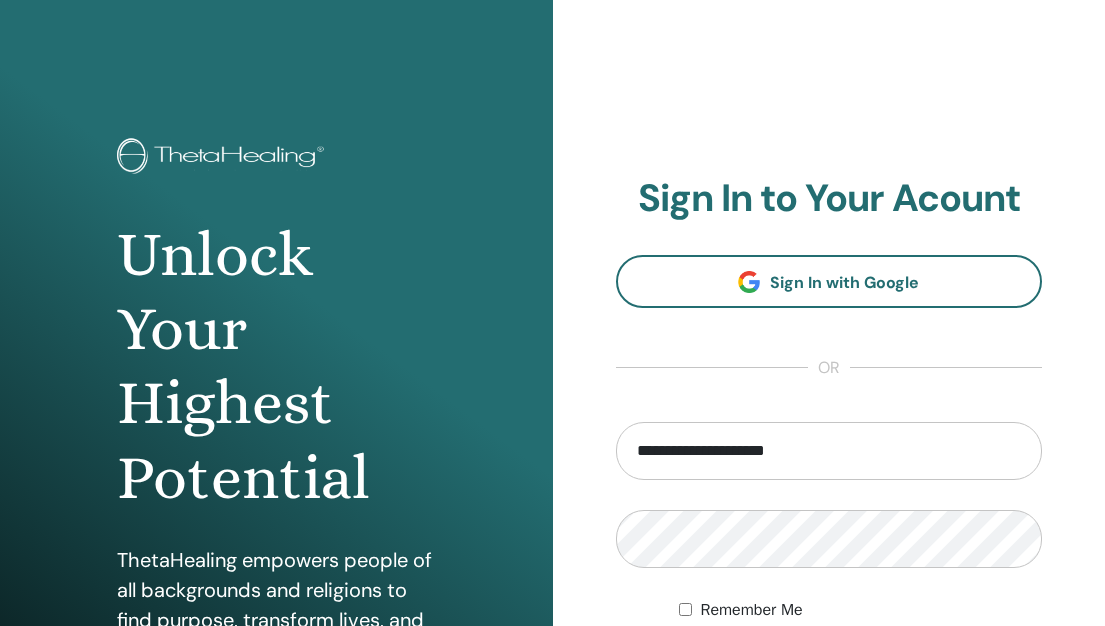 click on "**********" at bounding box center [829, 480] 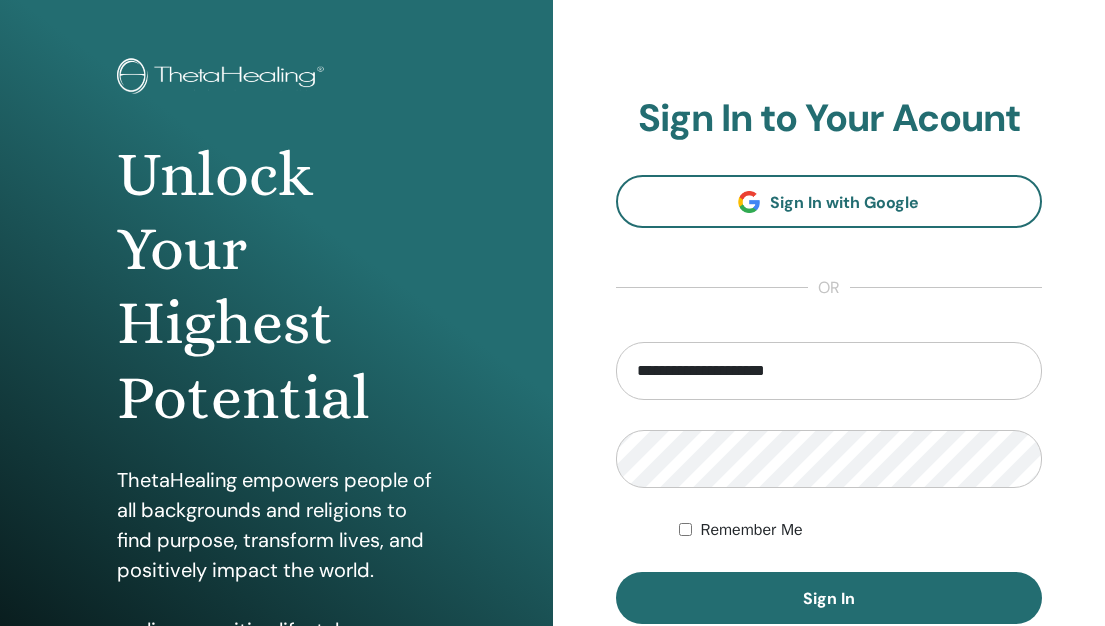 scroll, scrollTop: 120, scrollLeft: 0, axis: vertical 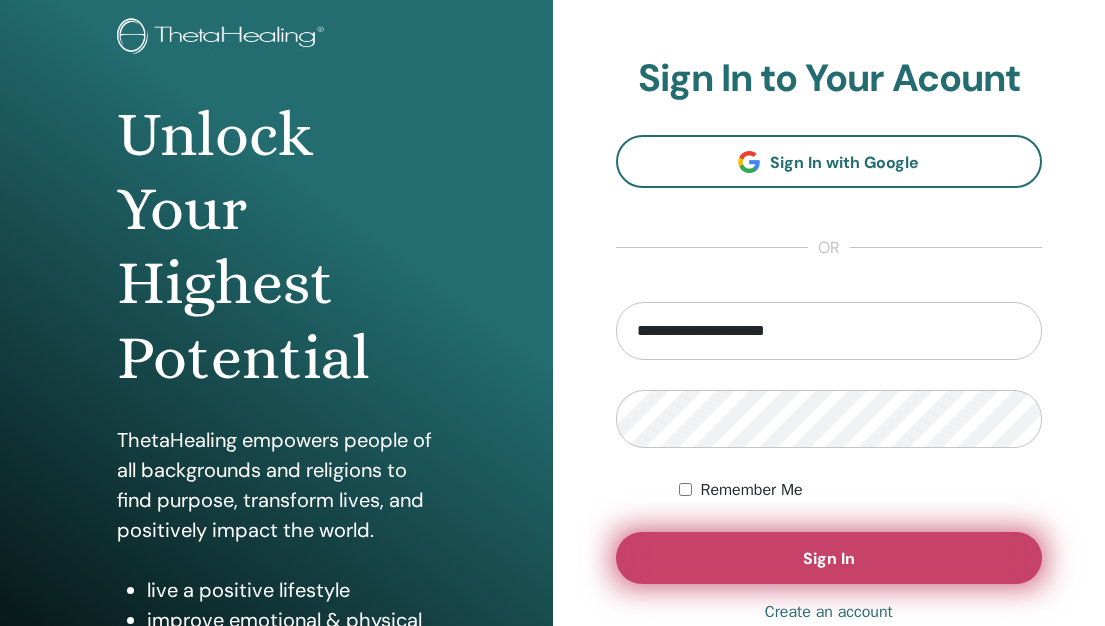click on "Sign In" at bounding box center (829, 558) 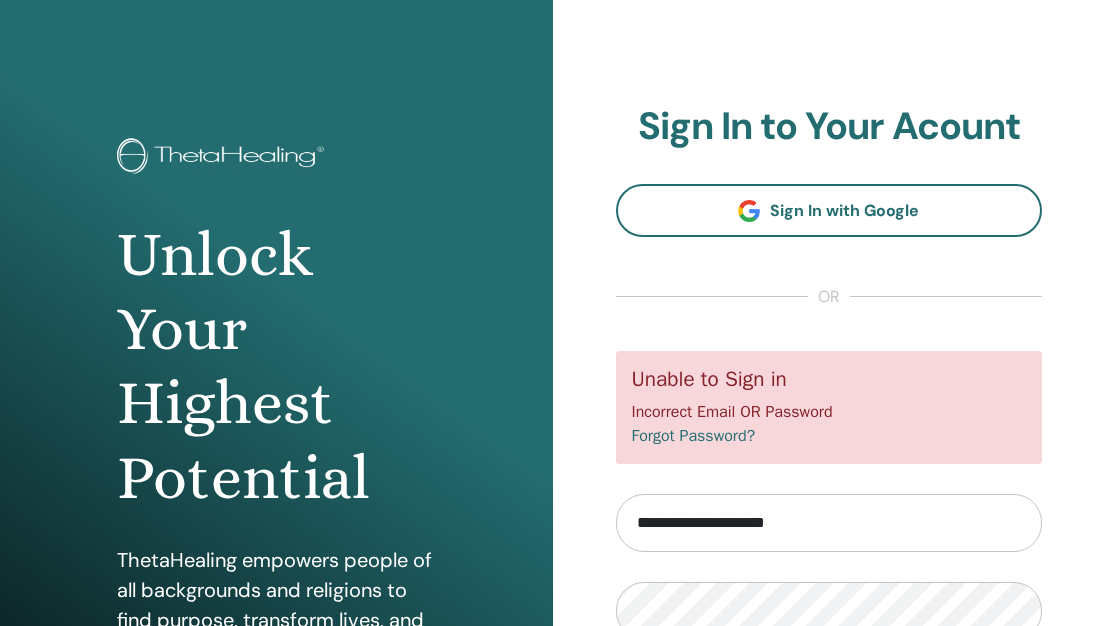 scroll, scrollTop: 0, scrollLeft: 0, axis: both 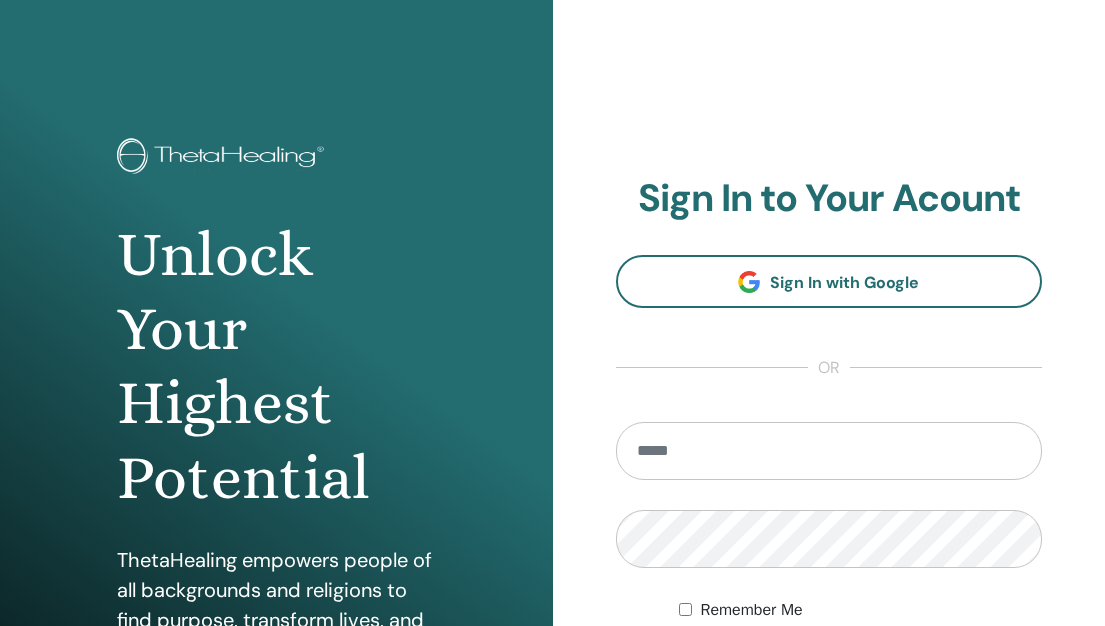 type on "*" 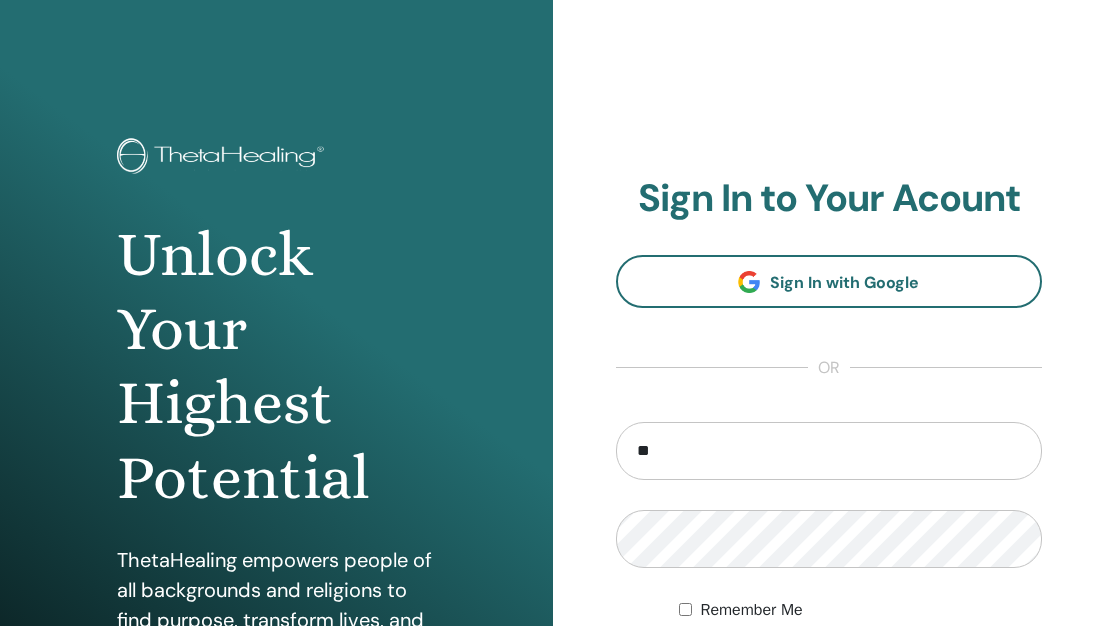 type on "**********" 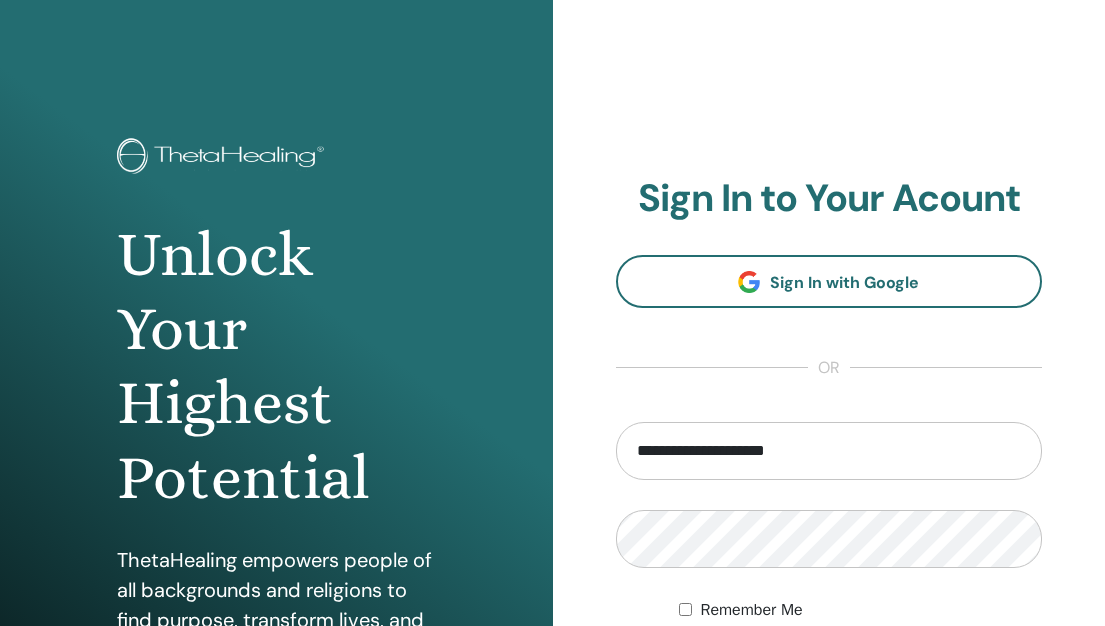 click on "**********" at bounding box center [829, 480] 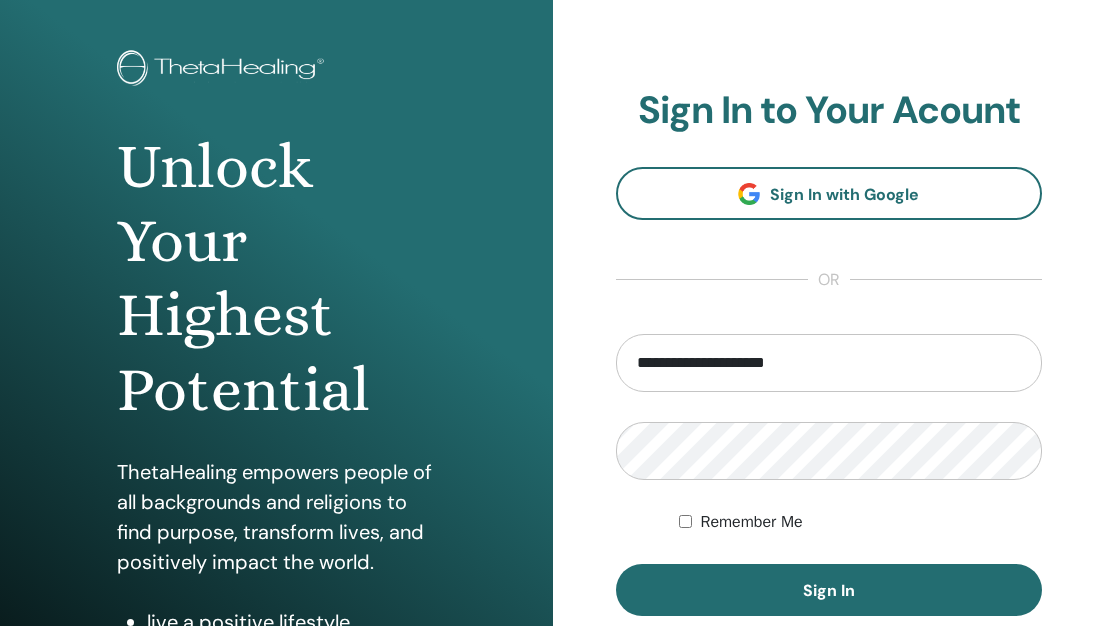 scroll, scrollTop: 120, scrollLeft: 0, axis: vertical 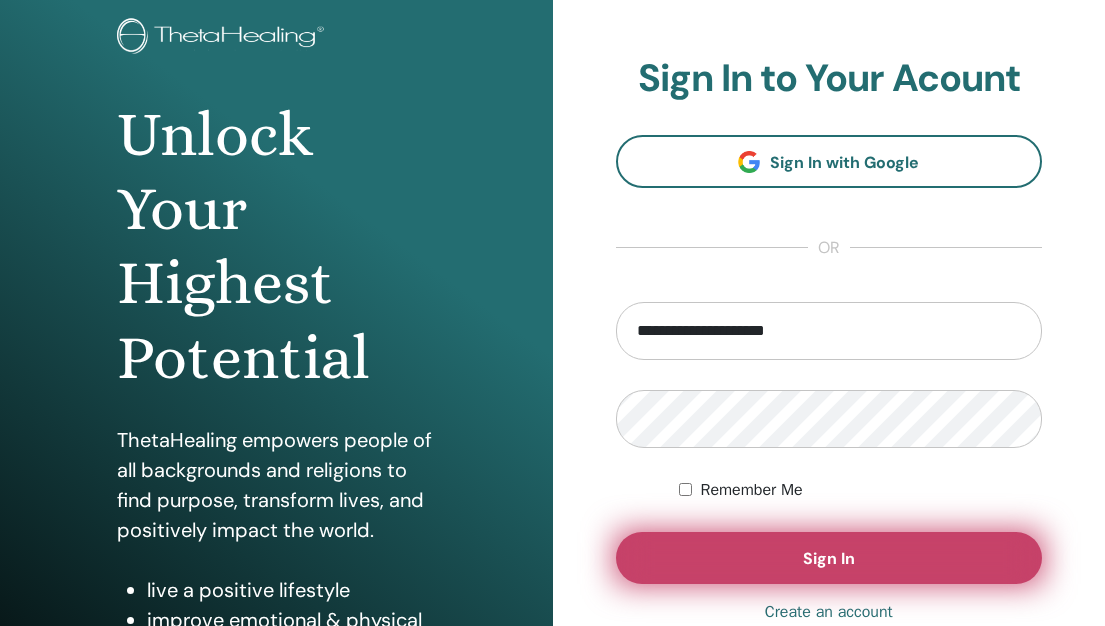 click on "Sign In" at bounding box center [829, 558] 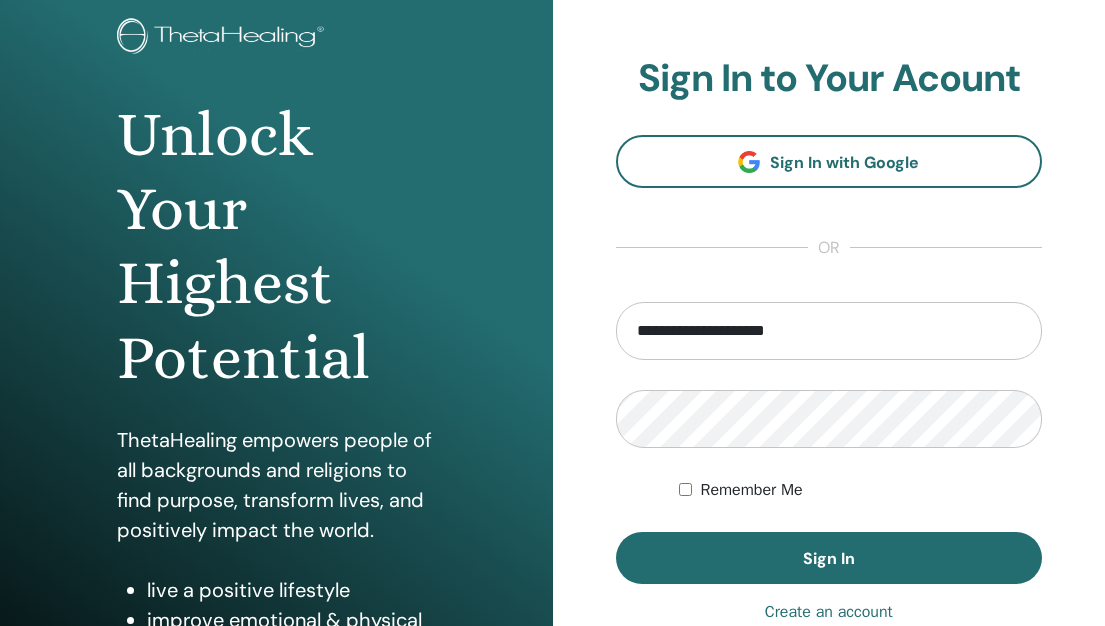 click on "**********" at bounding box center [829, 360] 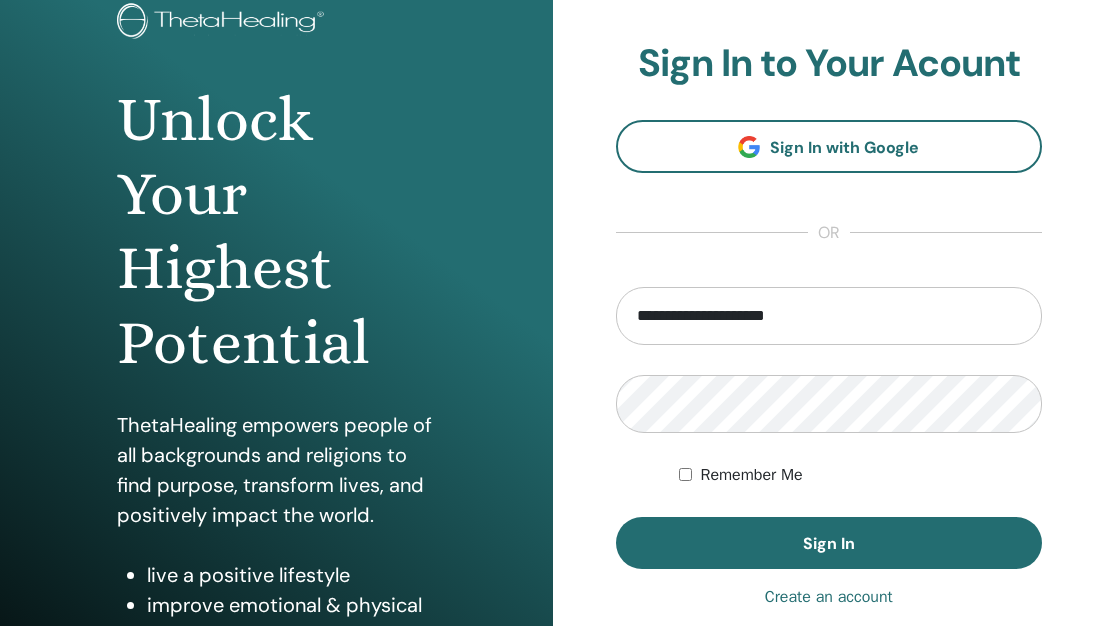 scroll, scrollTop: 134, scrollLeft: 0, axis: vertical 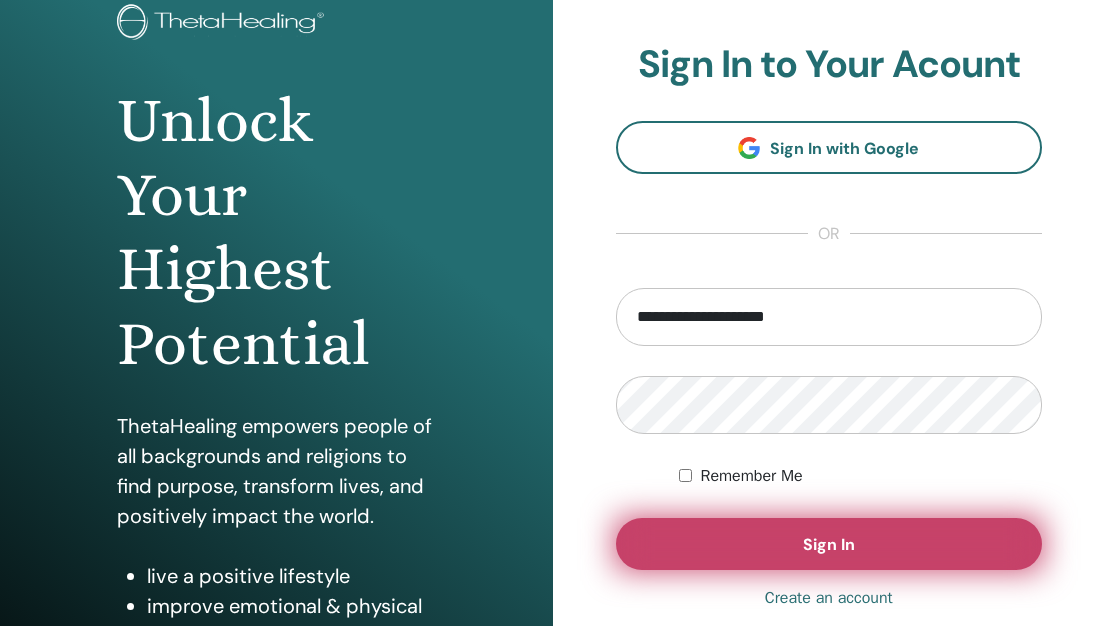 click on "Sign In" at bounding box center (829, 544) 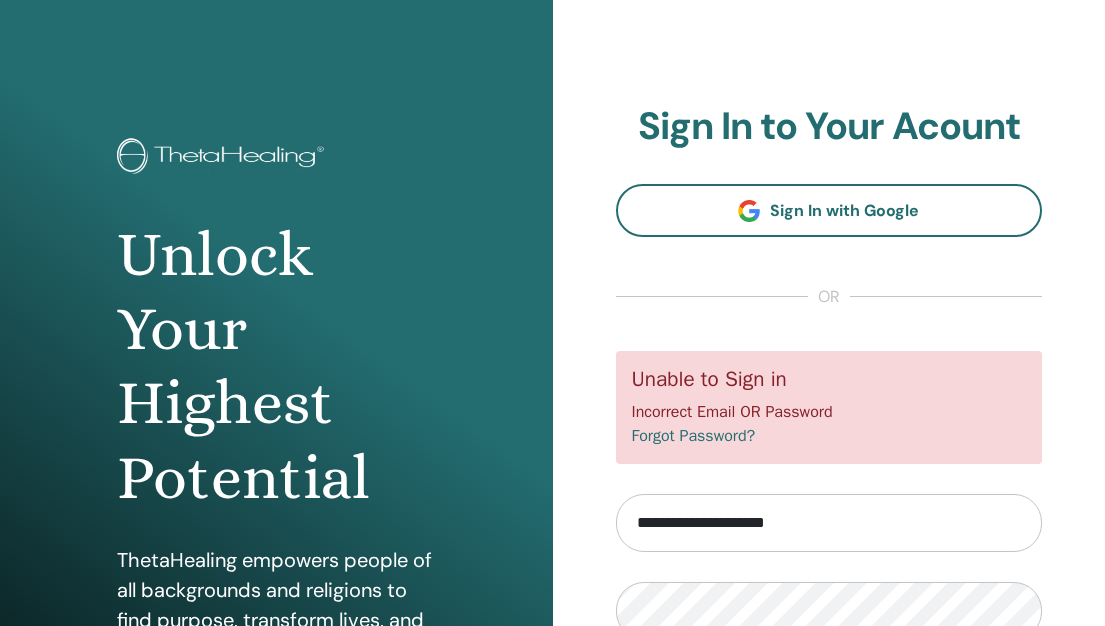 scroll, scrollTop: 0, scrollLeft: 0, axis: both 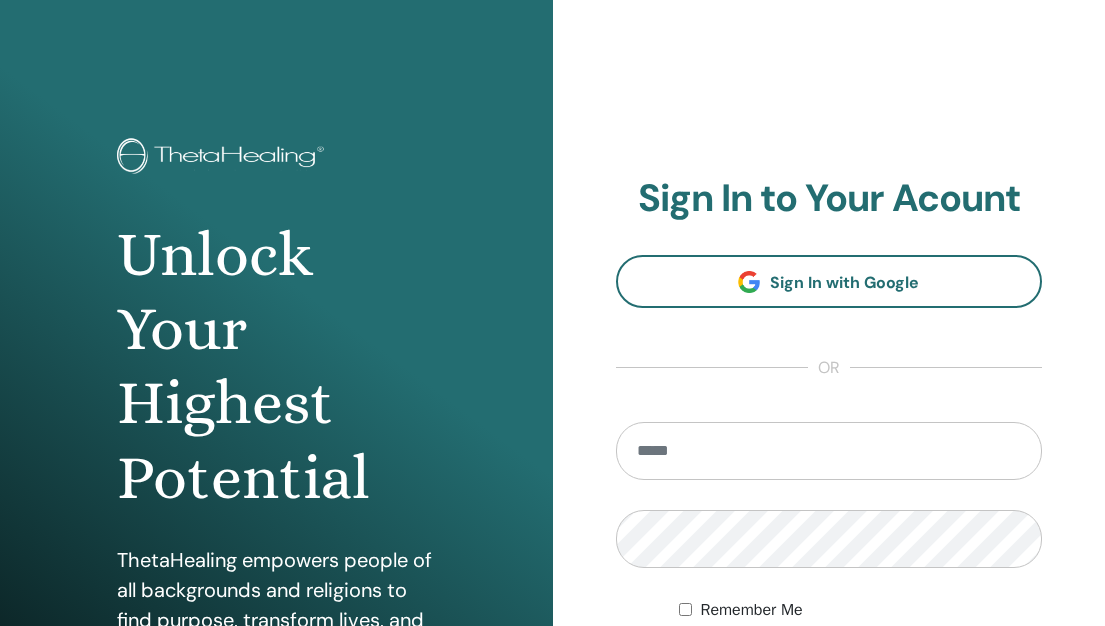 click on "**********" at bounding box center [829, 480] 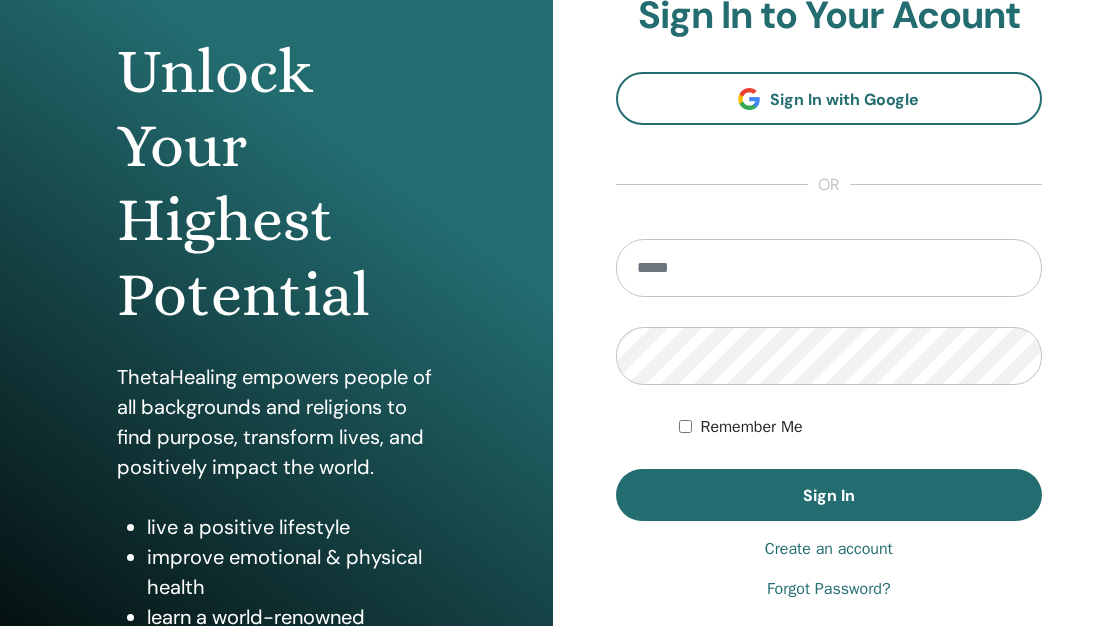 scroll, scrollTop: 200, scrollLeft: 0, axis: vertical 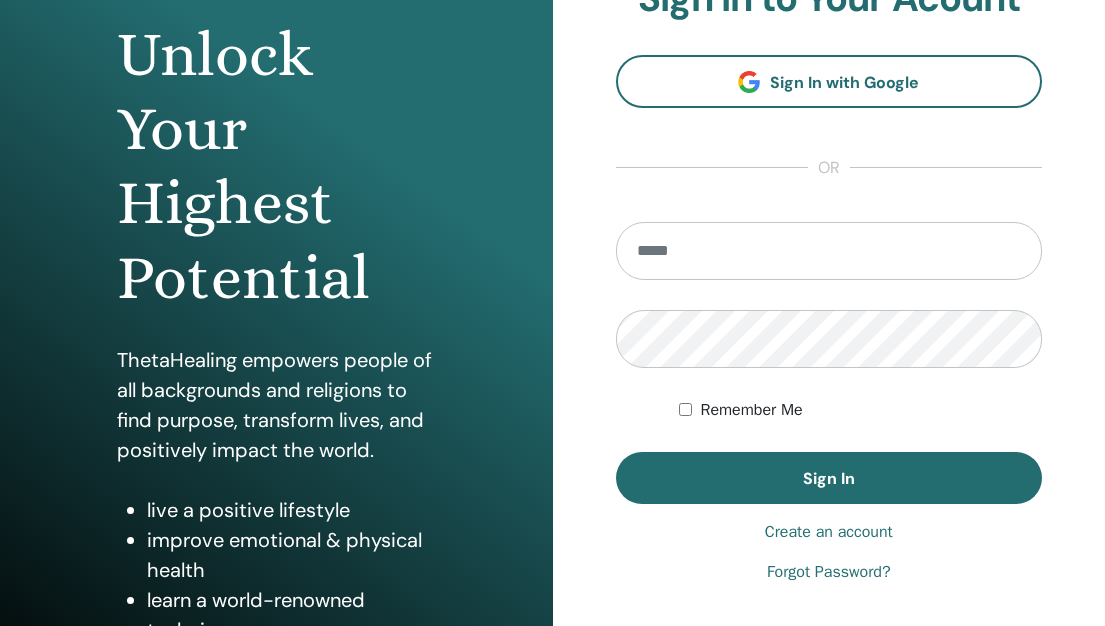 click on "Create an account" at bounding box center [829, 532] 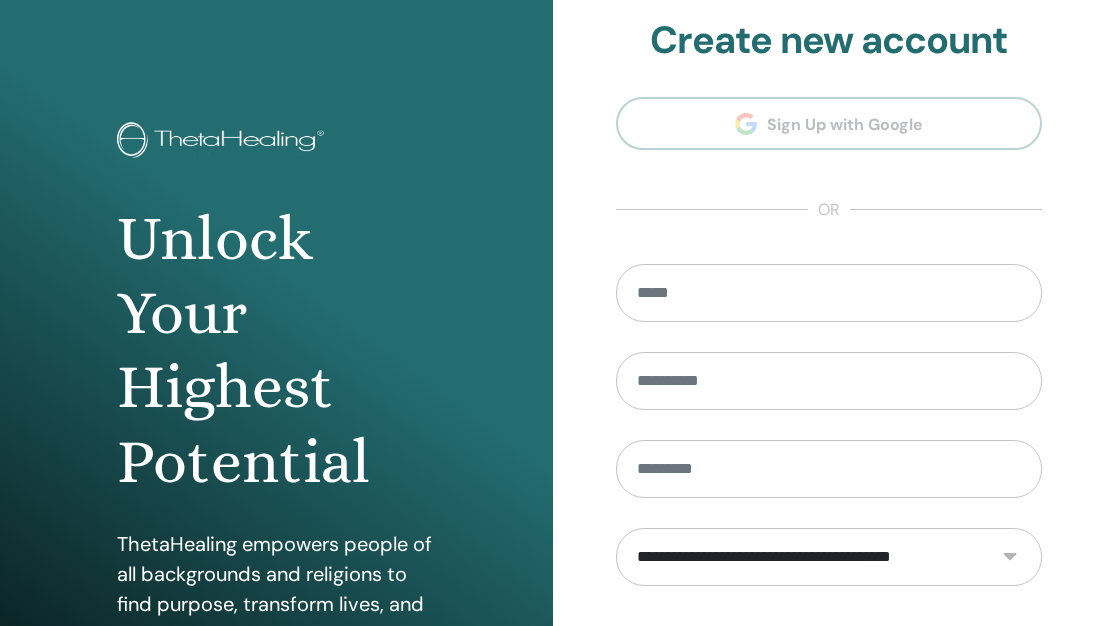 scroll, scrollTop: 0, scrollLeft: 0, axis: both 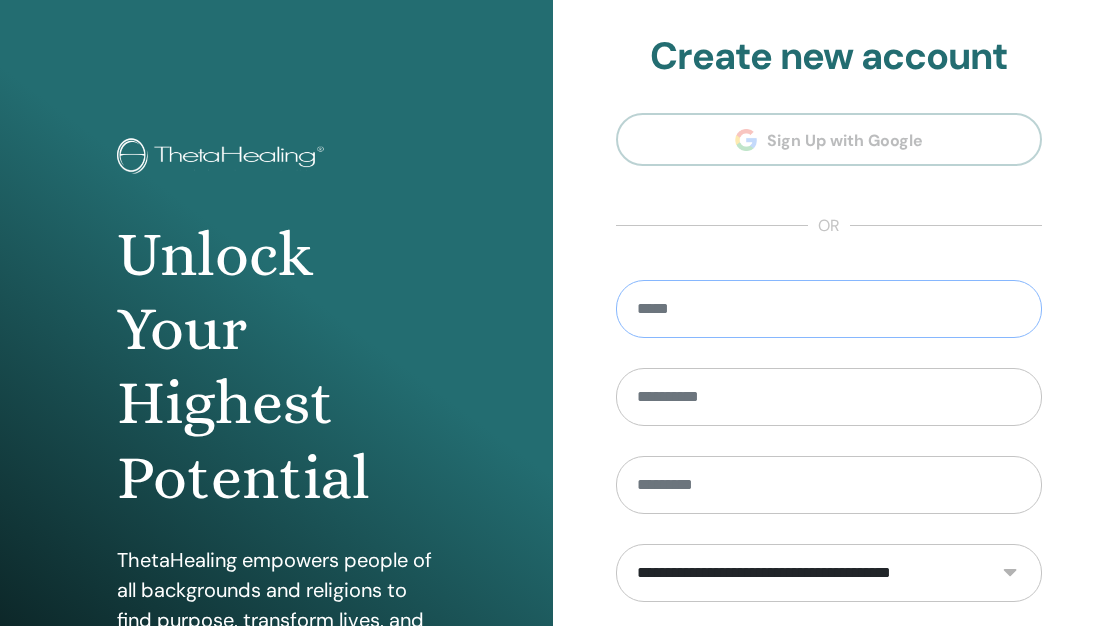 click at bounding box center (829, 309) 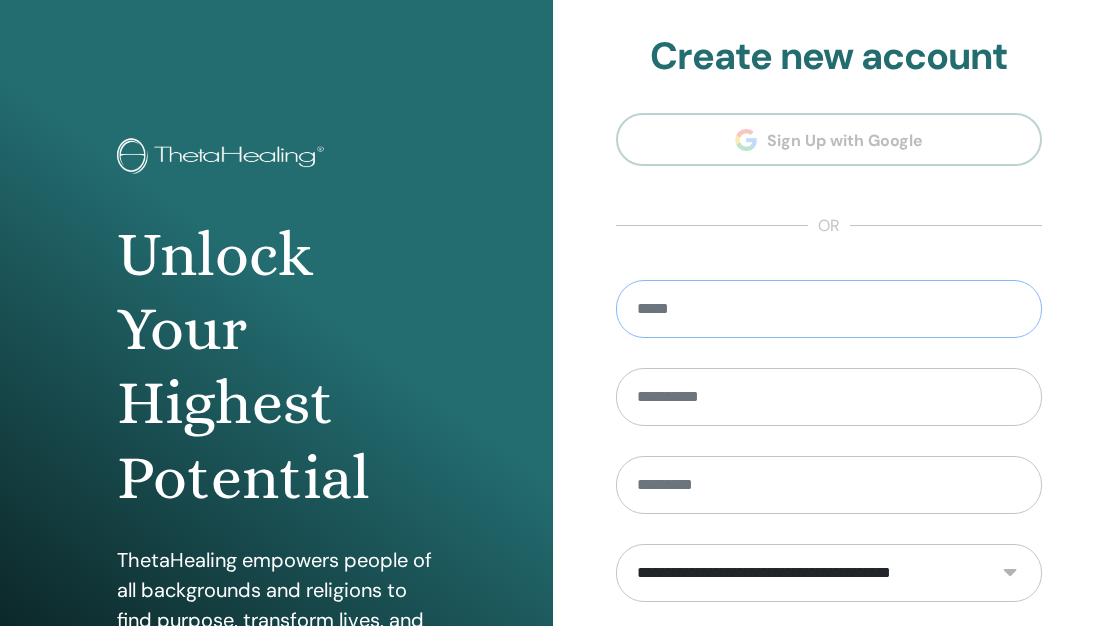 type on "**********" 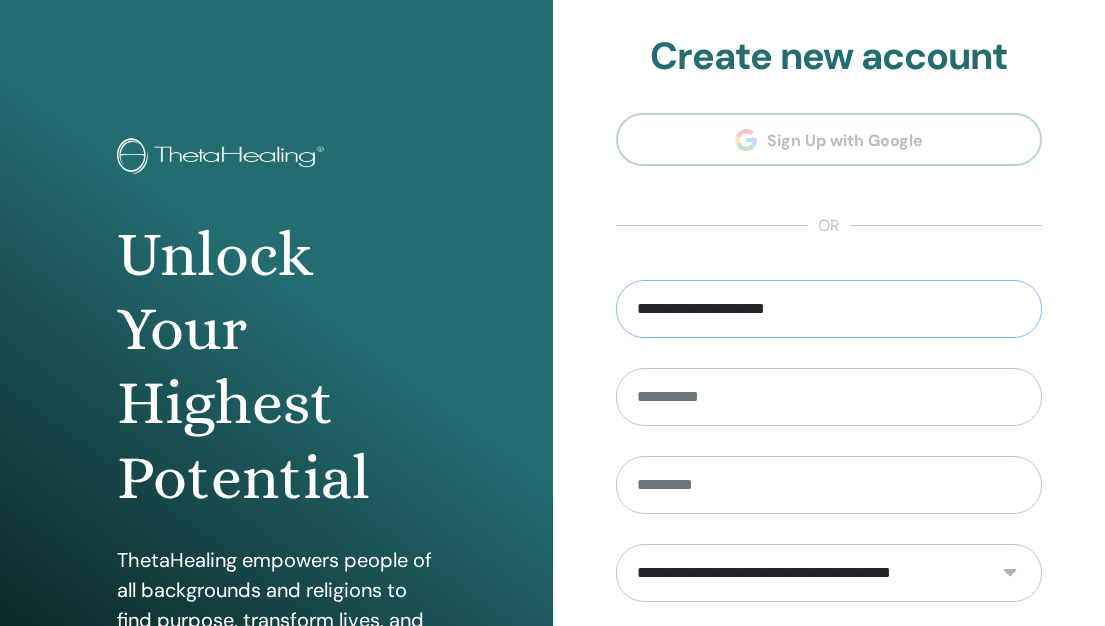 type on "****" 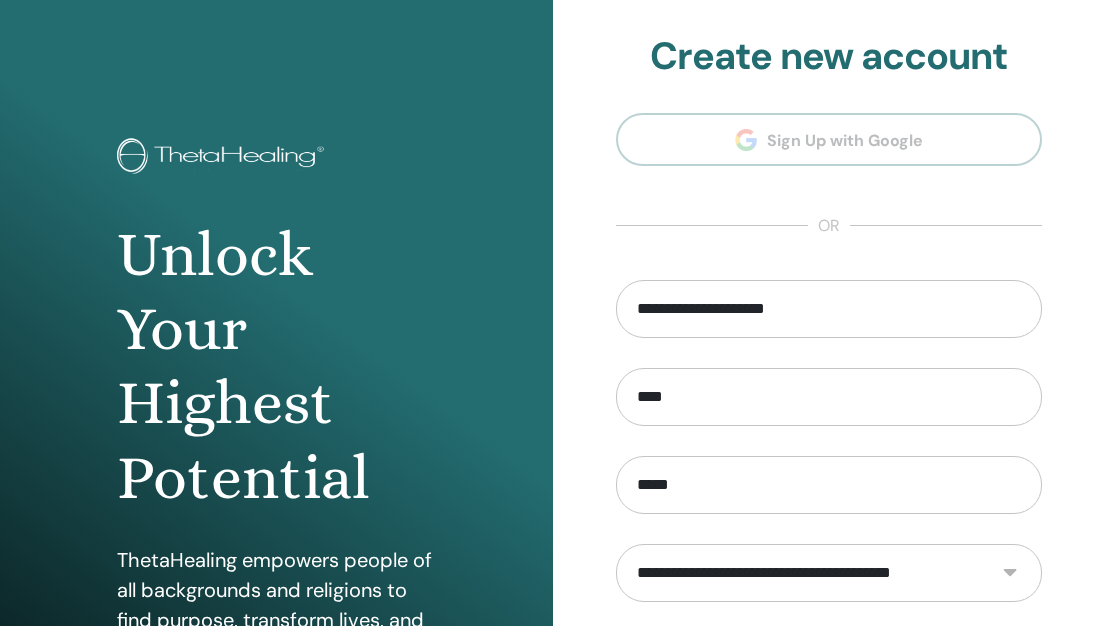 click on "**********" at bounding box center [829, 480] 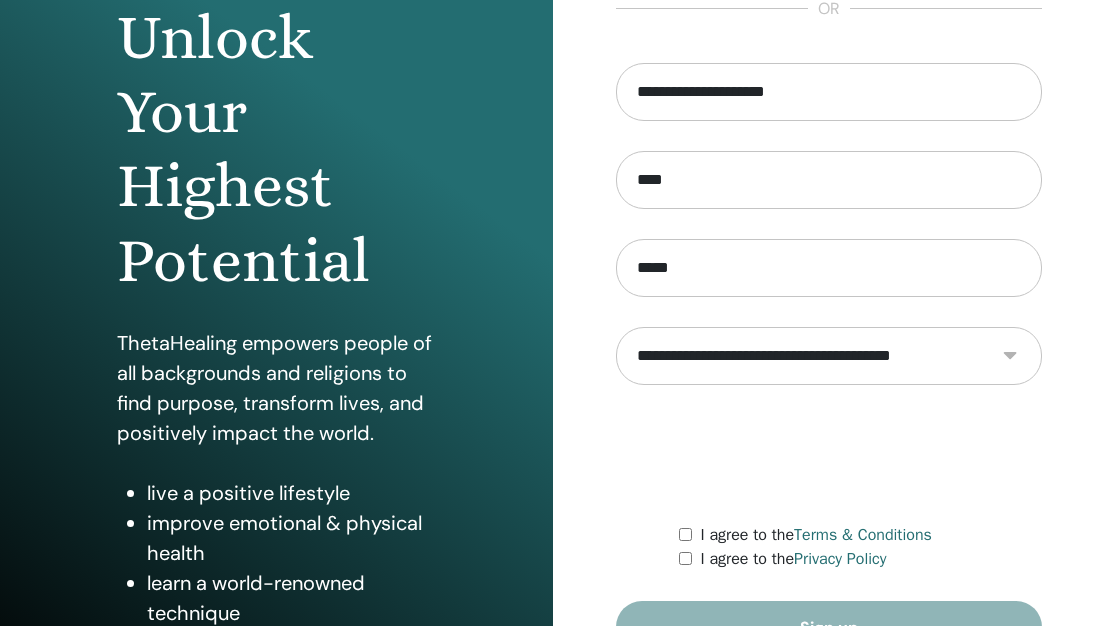 scroll, scrollTop: 280, scrollLeft: 0, axis: vertical 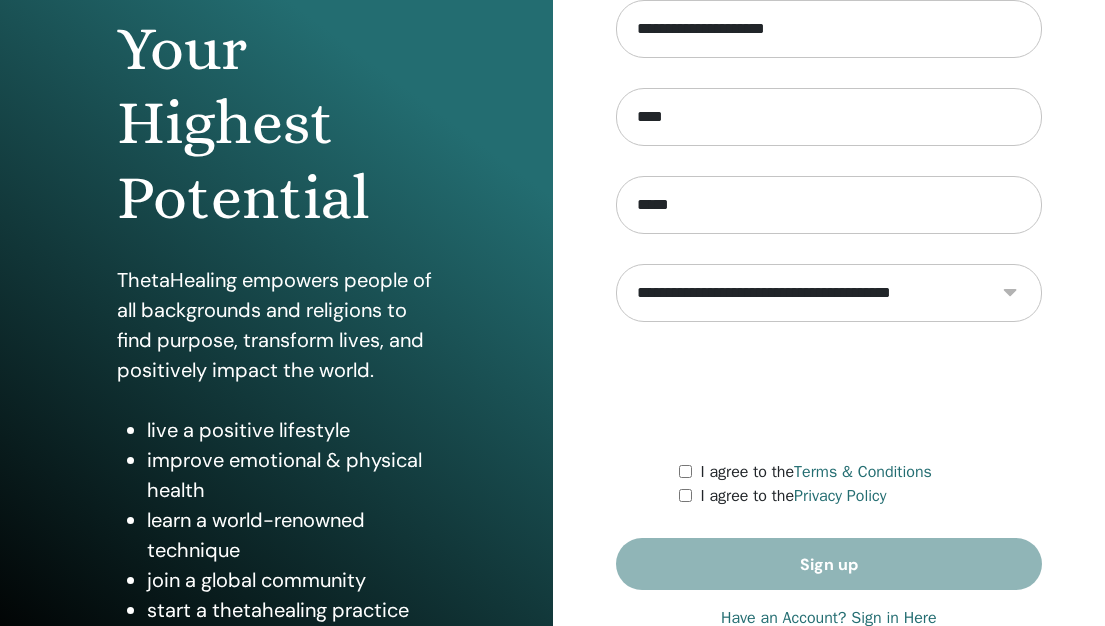 click on "**********" at bounding box center [829, 200] 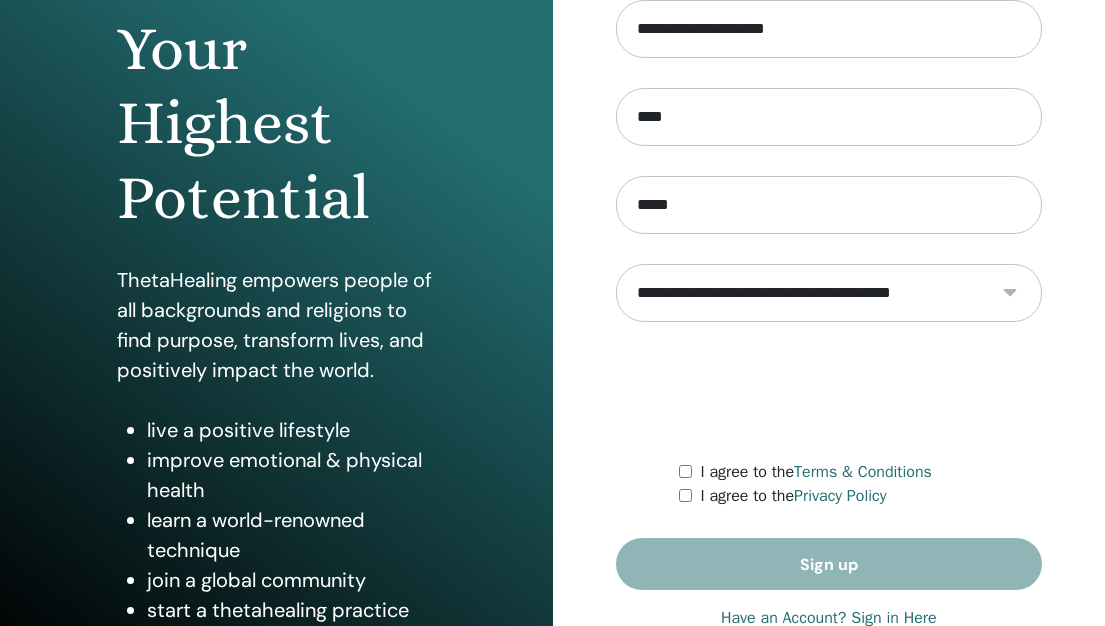 select on "***" 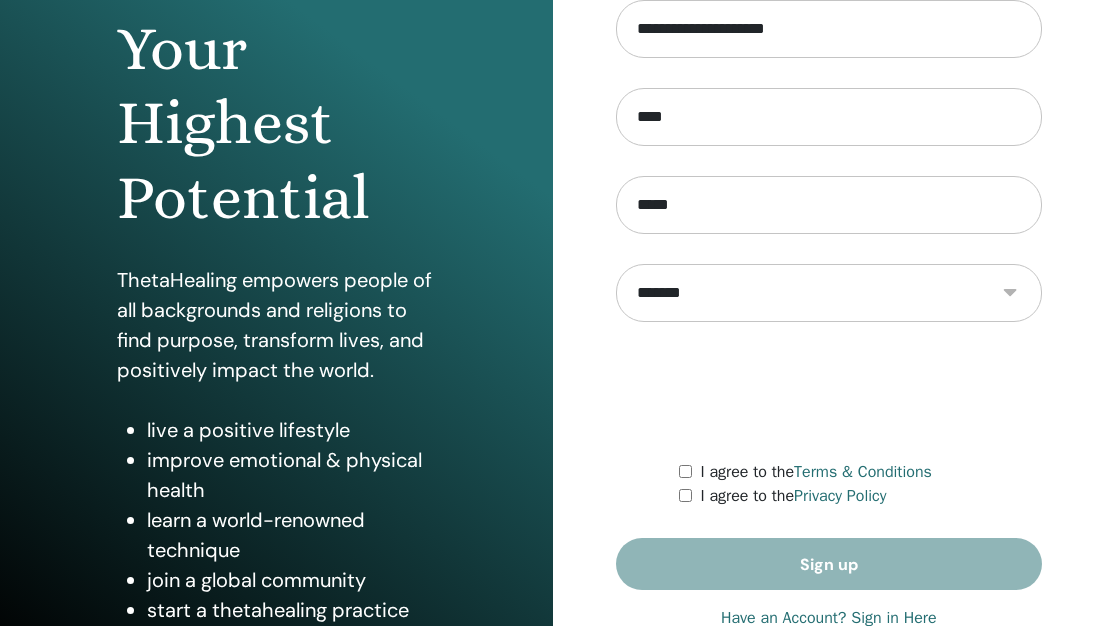 click on "**********" at bounding box center (829, 293) 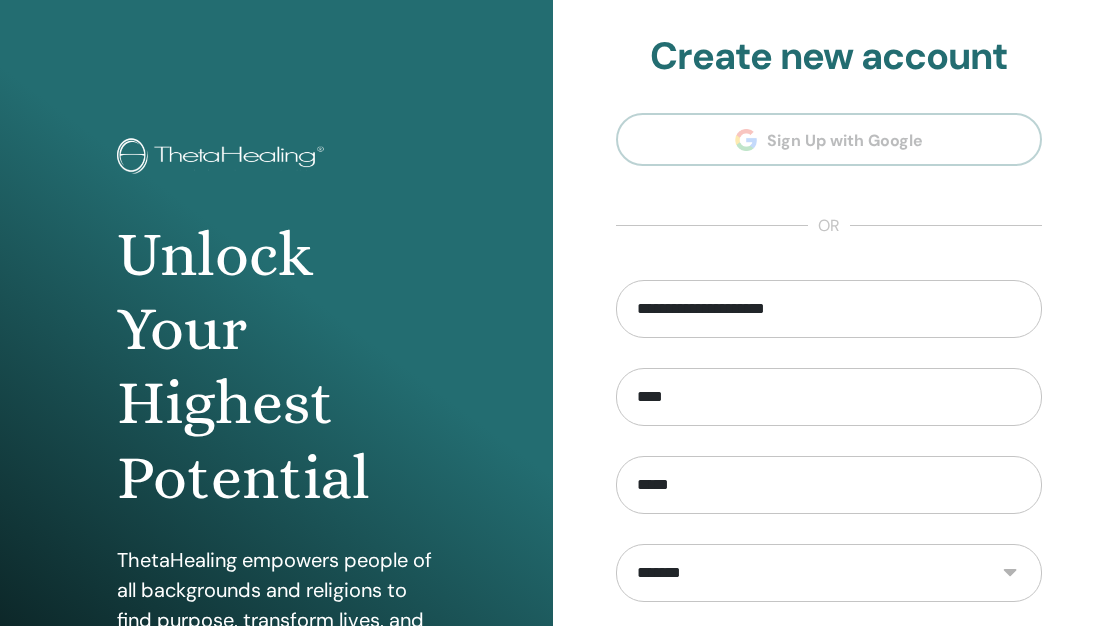 scroll, scrollTop: 0, scrollLeft: 0, axis: both 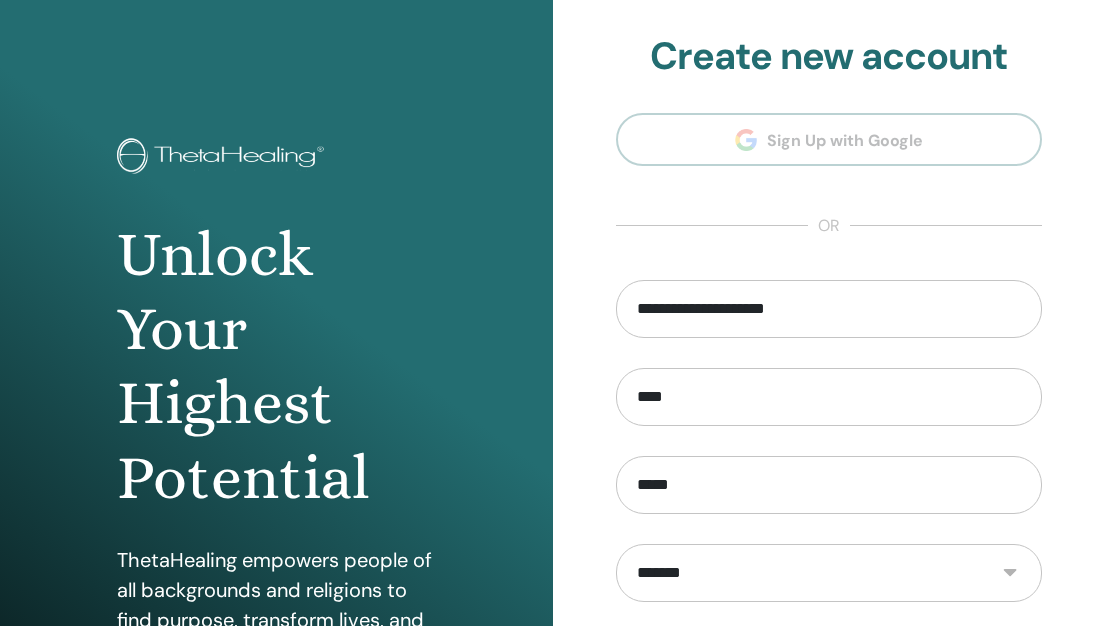 click on "**********" at bounding box center (829, 480) 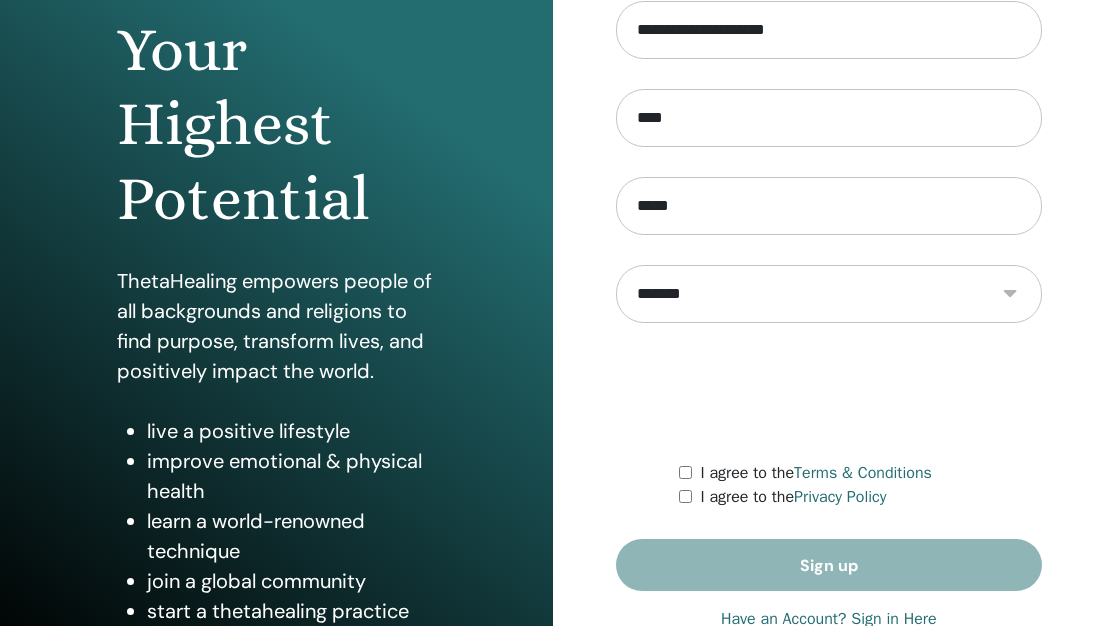 scroll, scrollTop: 280, scrollLeft: 0, axis: vertical 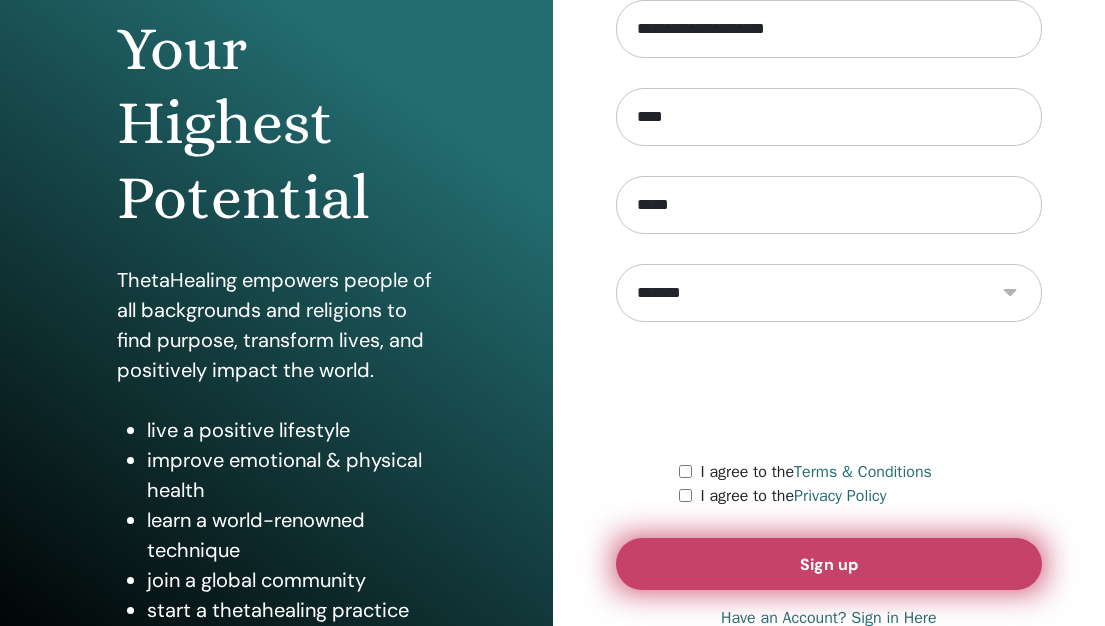click on "Sign up" at bounding box center (829, 564) 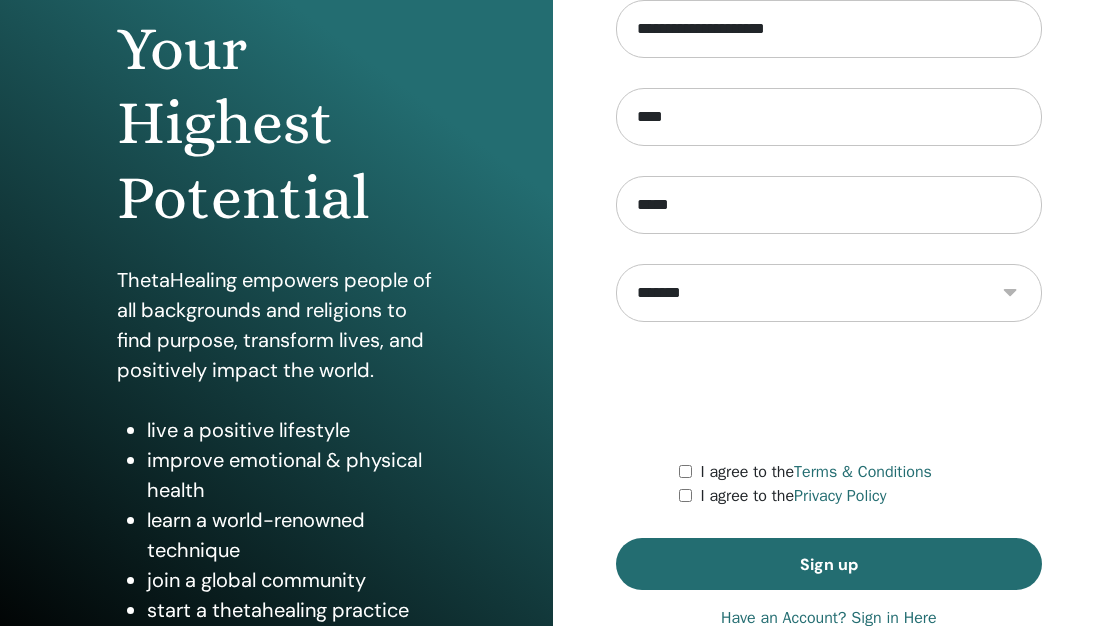 scroll, scrollTop: 334, scrollLeft: 0, axis: vertical 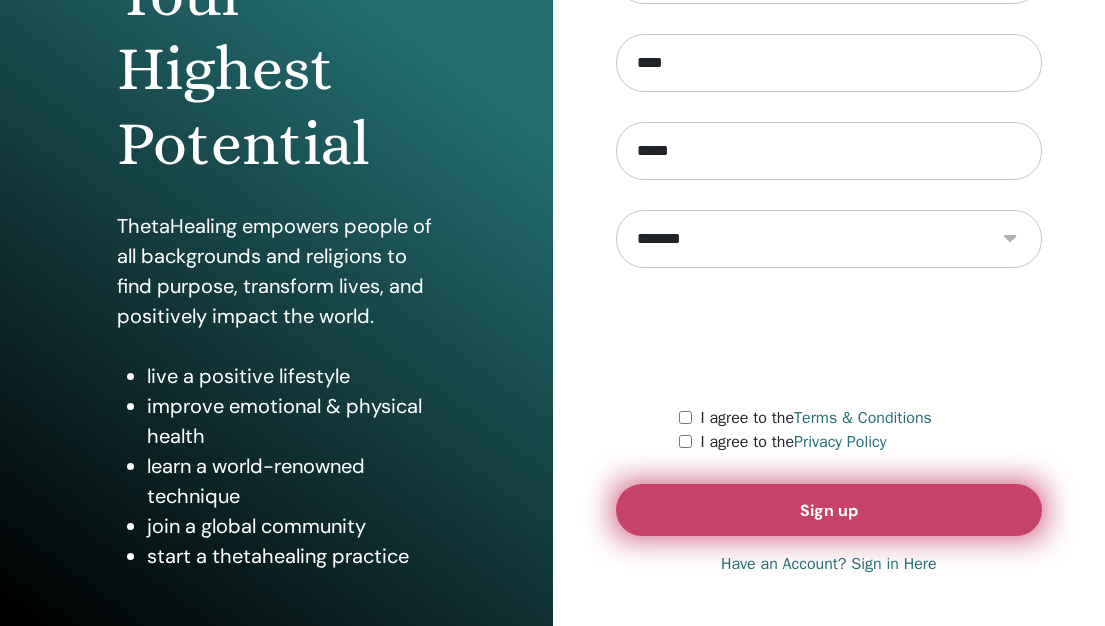 click on "Sign up" at bounding box center (829, 510) 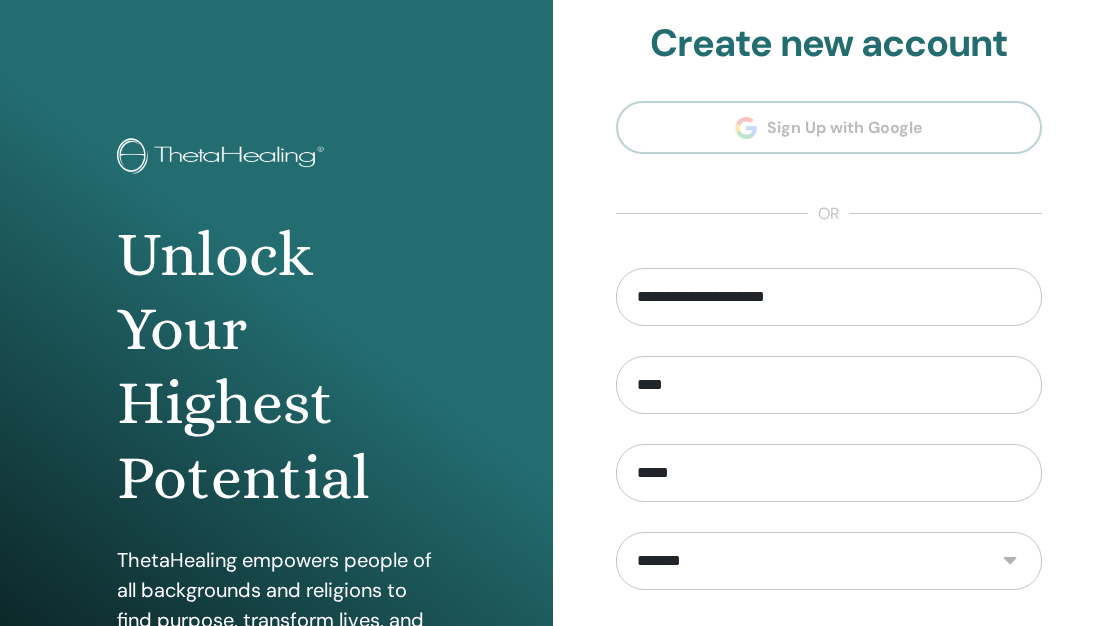 scroll, scrollTop: 0, scrollLeft: 0, axis: both 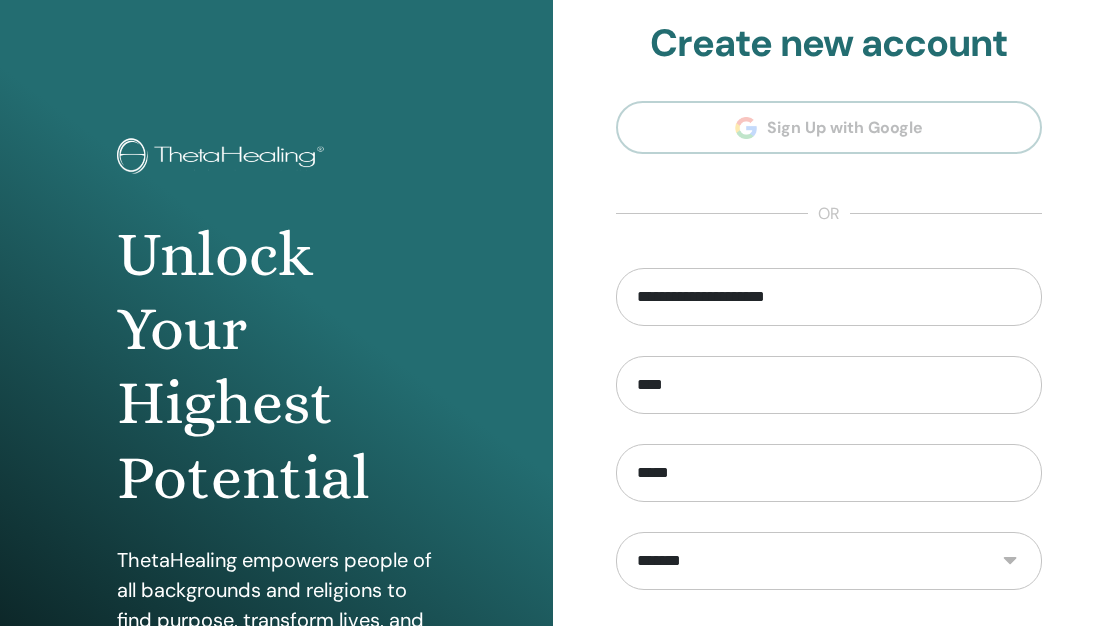 click on "**********" at bounding box center (829, 480) 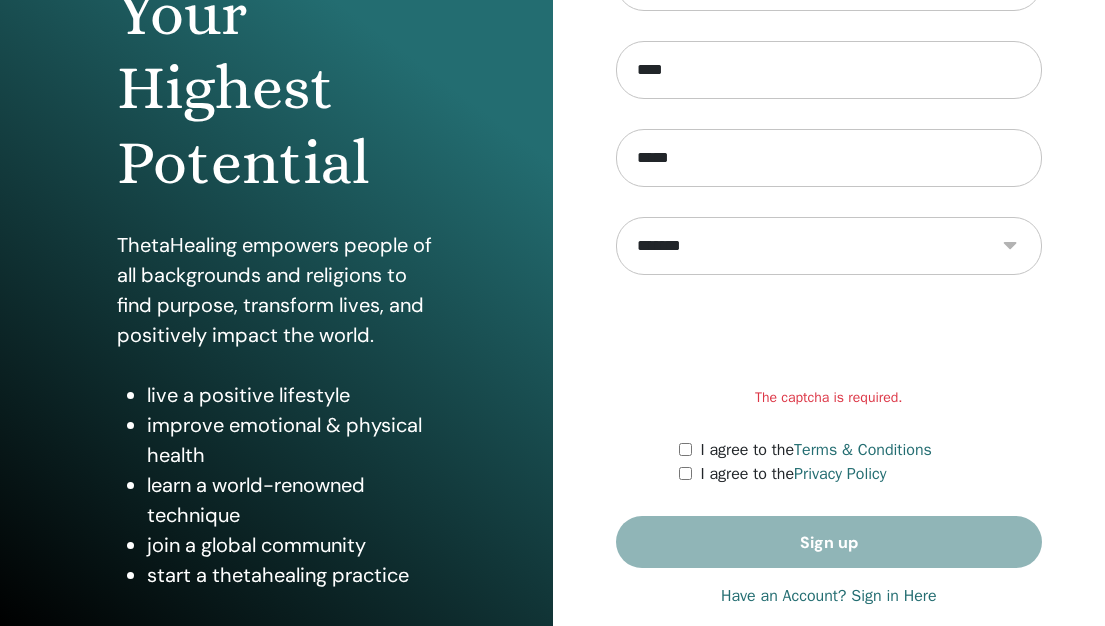 scroll, scrollTop: 320, scrollLeft: 0, axis: vertical 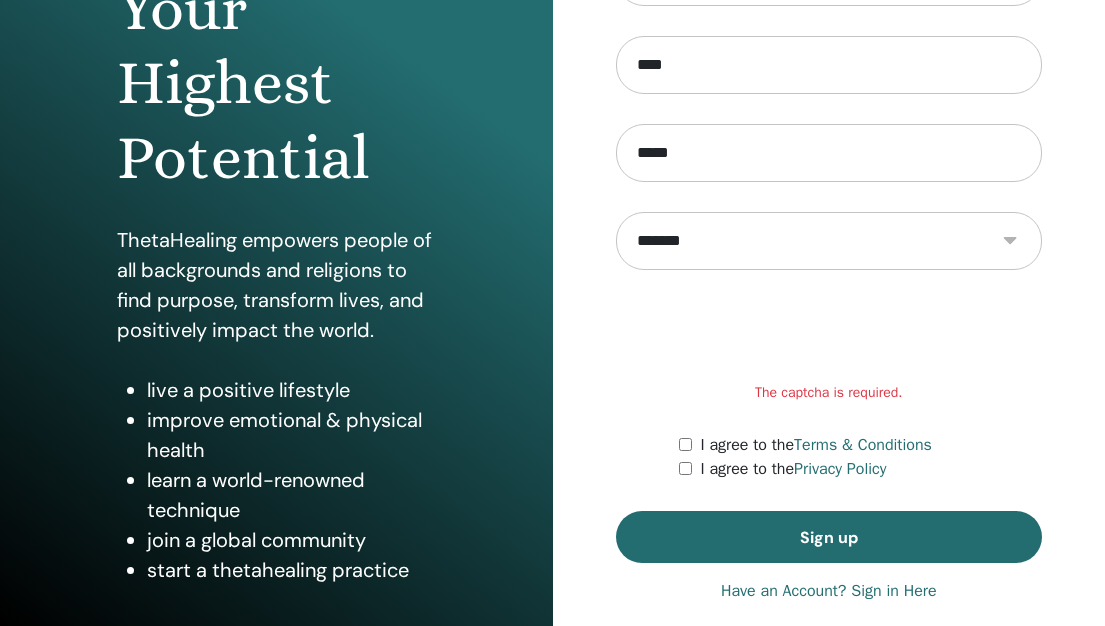 click on "**********" at bounding box center (829, 160) 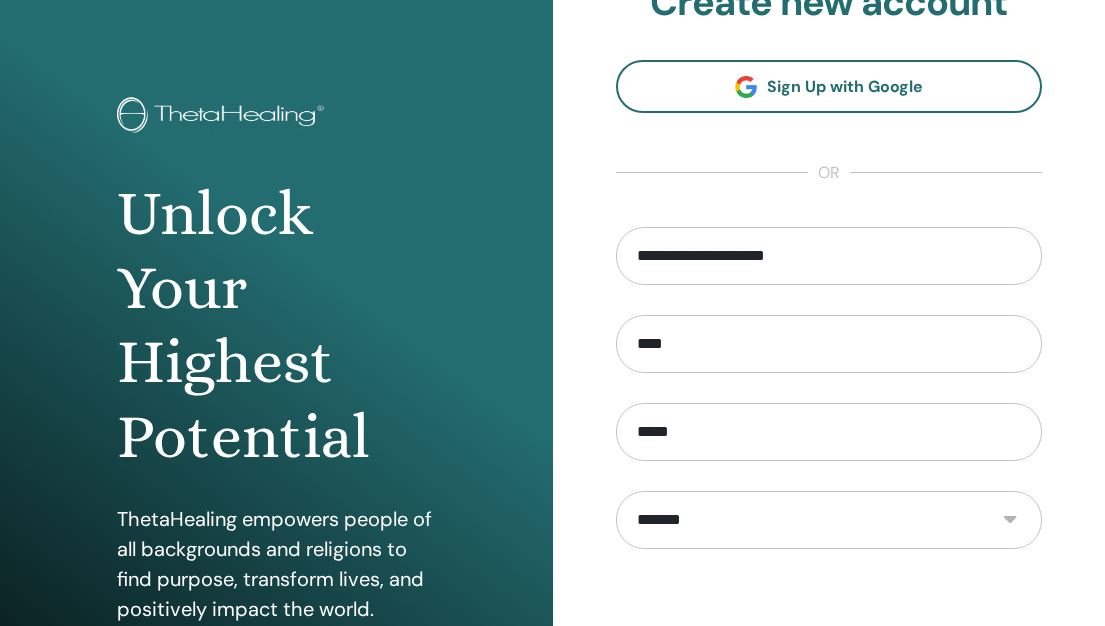 scroll, scrollTop: 40, scrollLeft: 0, axis: vertical 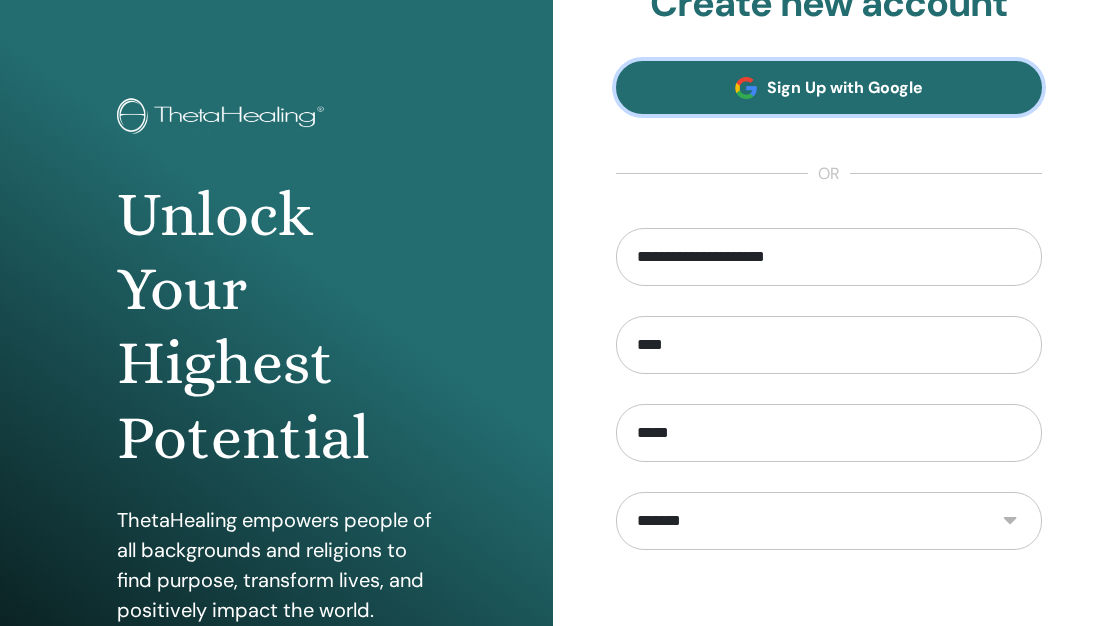 click on "Sign Up with Google" at bounding box center [845, 87] 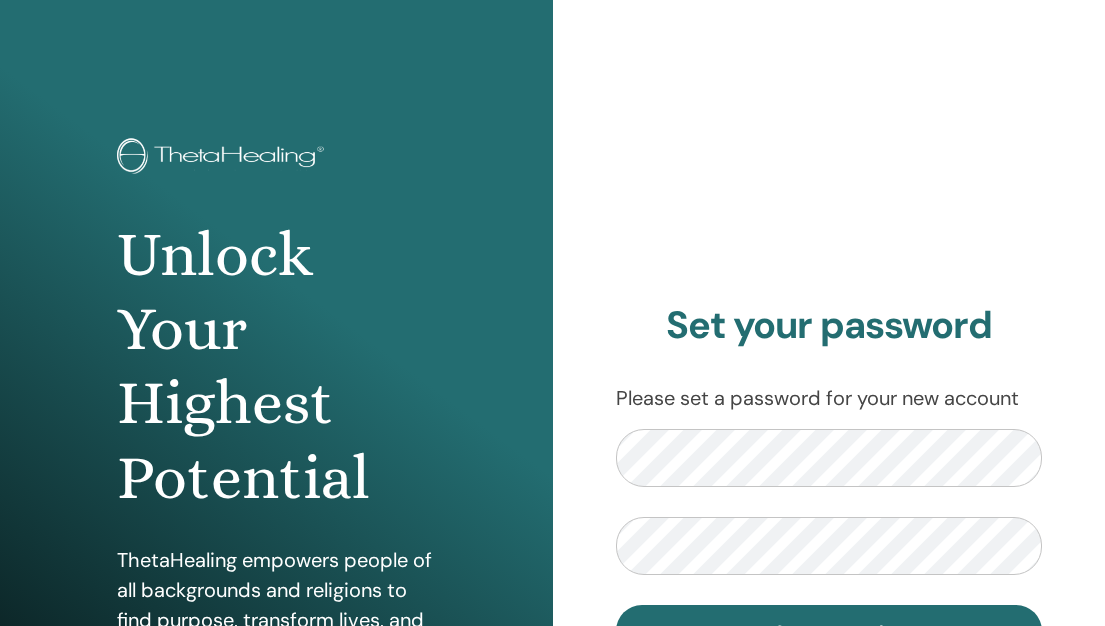 scroll, scrollTop: 0, scrollLeft: 0, axis: both 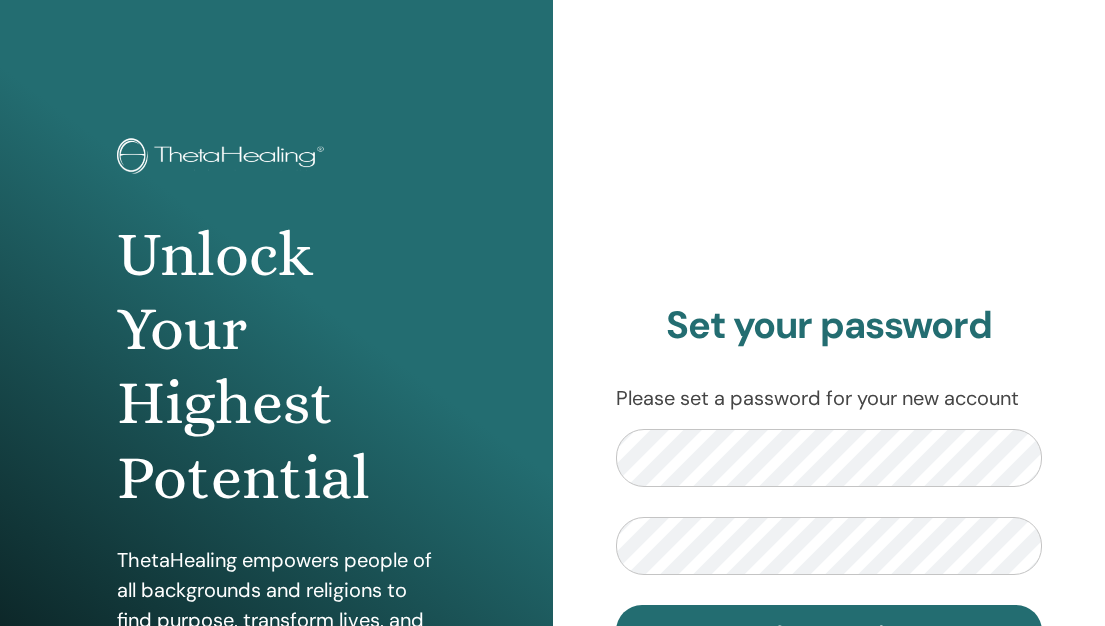 click on "Set your password
Please set a password for your new account
Set password" at bounding box center (829, 480) 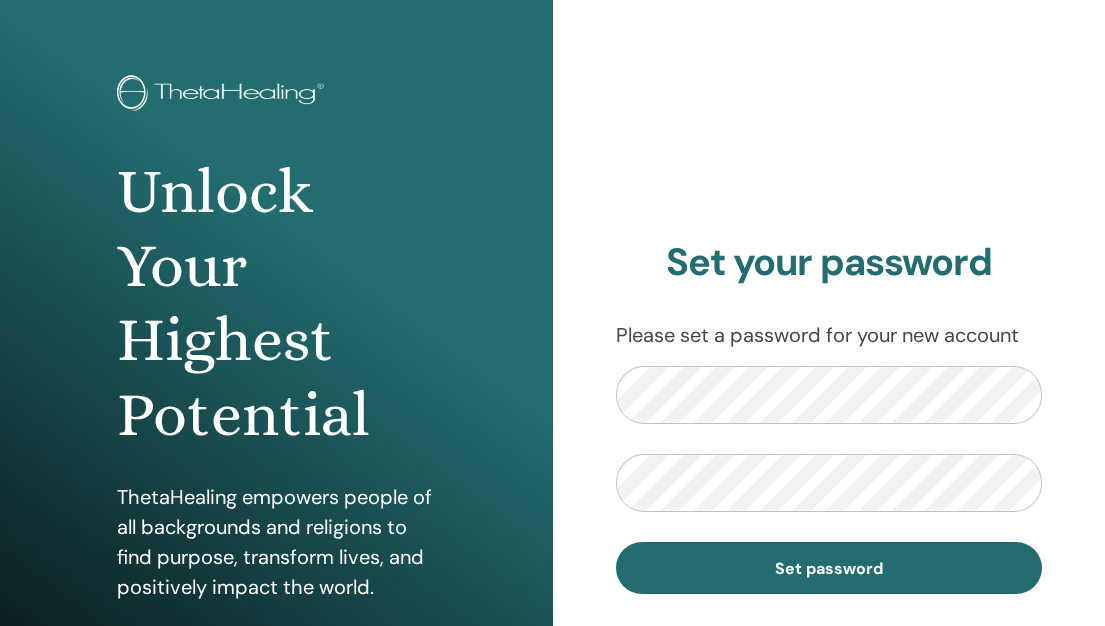 scroll, scrollTop: 120, scrollLeft: 0, axis: vertical 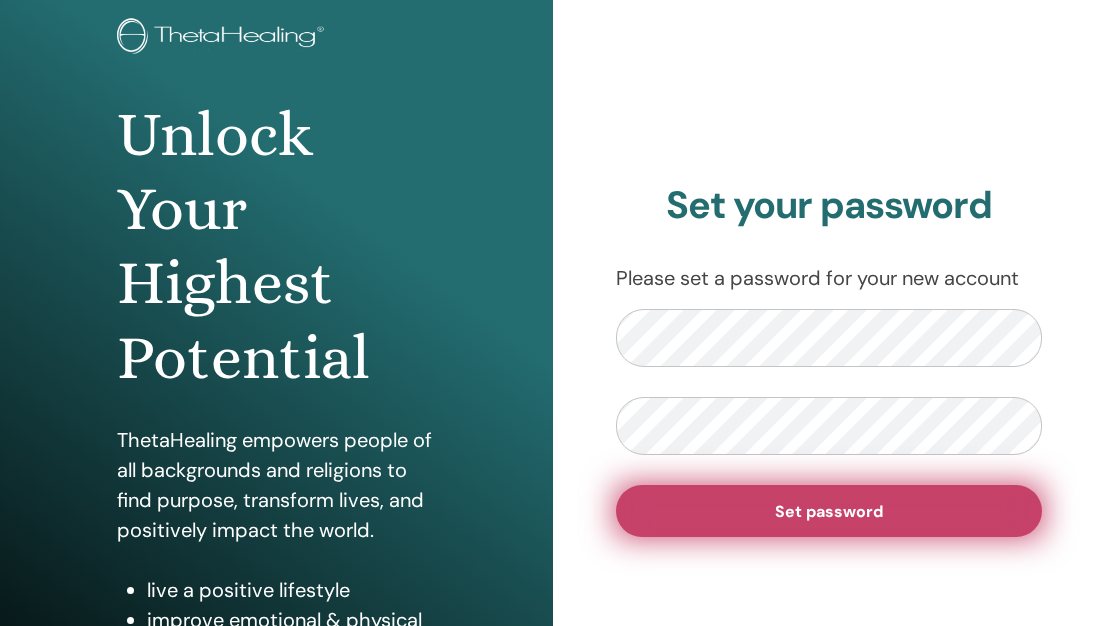 click on "Set password" at bounding box center (829, 511) 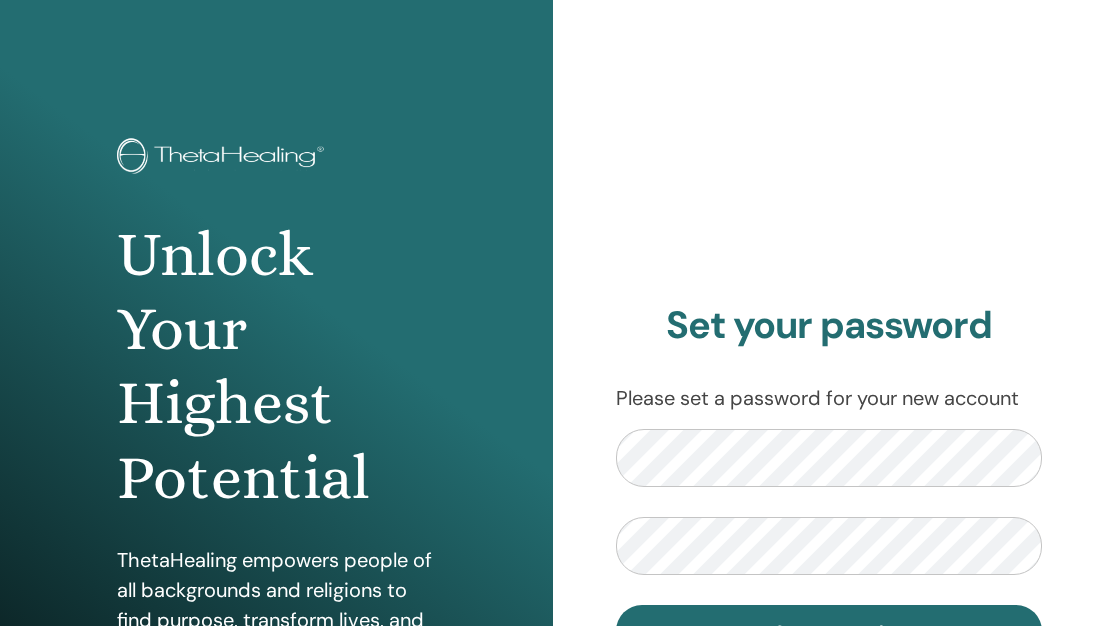 scroll, scrollTop: 120, scrollLeft: 0, axis: vertical 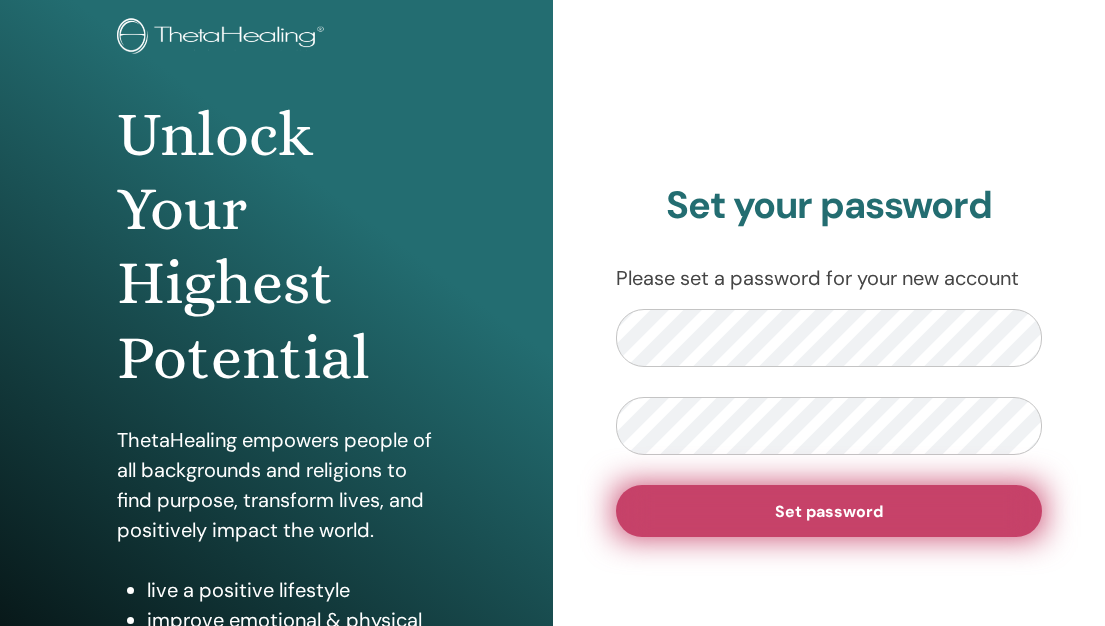 click on "Set password" at bounding box center [829, 511] 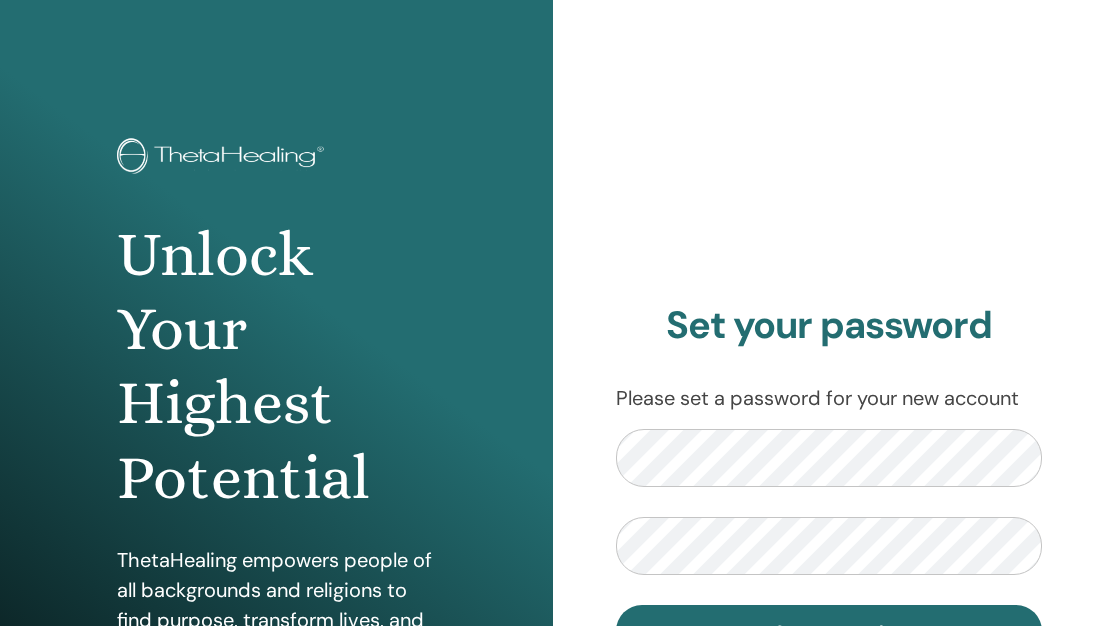 scroll, scrollTop: 120, scrollLeft: 0, axis: vertical 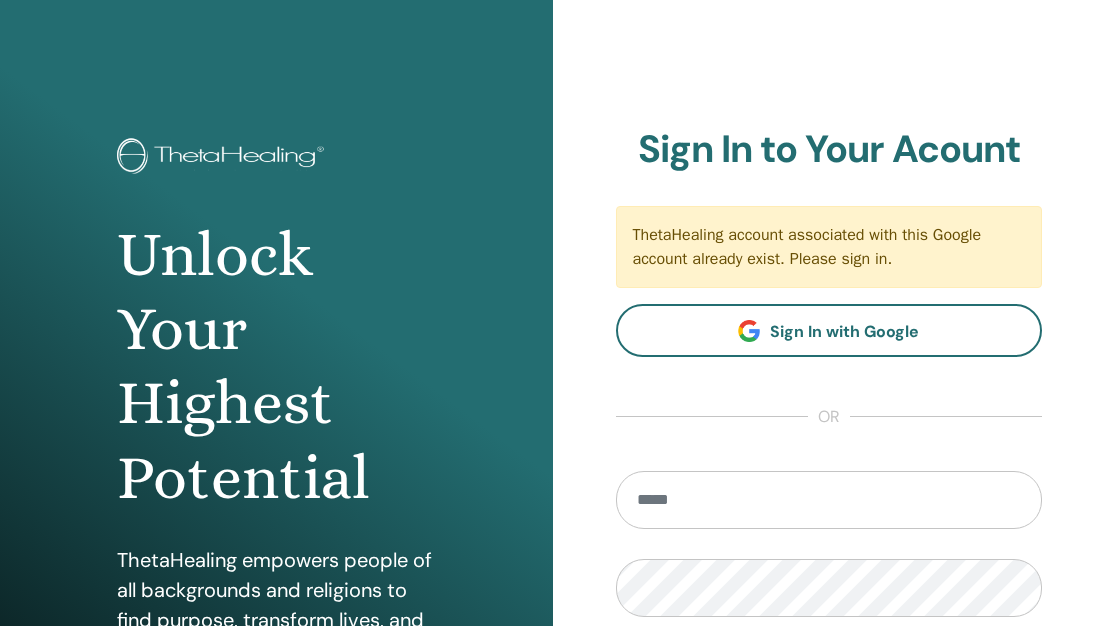 click on "**********" at bounding box center [829, 480] 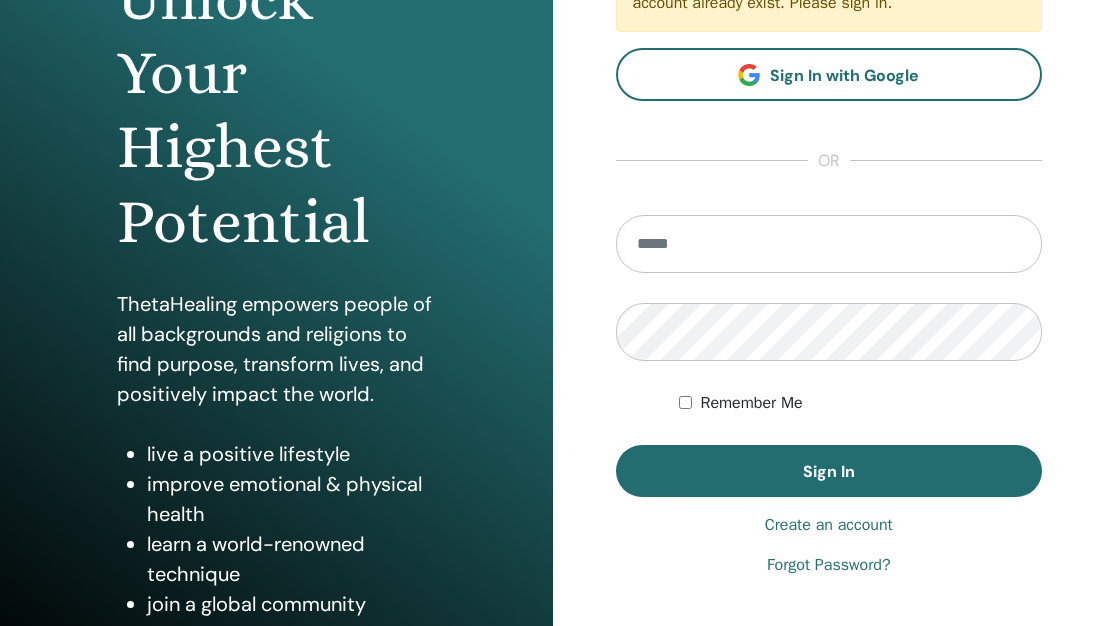 scroll, scrollTop: 334, scrollLeft: 0, axis: vertical 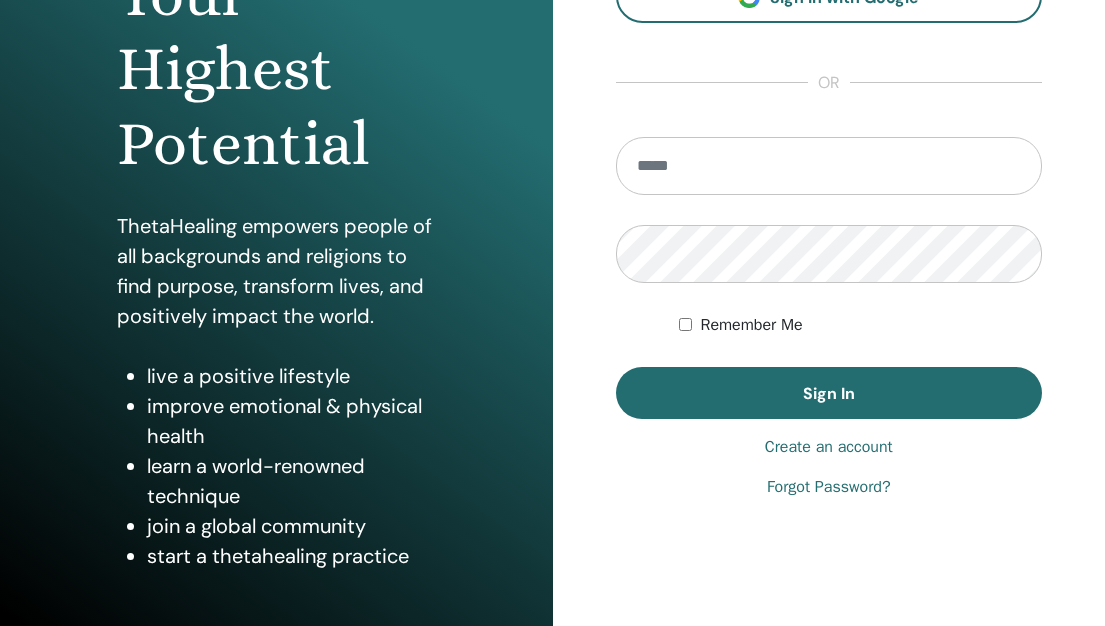 click on "**********" at bounding box center [829, 146] 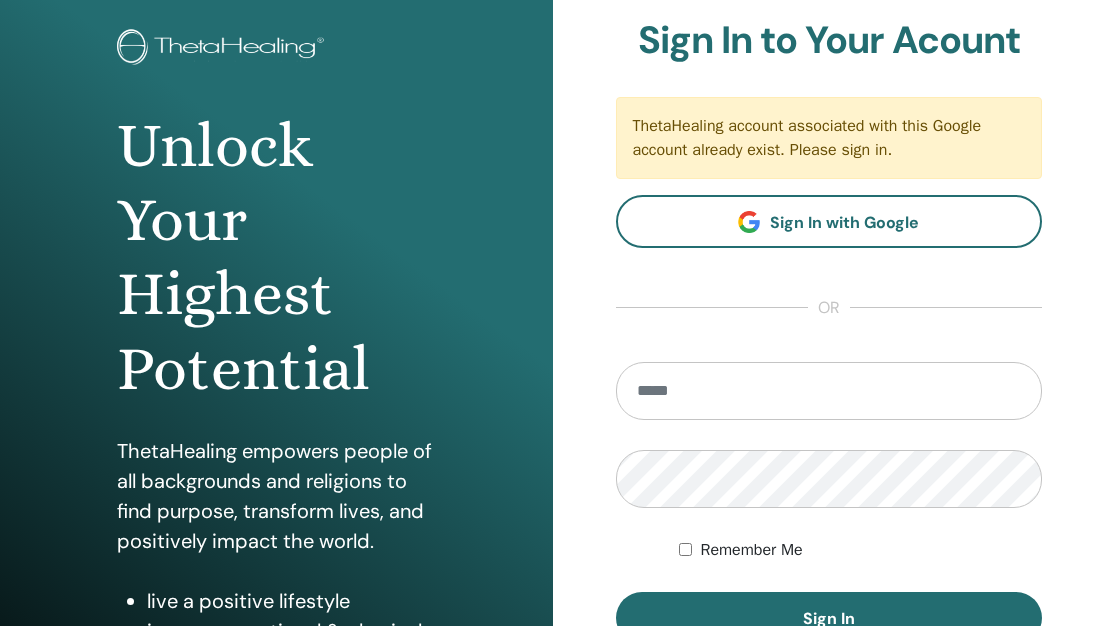 scroll, scrollTop: 94, scrollLeft: 0, axis: vertical 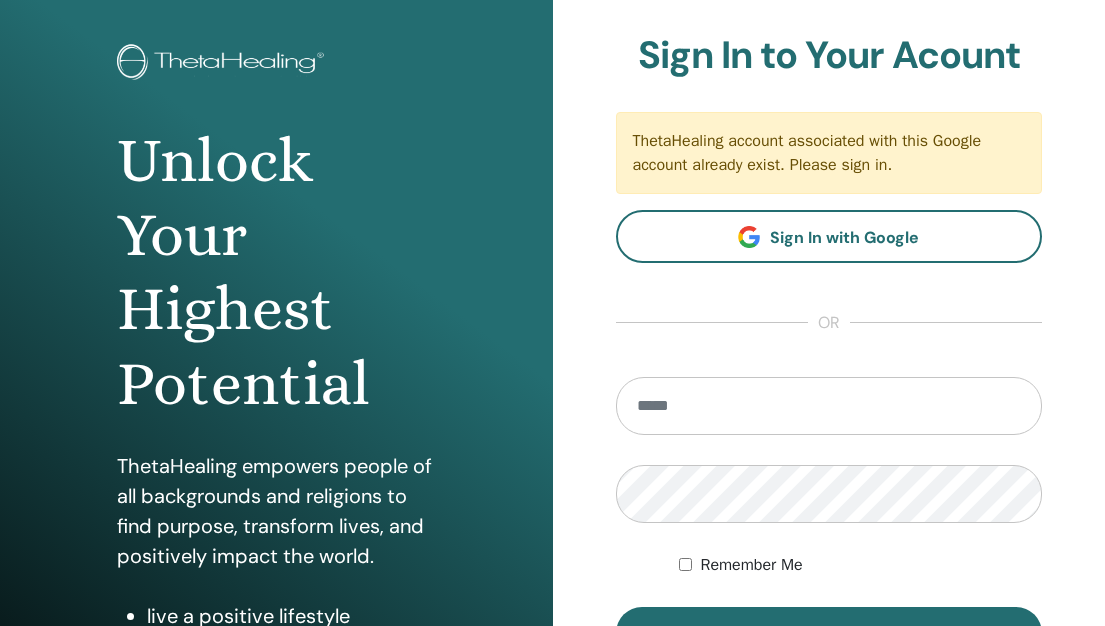 click on "**********" at bounding box center (829, 386) 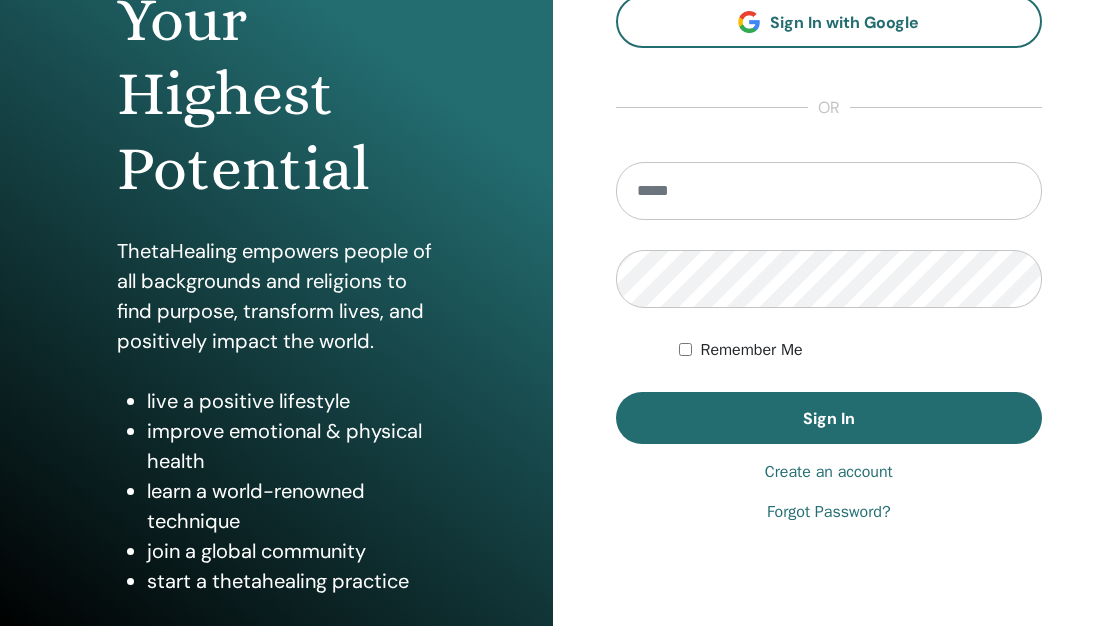 scroll, scrollTop: 334, scrollLeft: 0, axis: vertical 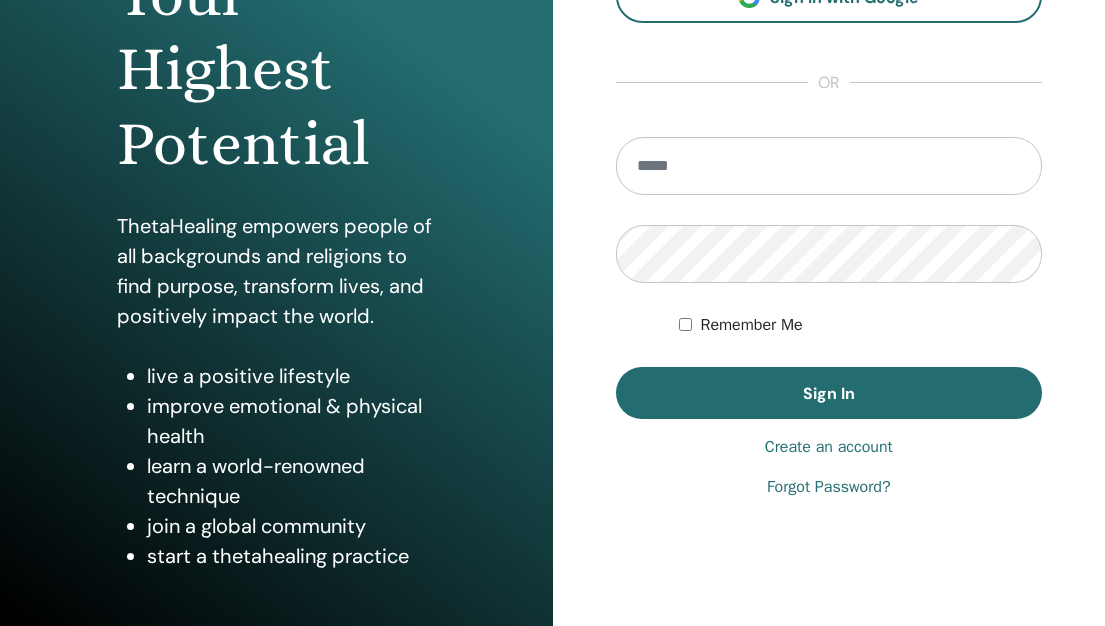 click on "Create an account" at bounding box center (829, 447) 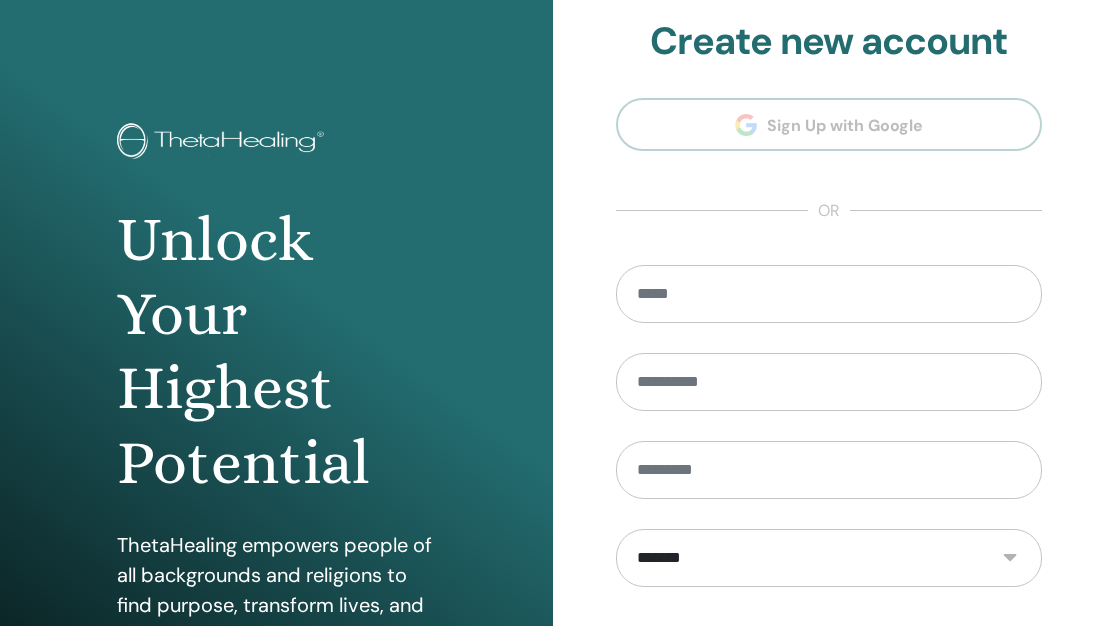 scroll, scrollTop: 0, scrollLeft: 0, axis: both 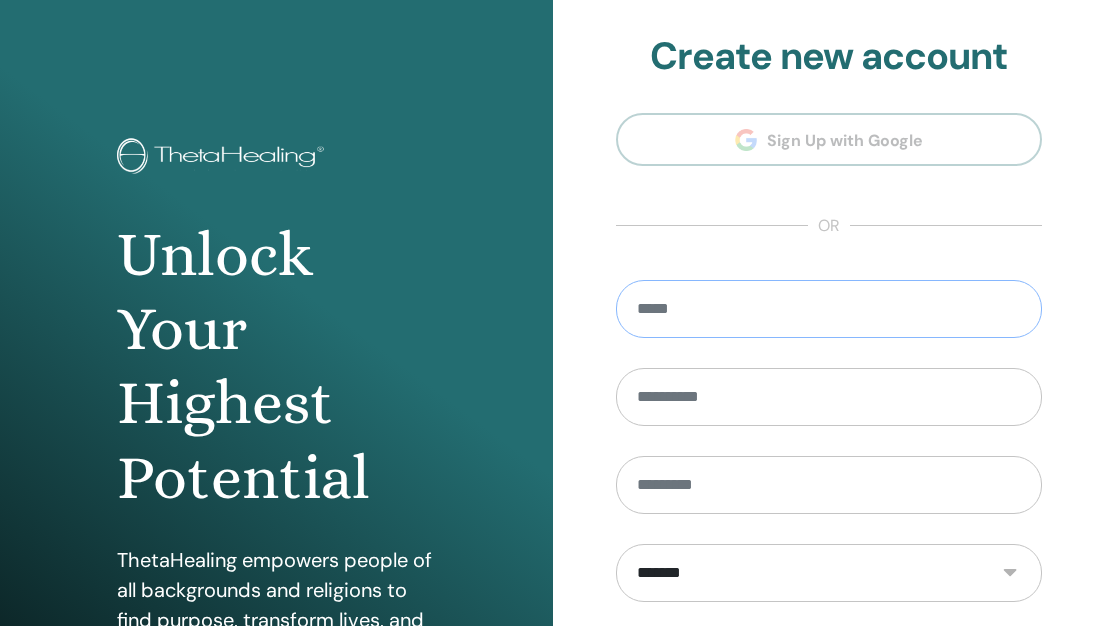 click at bounding box center (829, 309) 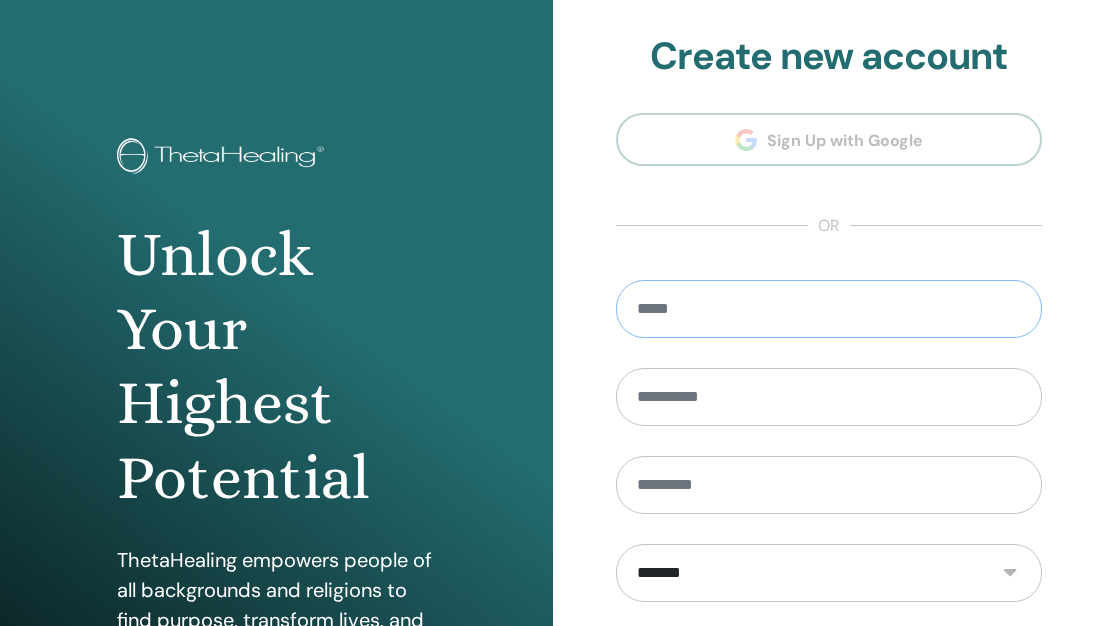 type on "**********" 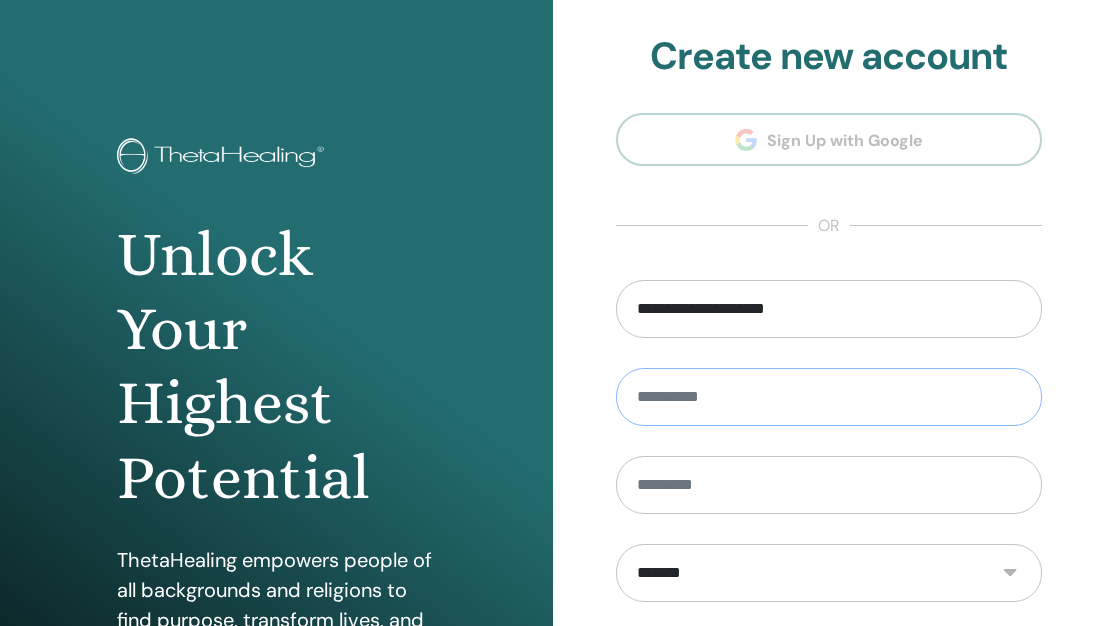 type on "****" 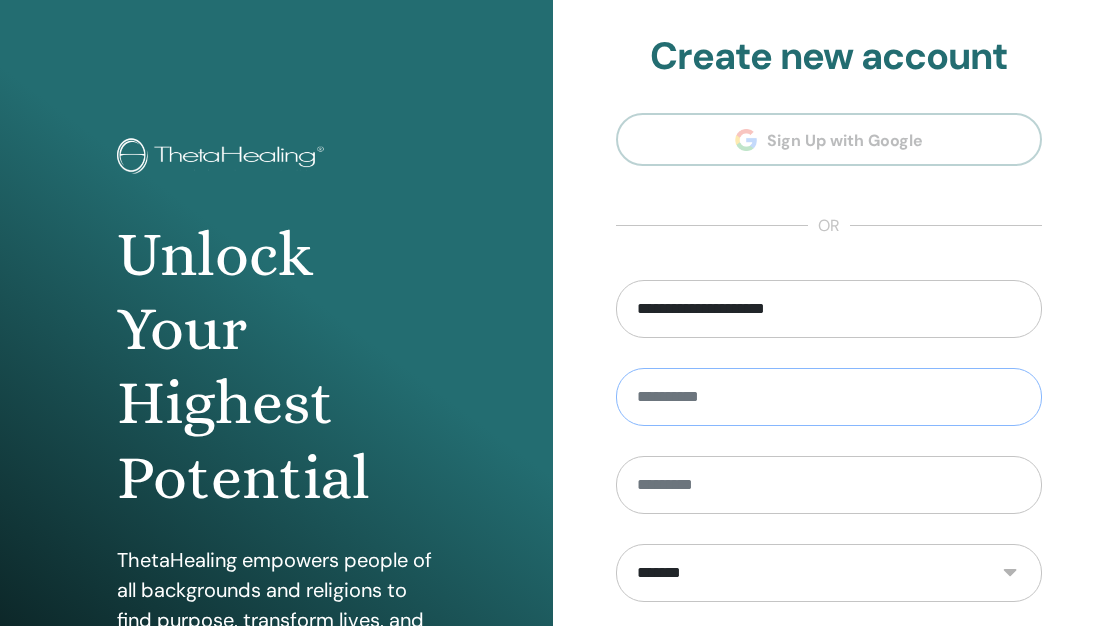 type on "*****" 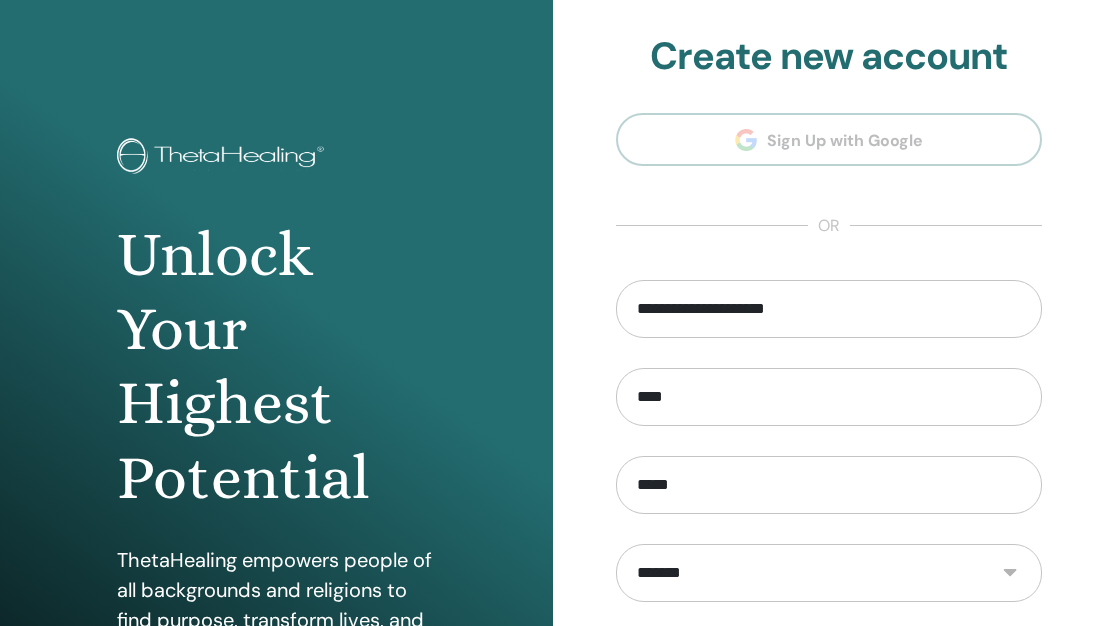 click on "**********" at bounding box center (829, 480) 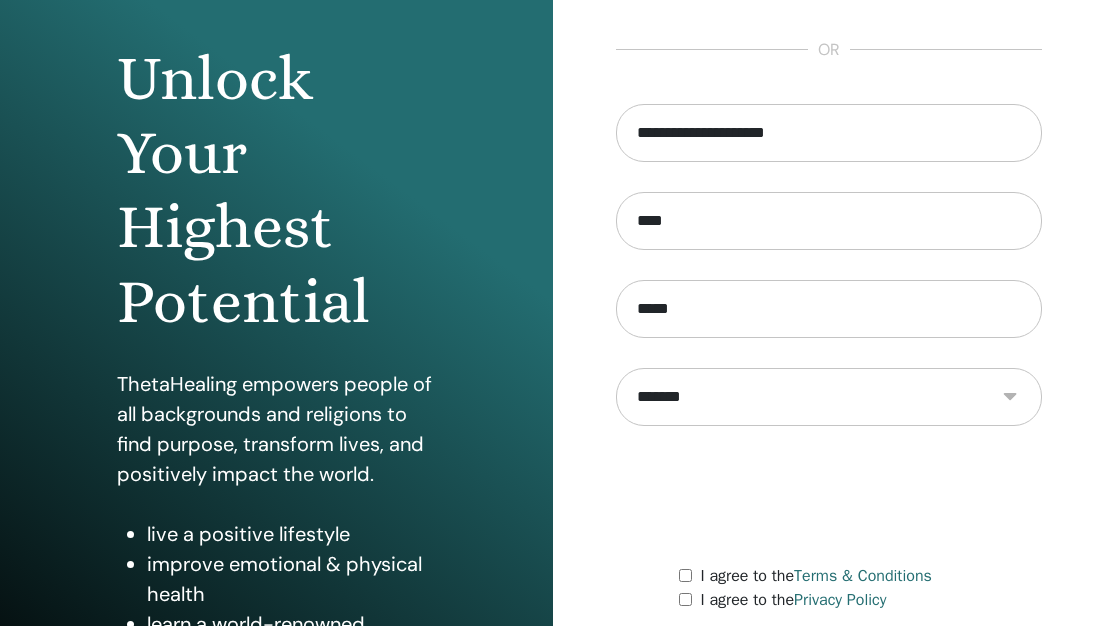 scroll, scrollTop: 200, scrollLeft: 0, axis: vertical 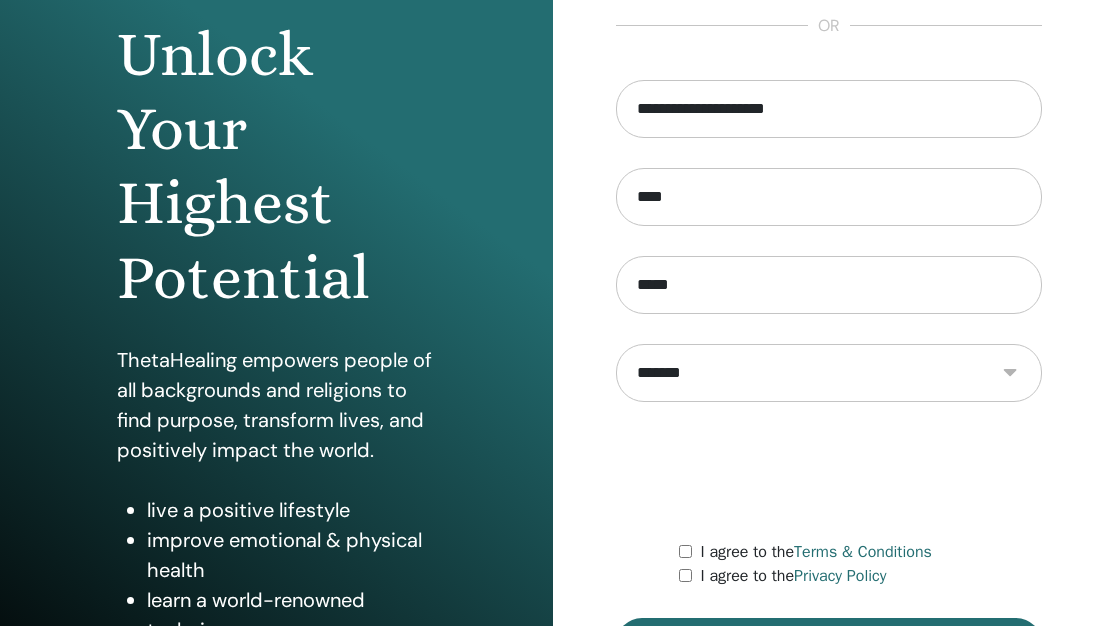click on "**********" at bounding box center [829, 280] 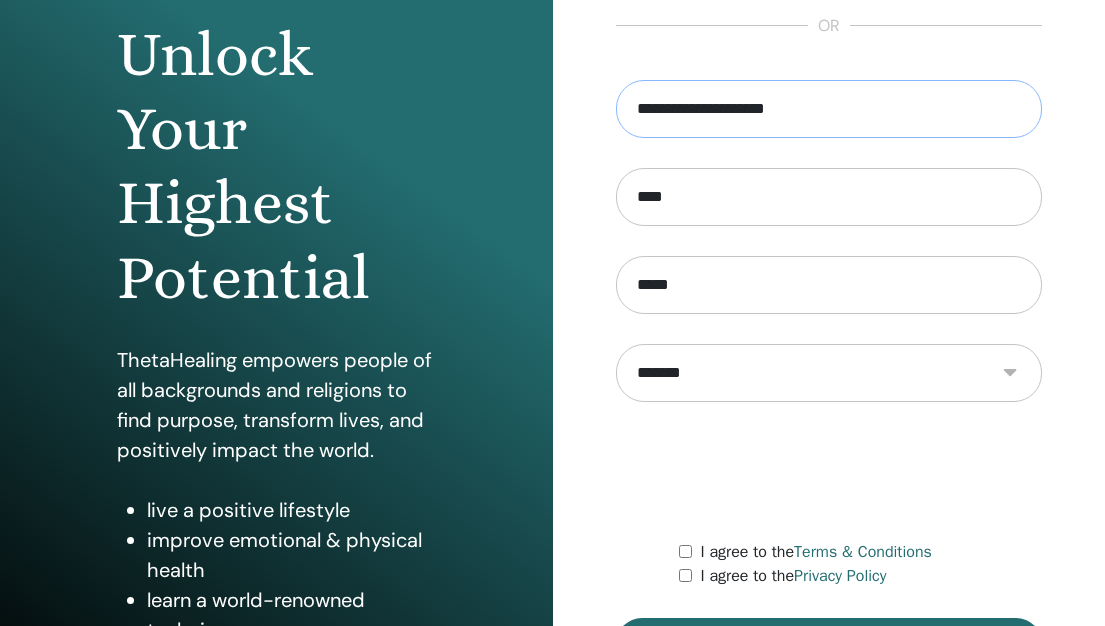 click on "**********" at bounding box center [829, 109] 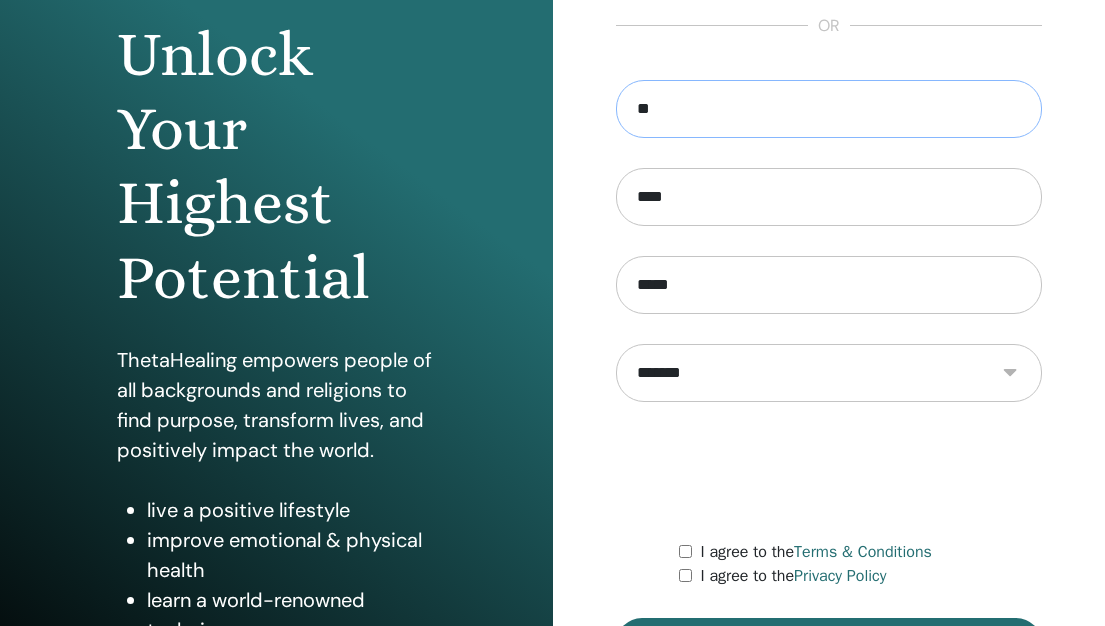 type on "*" 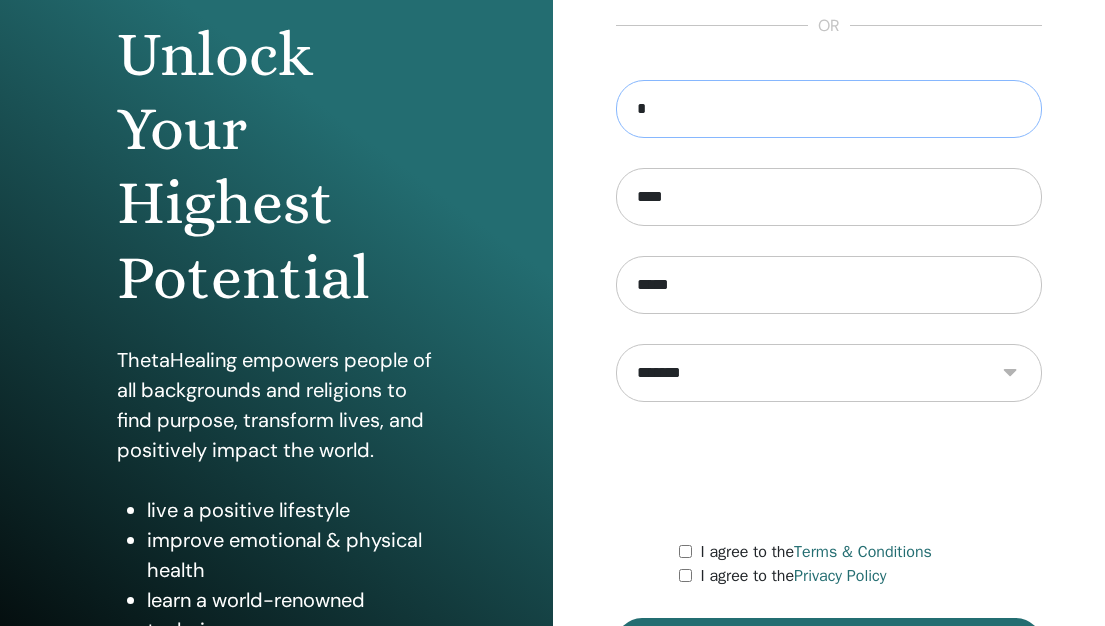 type on "**********" 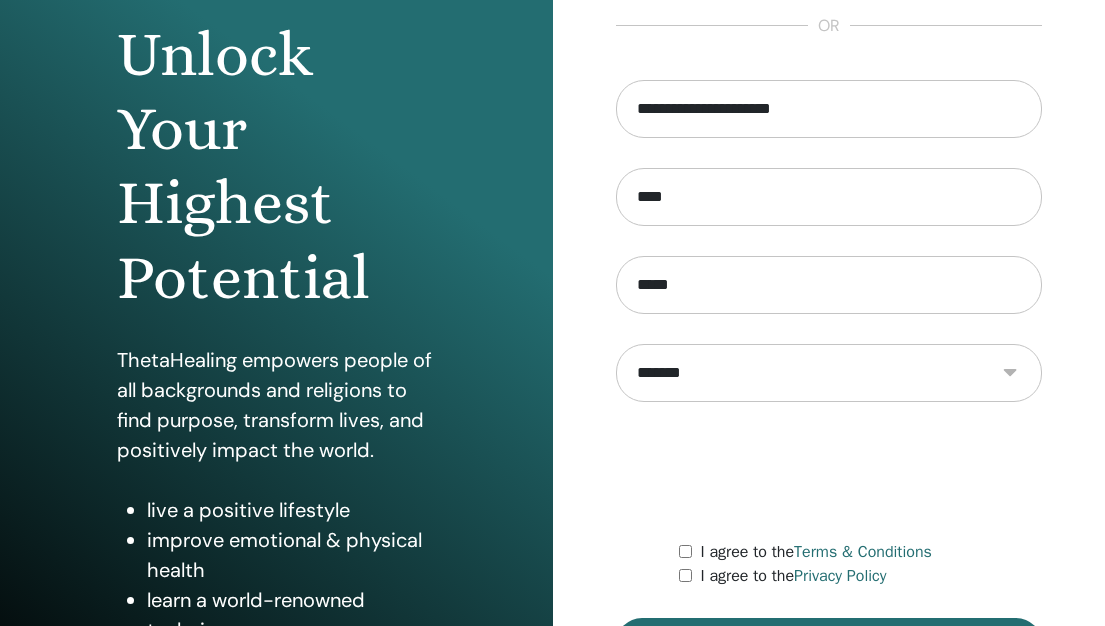 click on "**********" at bounding box center (829, 280) 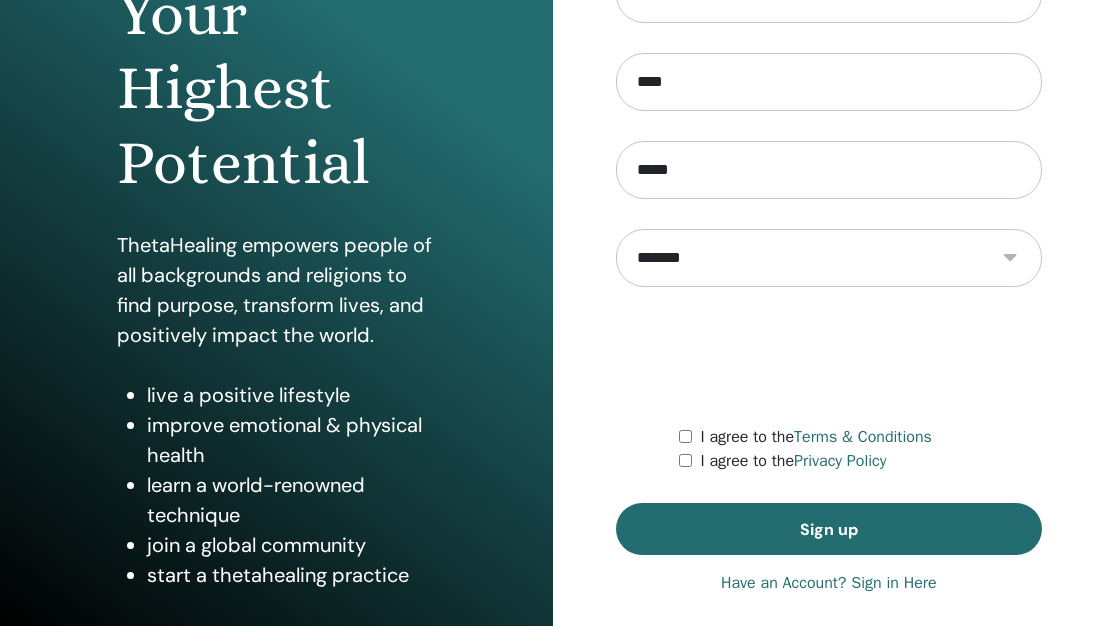 scroll, scrollTop: 334, scrollLeft: 0, axis: vertical 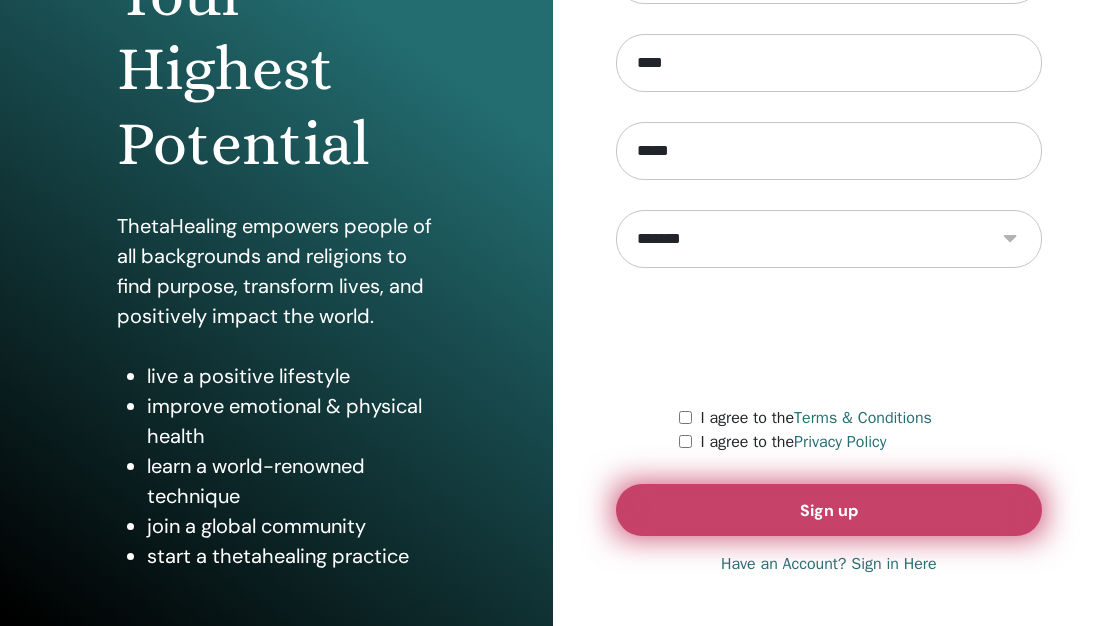 click on "Sign up" at bounding box center (829, 510) 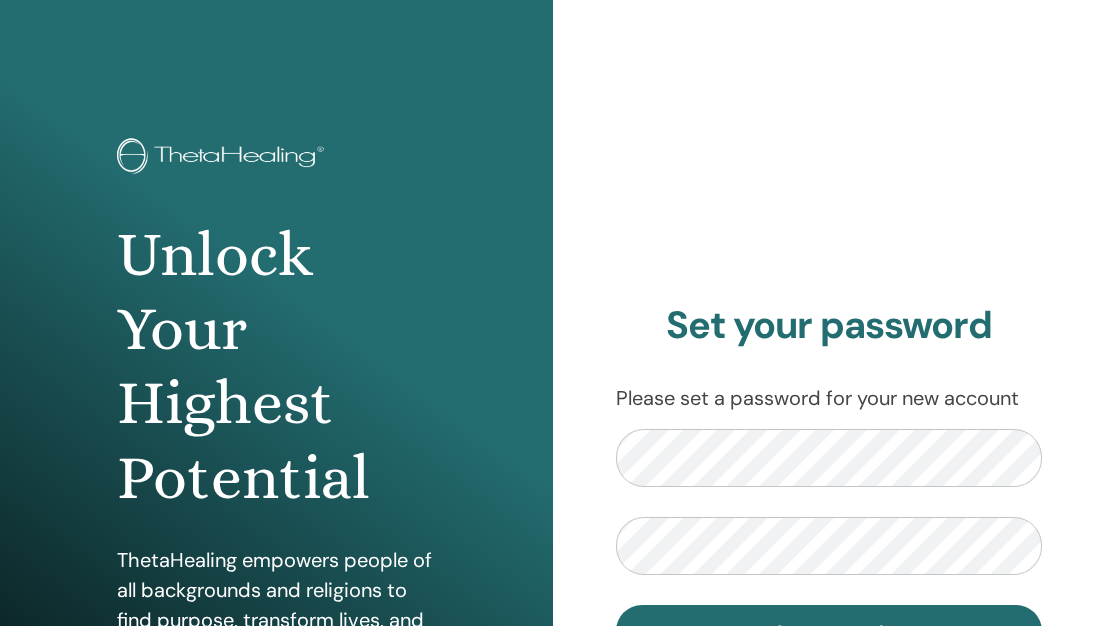 scroll, scrollTop: 0, scrollLeft: 0, axis: both 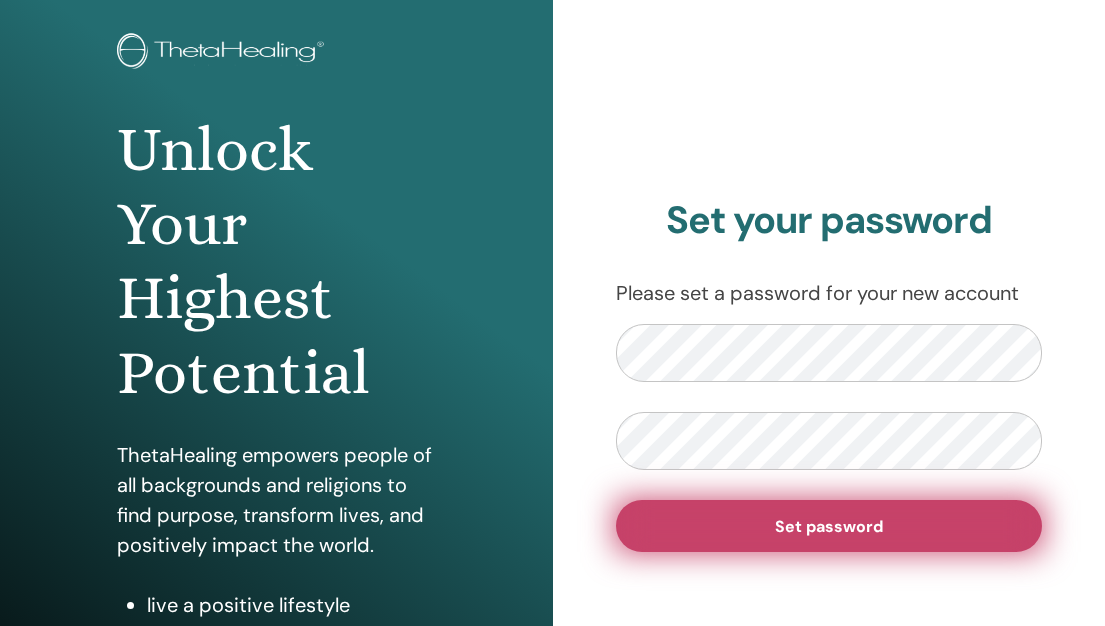 click on "Set password" at bounding box center (829, 526) 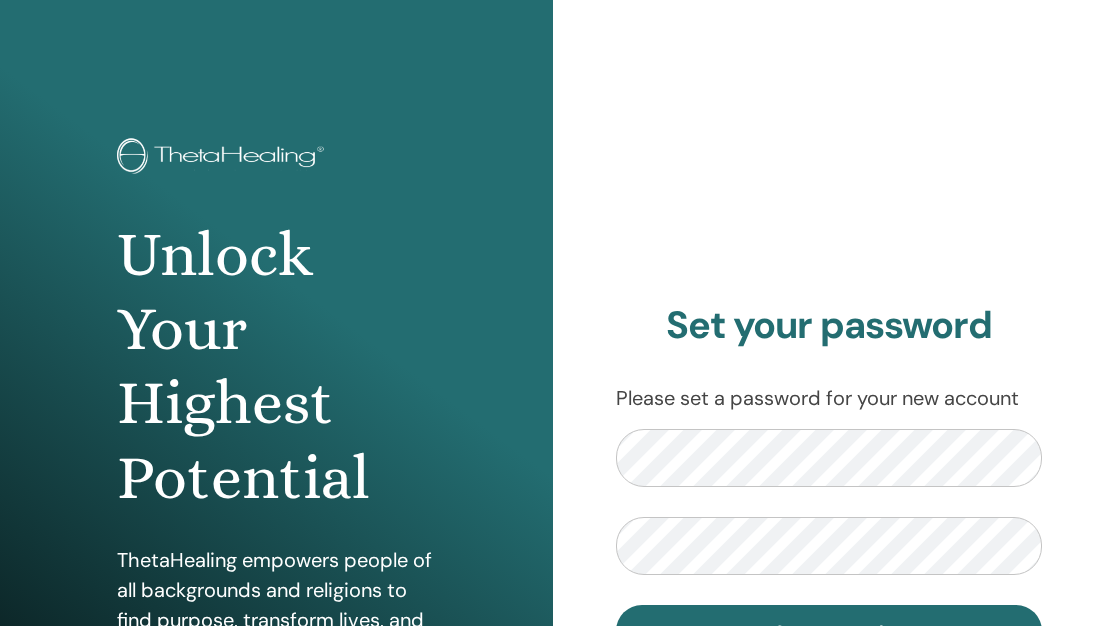 scroll, scrollTop: 105, scrollLeft: 0, axis: vertical 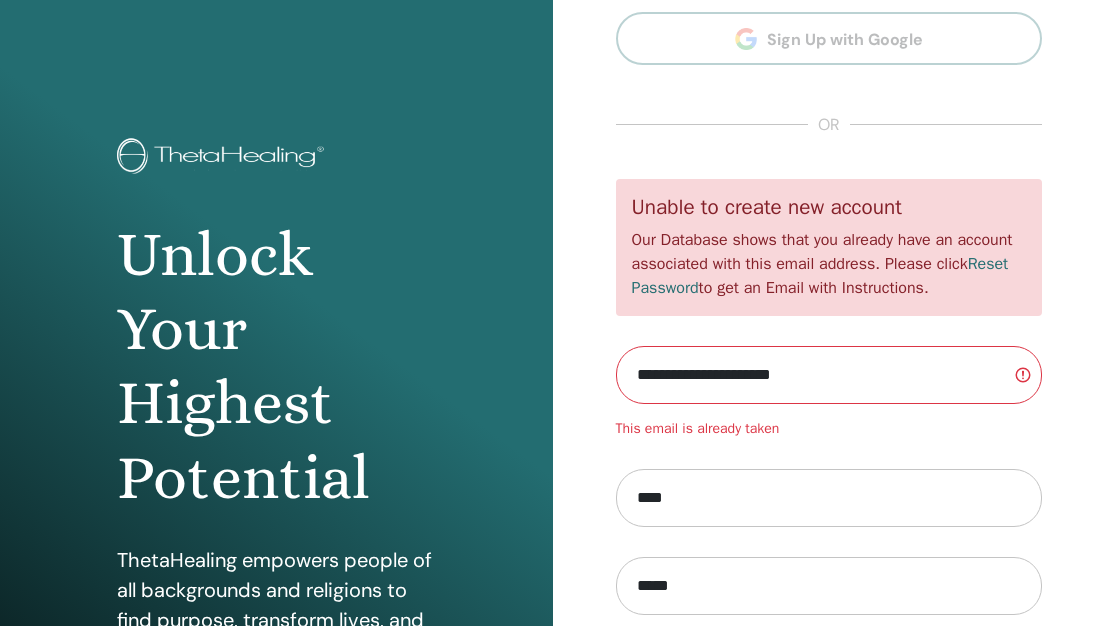 click on "**********" at bounding box center [829, 375] 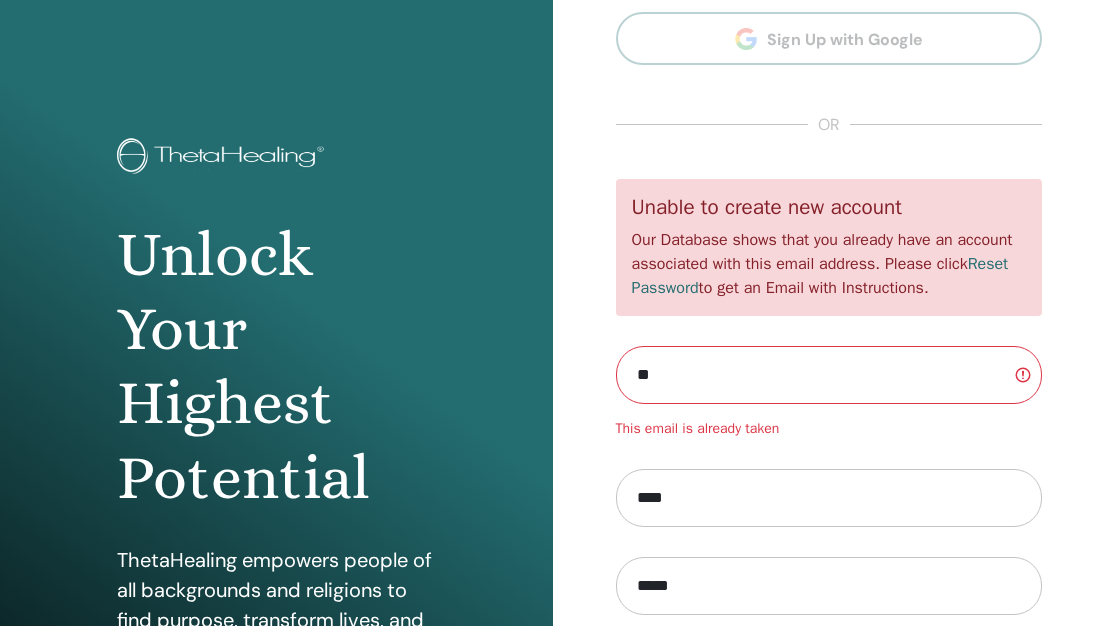 type on "*" 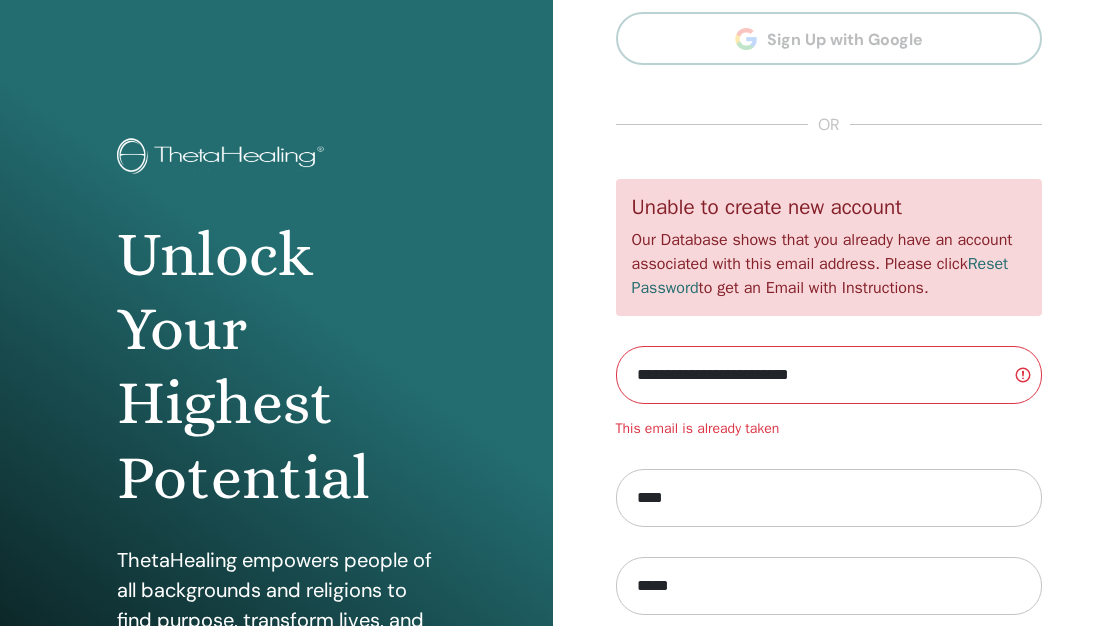 type on "**********" 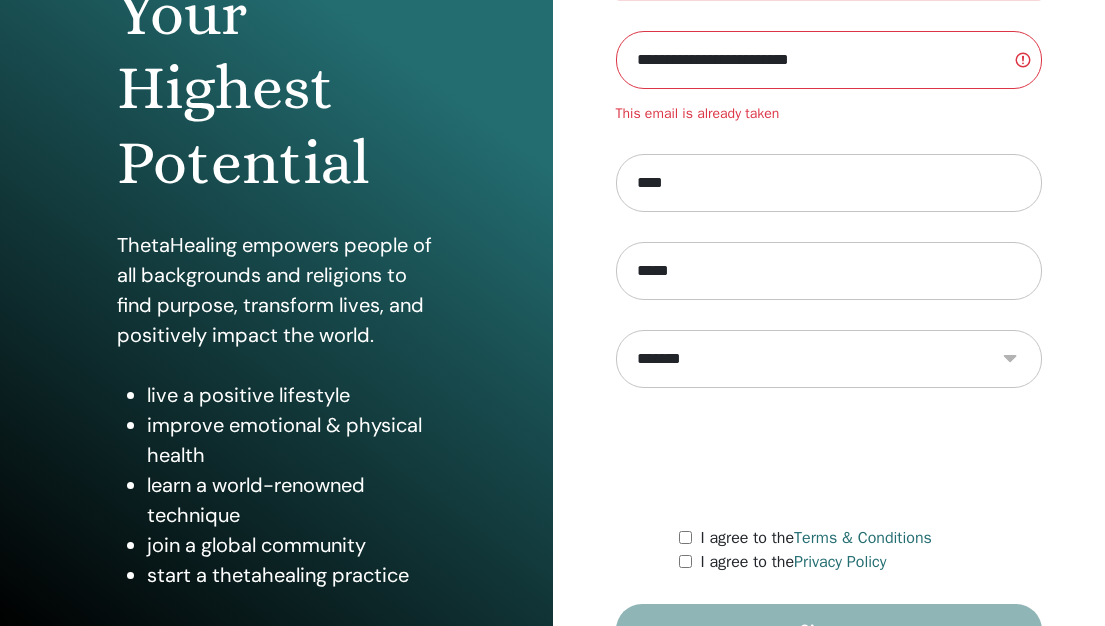 scroll, scrollTop: 360, scrollLeft: 0, axis: vertical 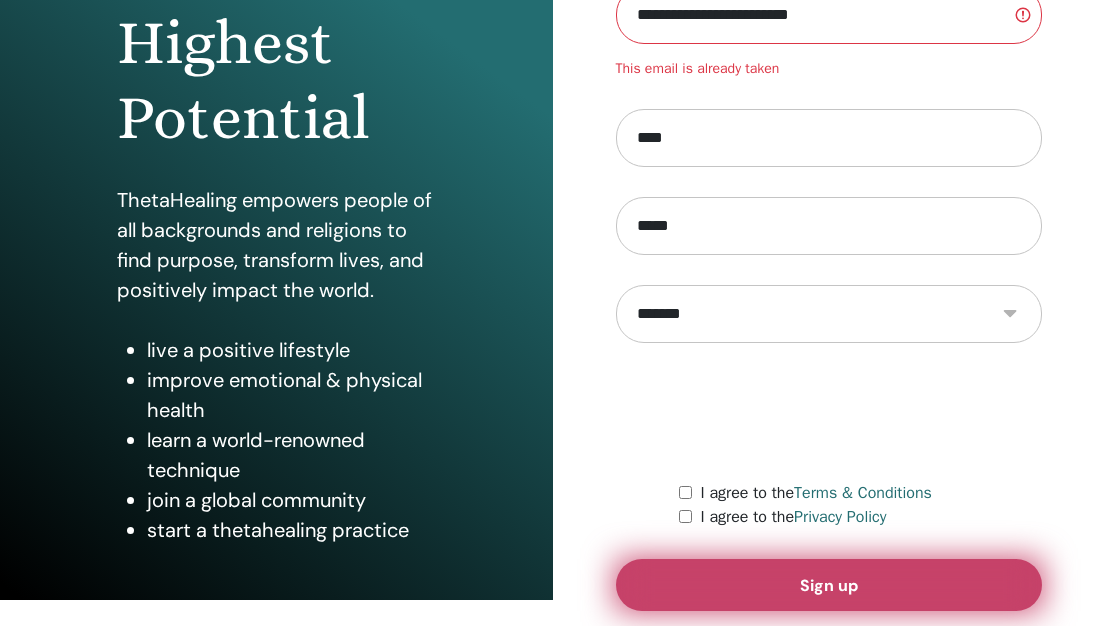 click on "Sign up" at bounding box center (829, 585) 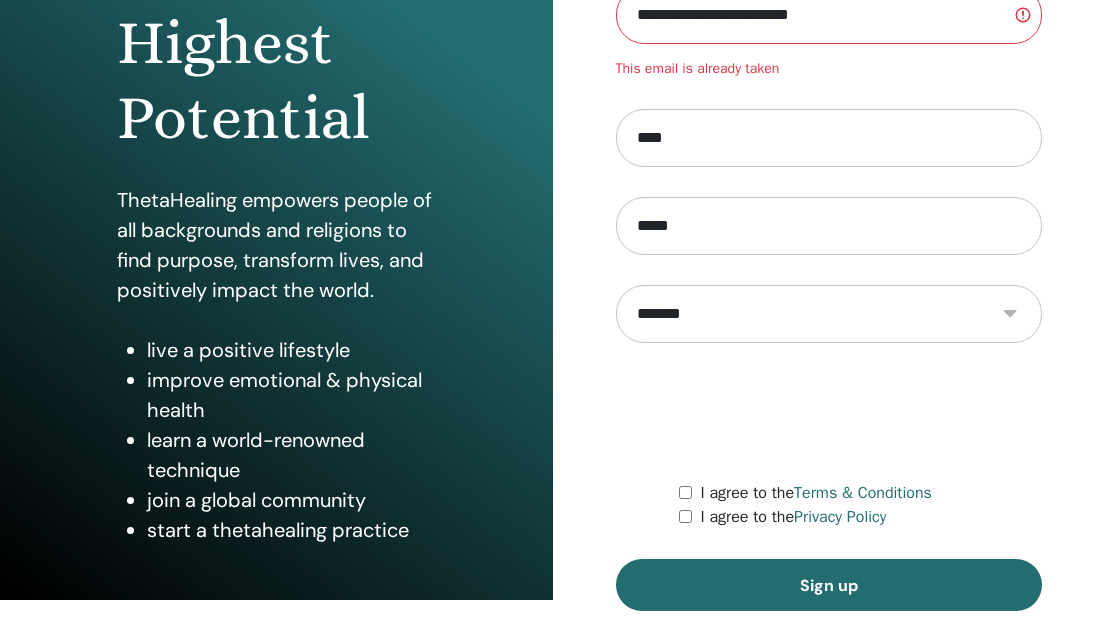 click on "**********" at bounding box center (829, 120) 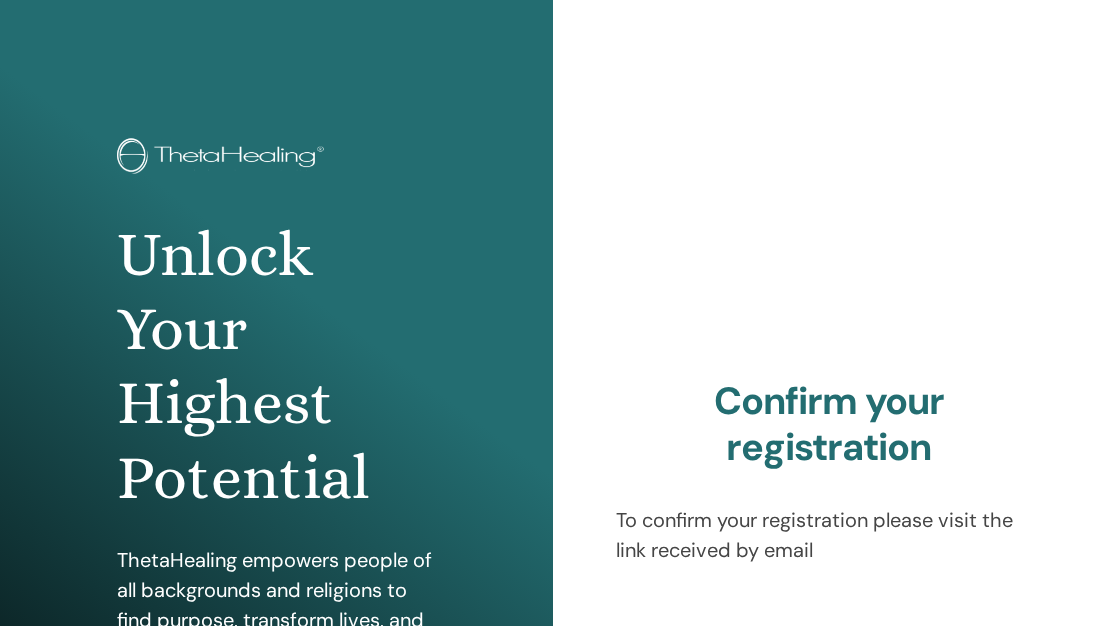 scroll, scrollTop: 0, scrollLeft: 0, axis: both 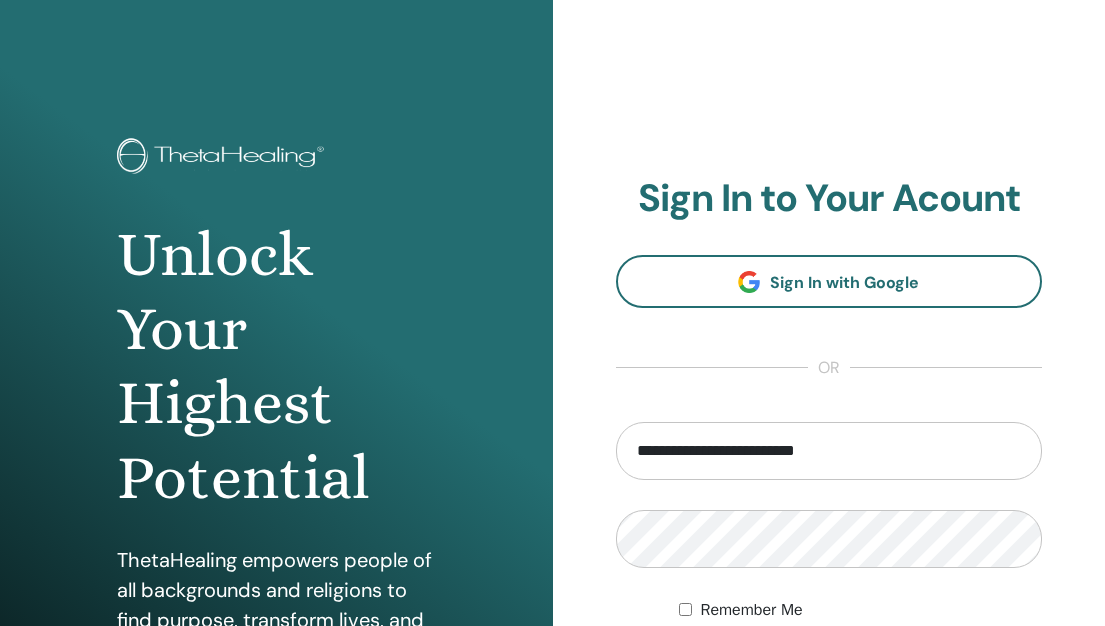 type on "**********" 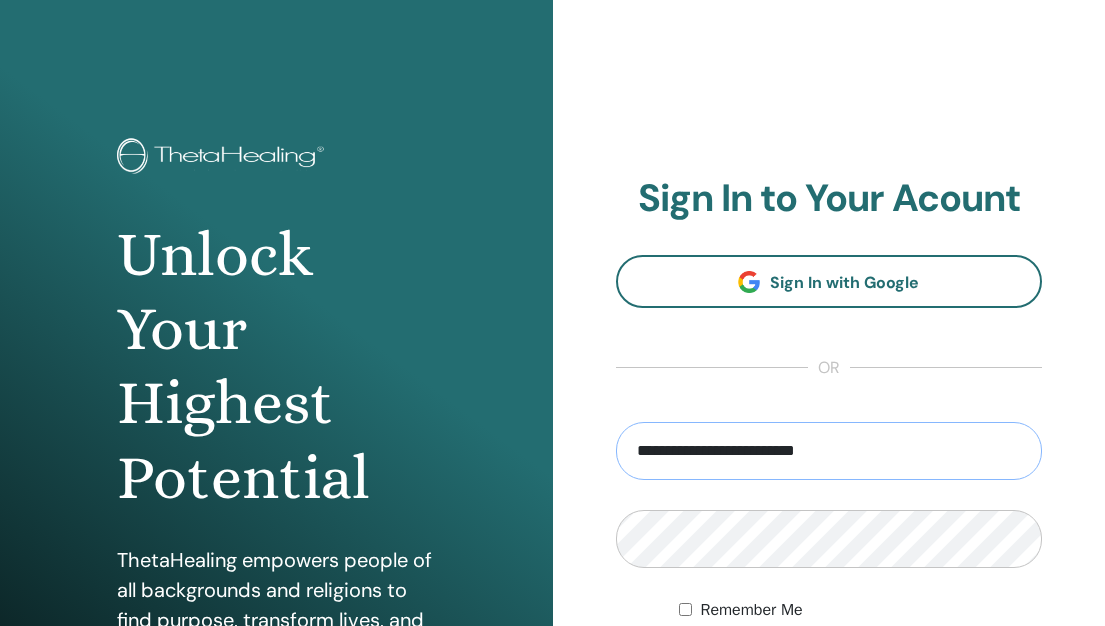 drag, startPoint x: 641, startPoint y: 451, endPoint x: 865, endPoint y: 436, distance: 224.50166 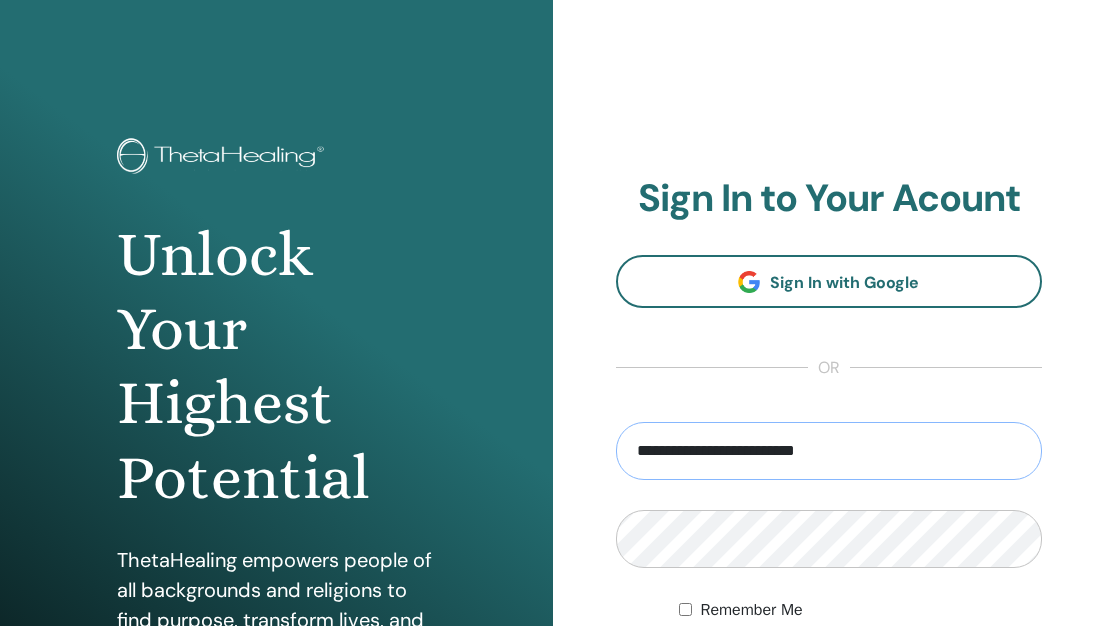 click on "**********" at bounding box center [829, 451] 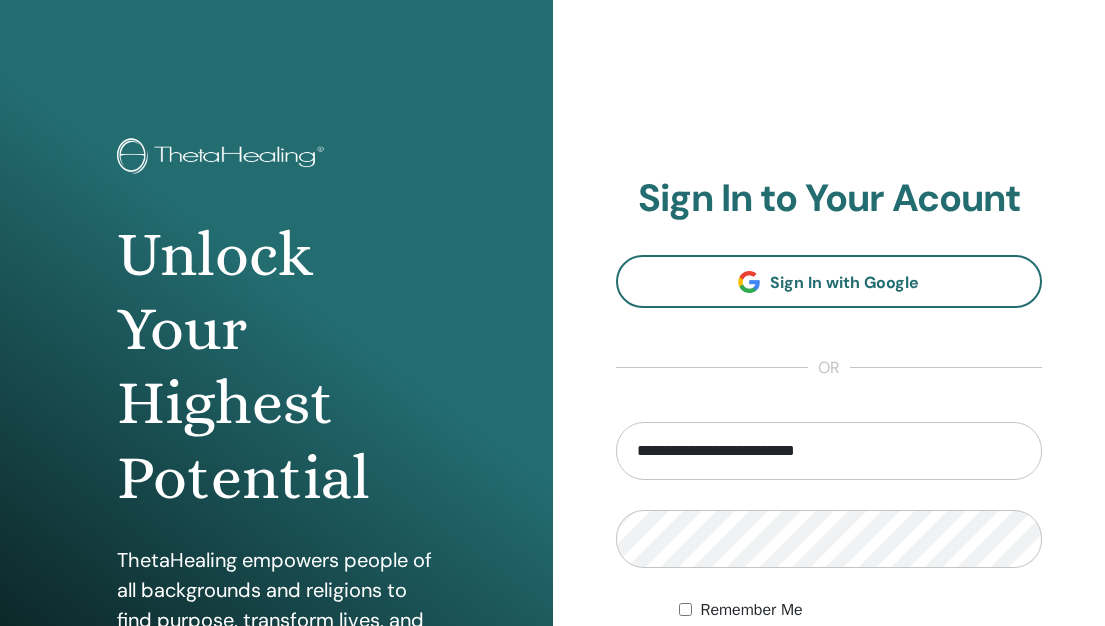 click on "**********" at bounding box center [829, 440] 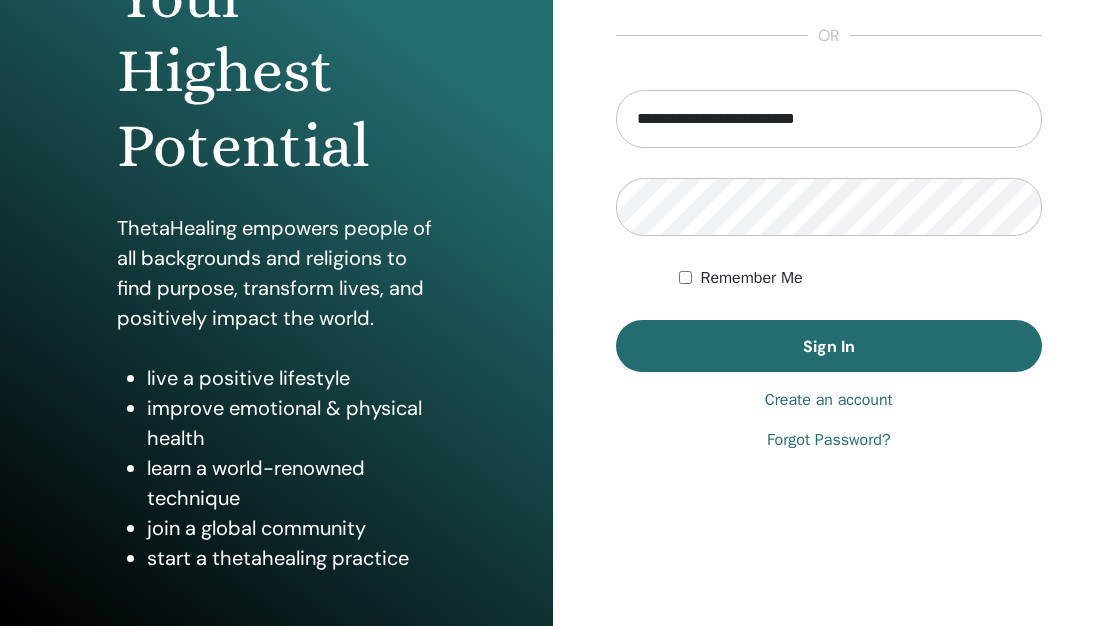 scroll, scrollTop: 334, scrollLeft: 0, axis: vertical 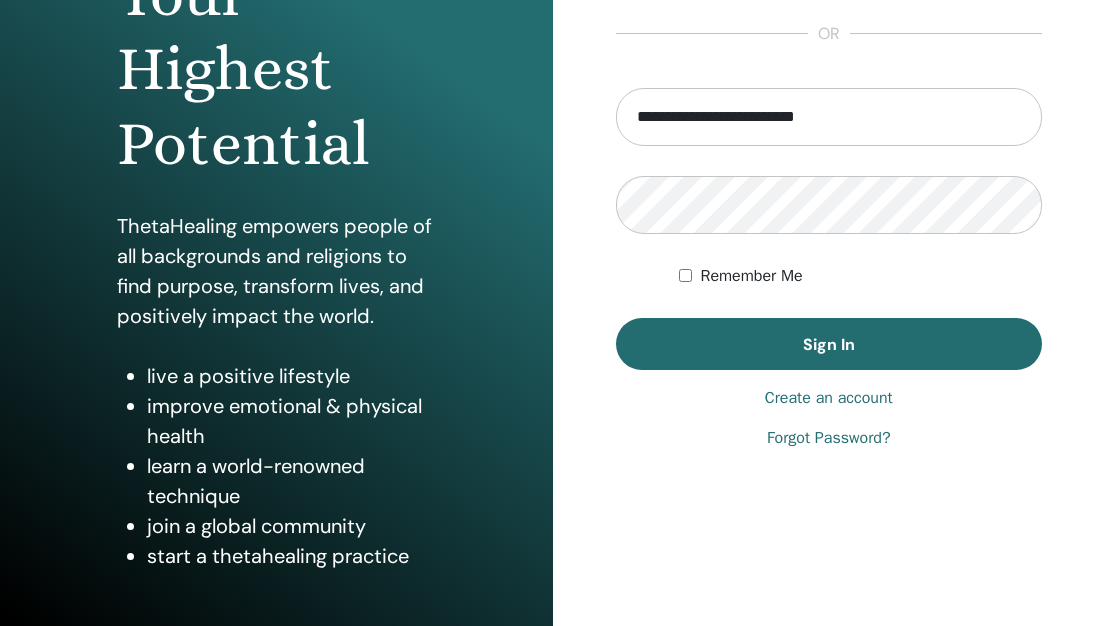 click on "Create an account" at bounding box center [829, 398] 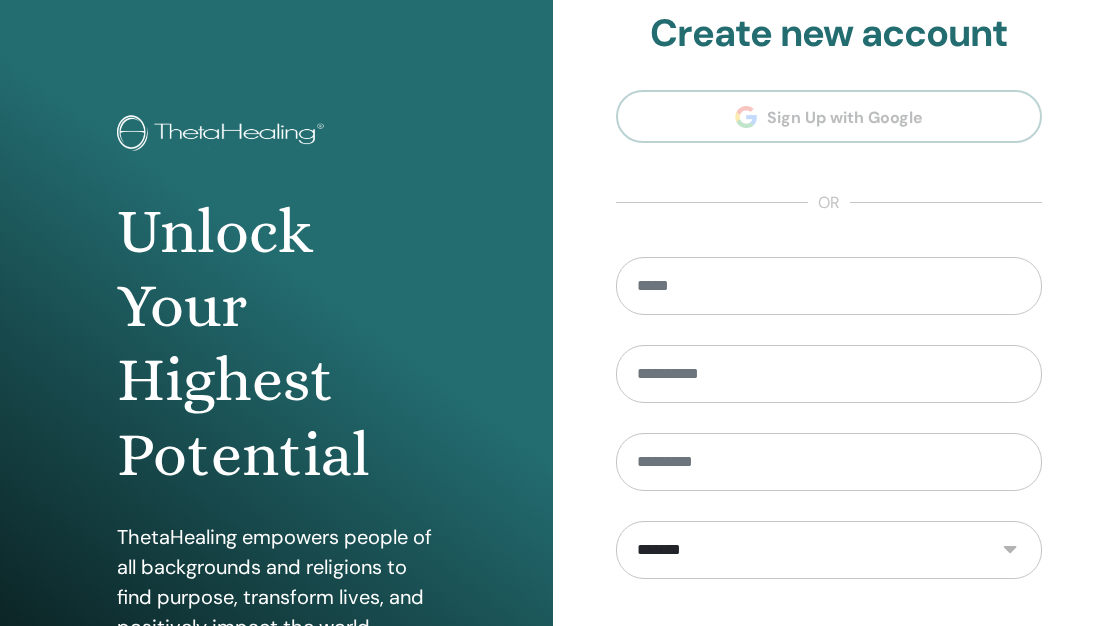 scroll, scrollTop: 0, scrollLeft: 0, axis: both 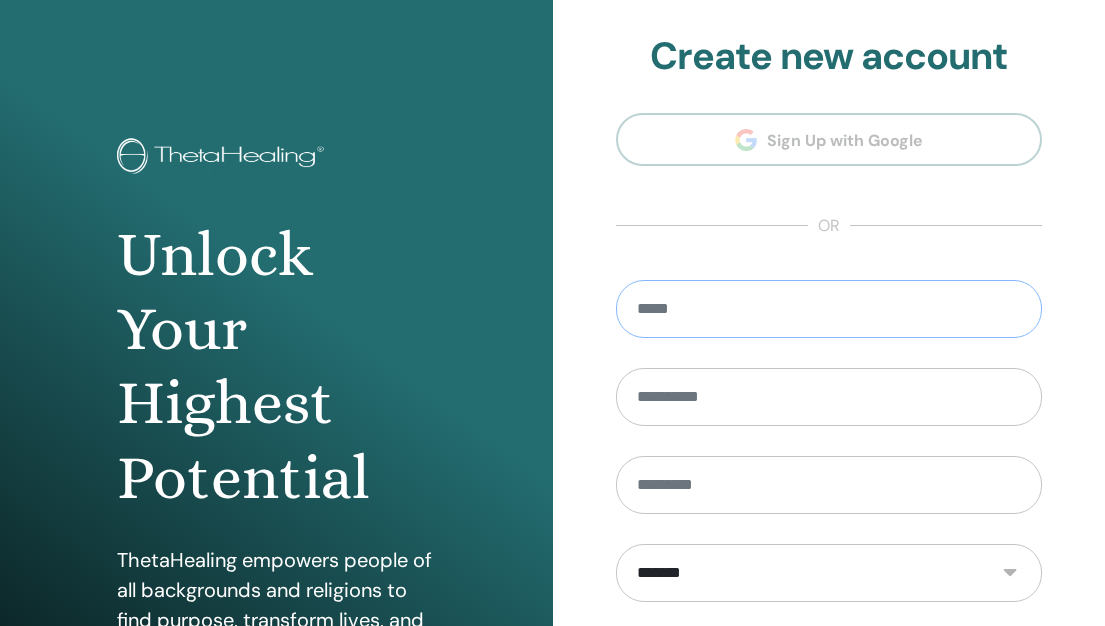 click at bounding box center (829, 309) 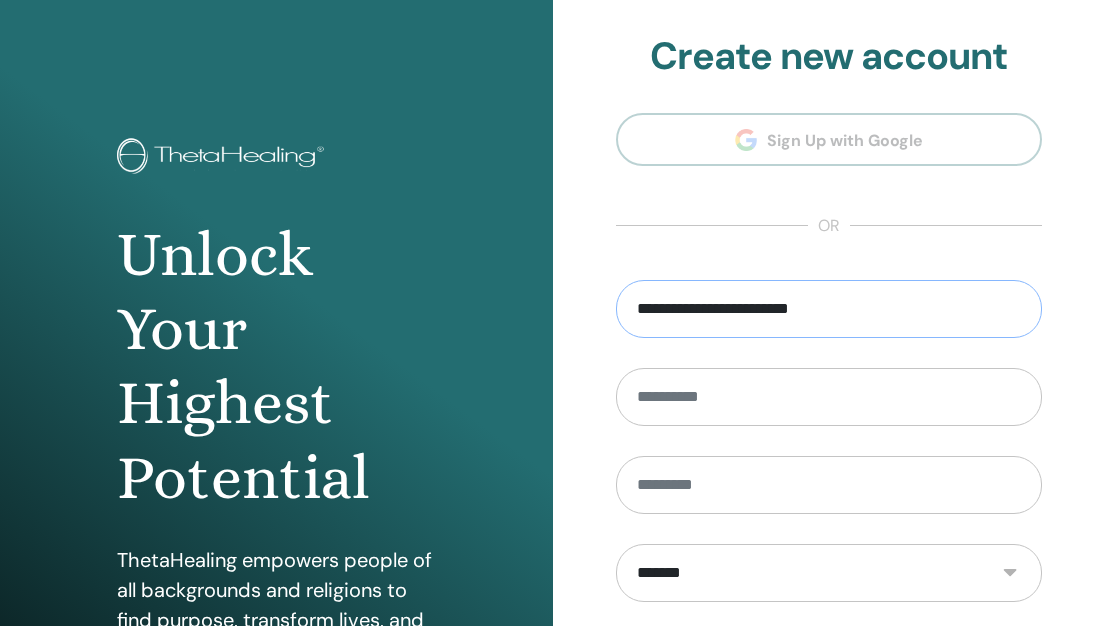 click on "**********" at bounding box center (829, 309) 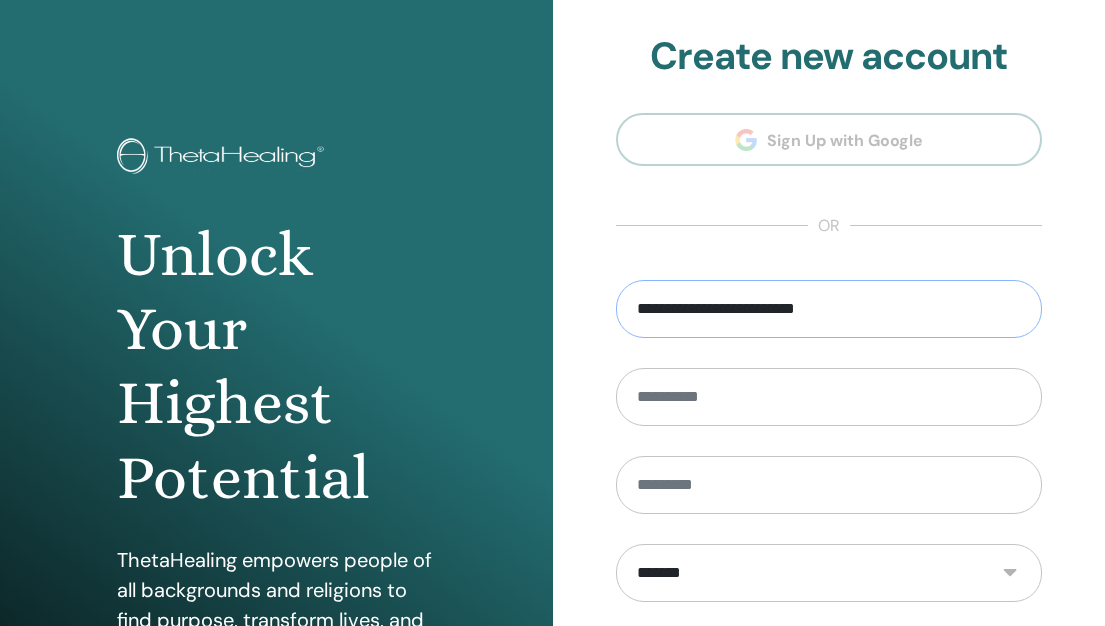 type on "**********" 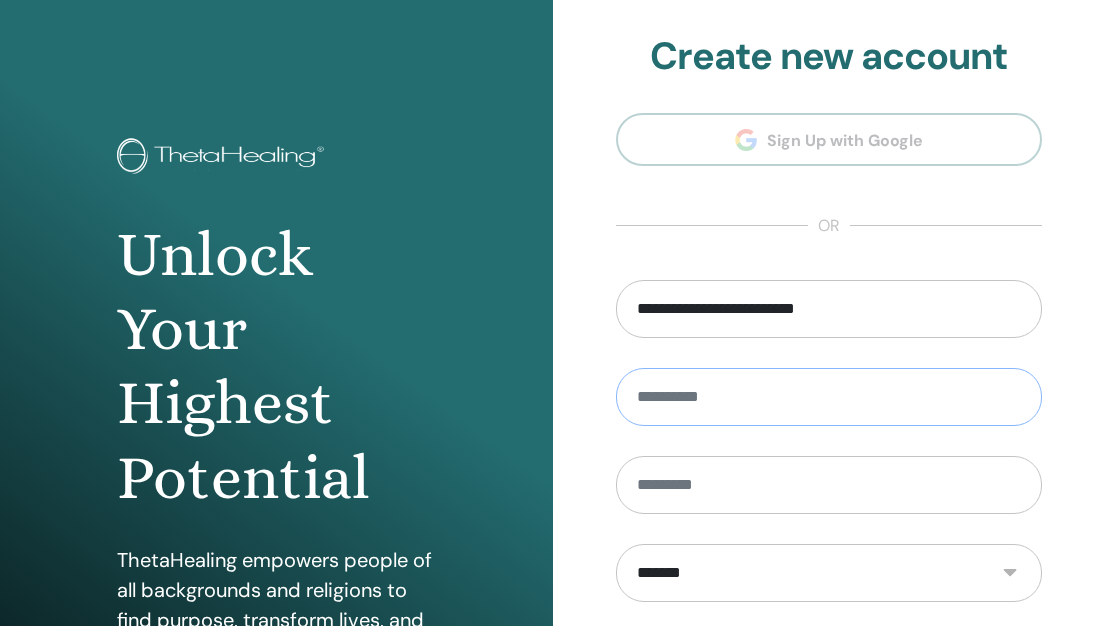 click at bounding box center [829, 397] 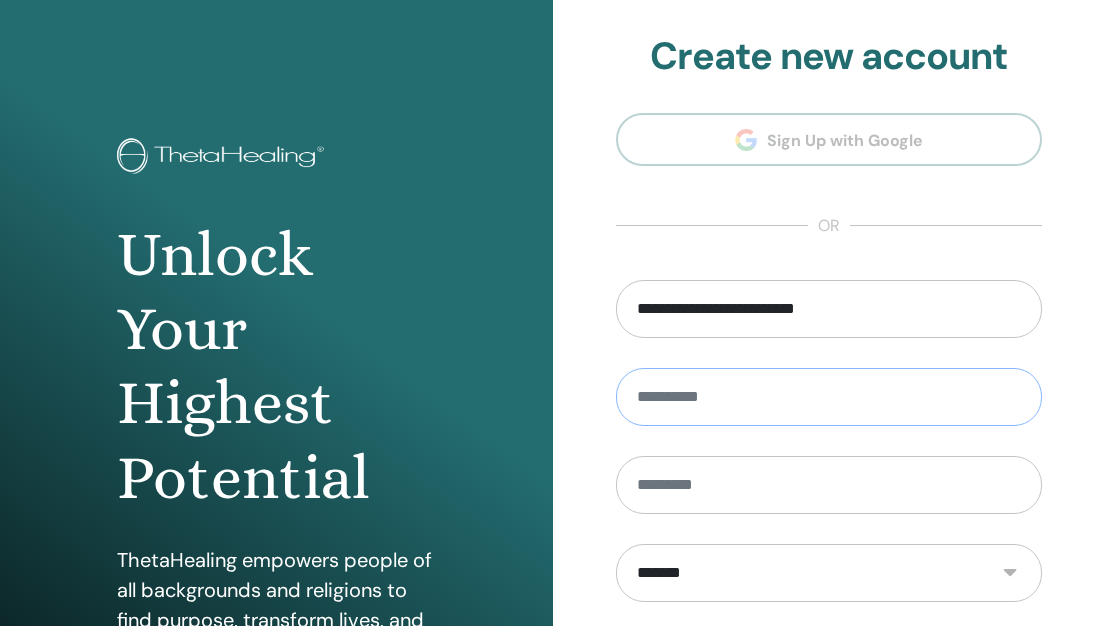type on "****" 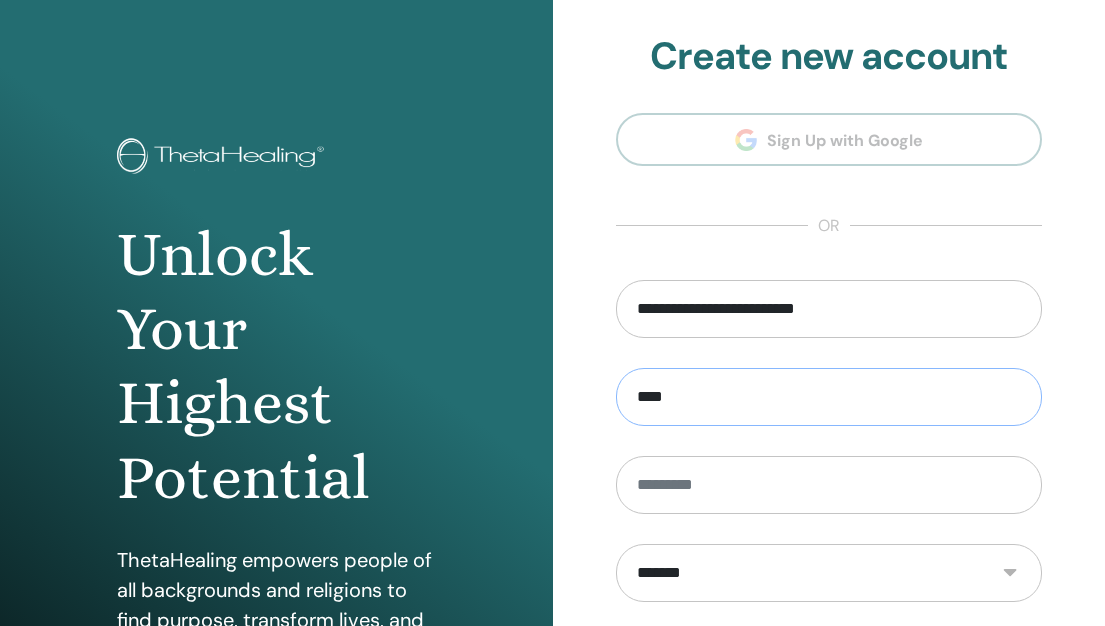 type on "*****" 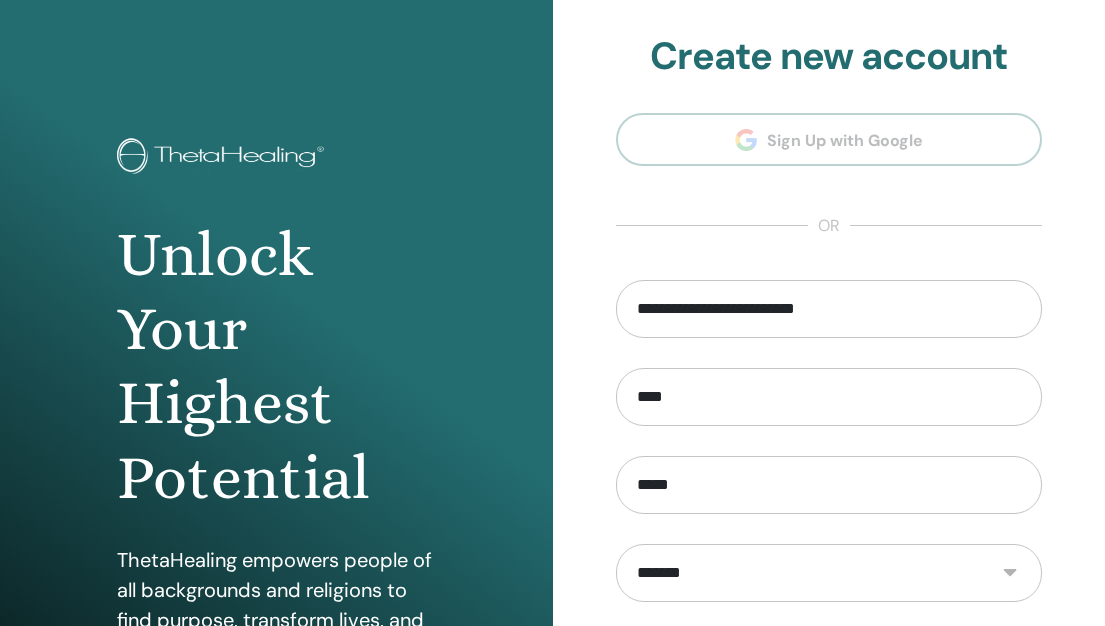 click on "**********" at bounding box center [829, 480] 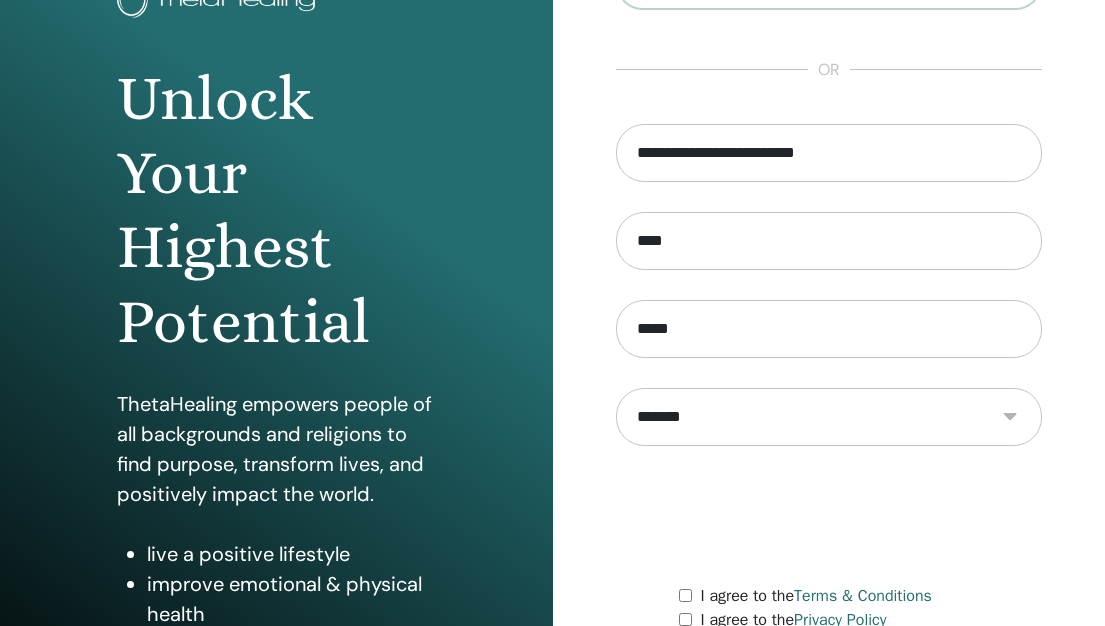 scroll, scrollTop: 160, scrollLeft: 0, axis: vertical 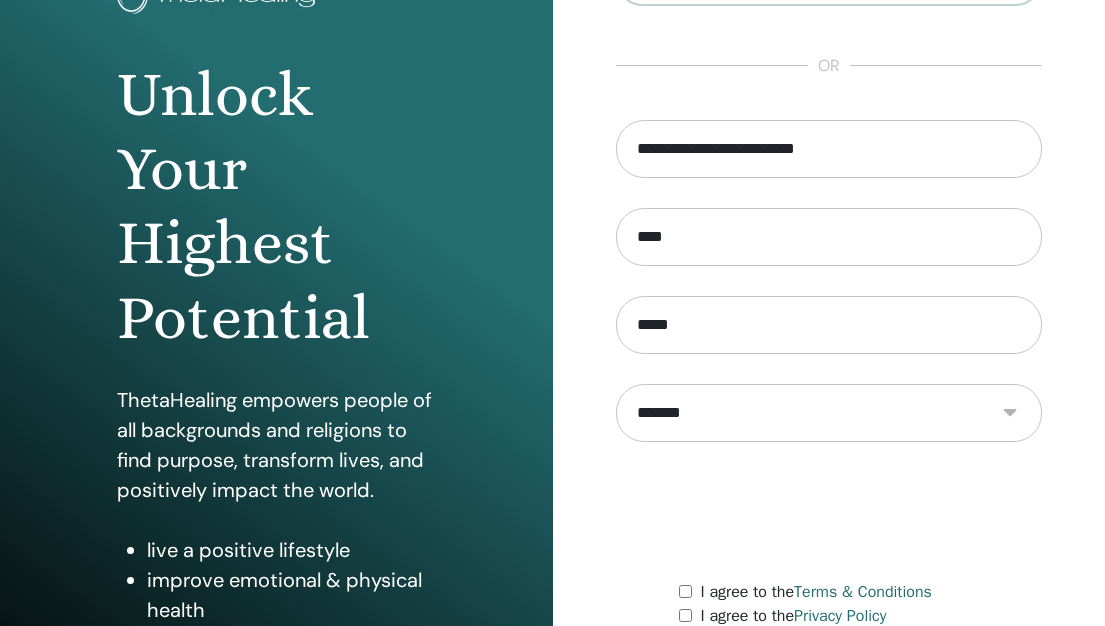 click at bounding box center [829, 511] 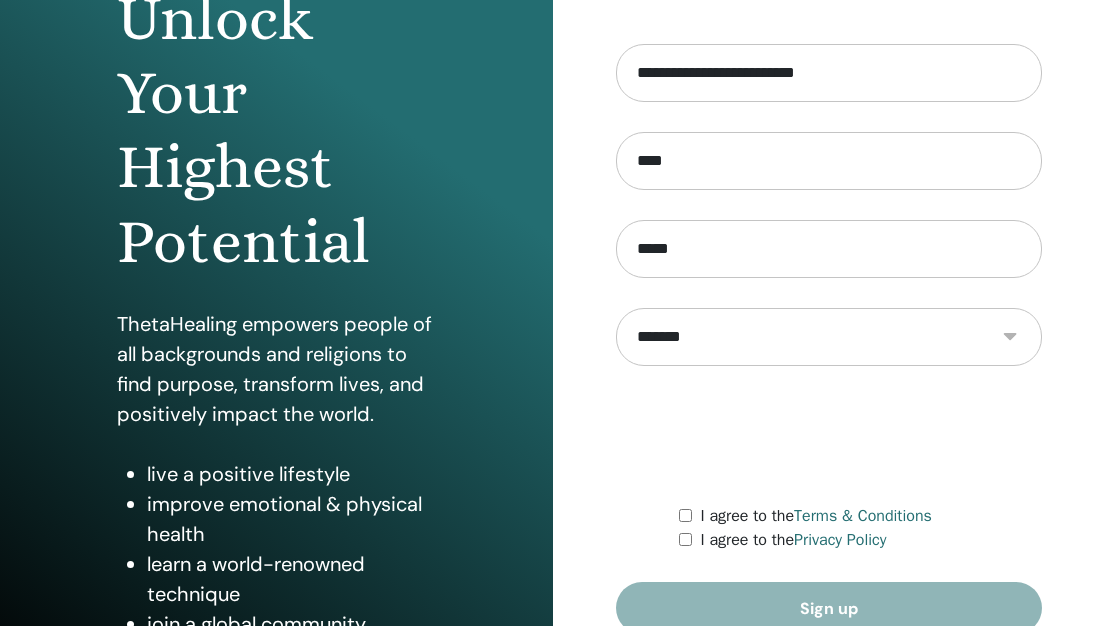 scroll, scrollTop: 240, scrollLeft: 0, axis: vertical 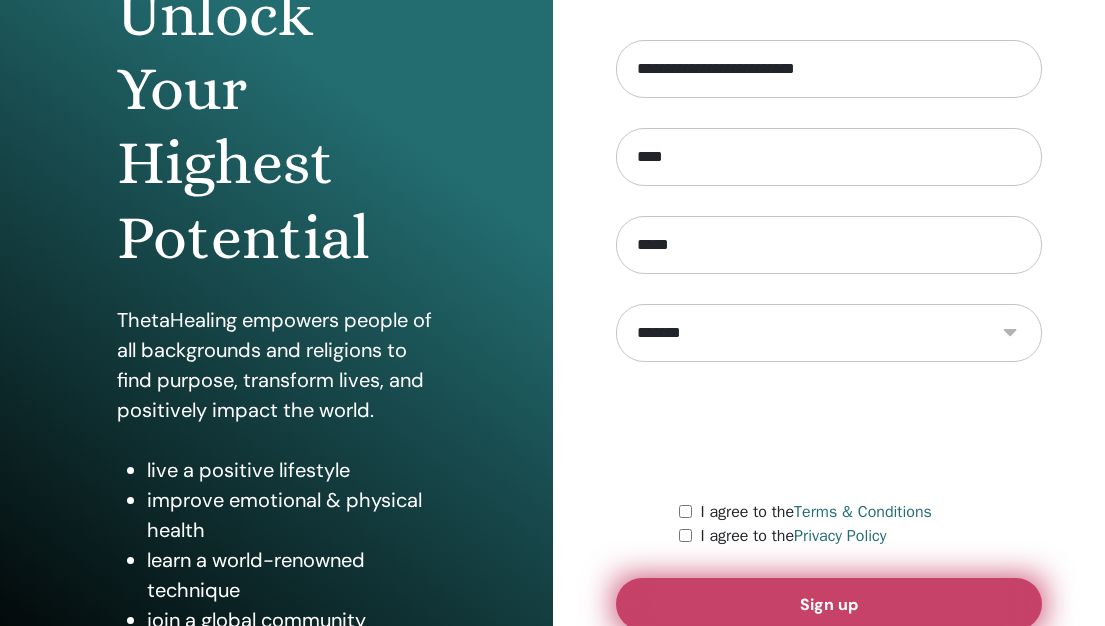 click on "Sign up" at bounding box center [829, 604] 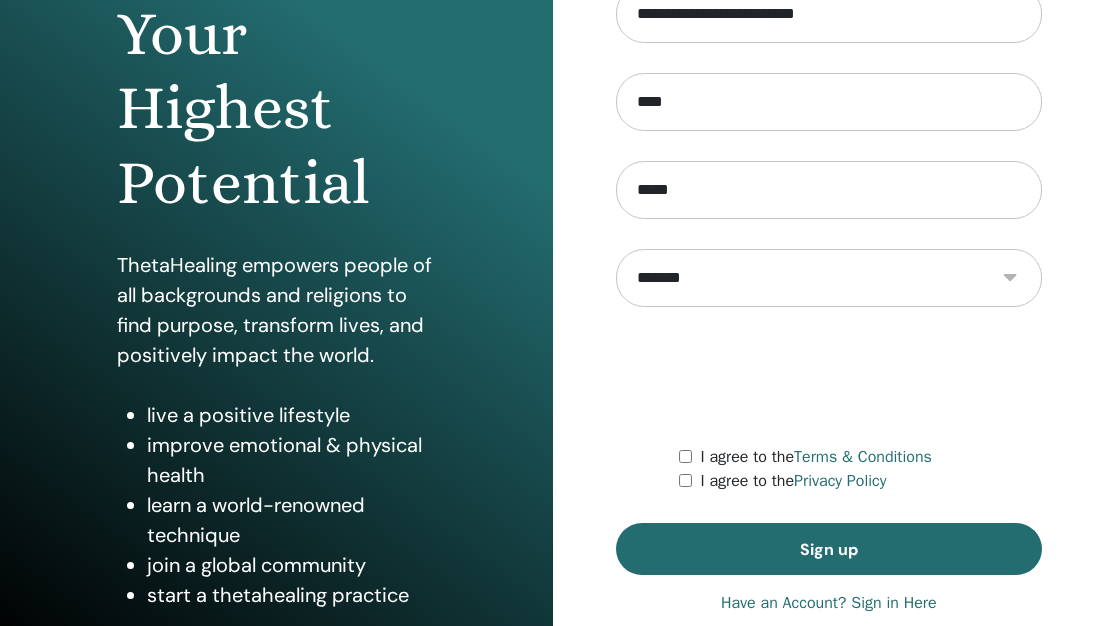 scroll, scrollTop: 334, scrollLeft: 0, axis: vertical 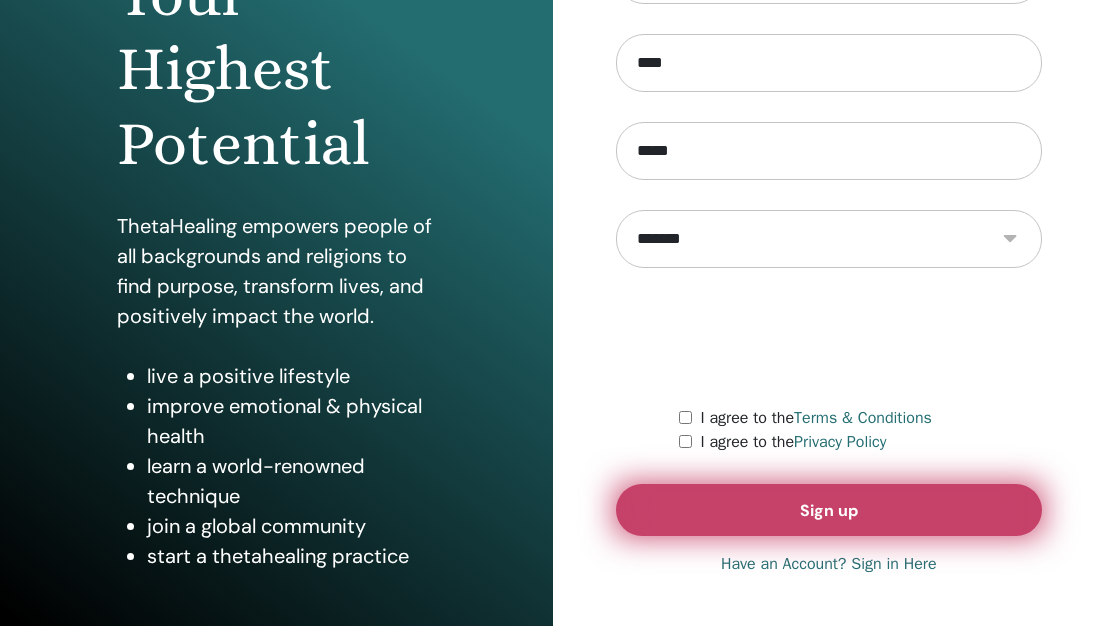 click on "Sign up" at bounding box center [829, 510] 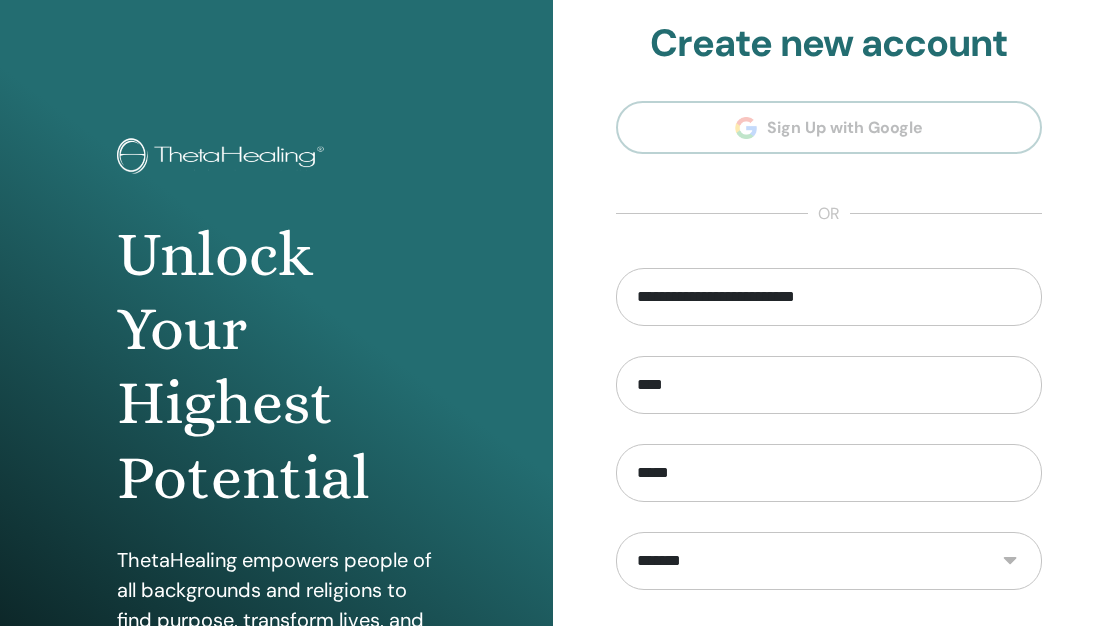 scroll, scrollTop: 0, scrollLeft: 0, axis: both 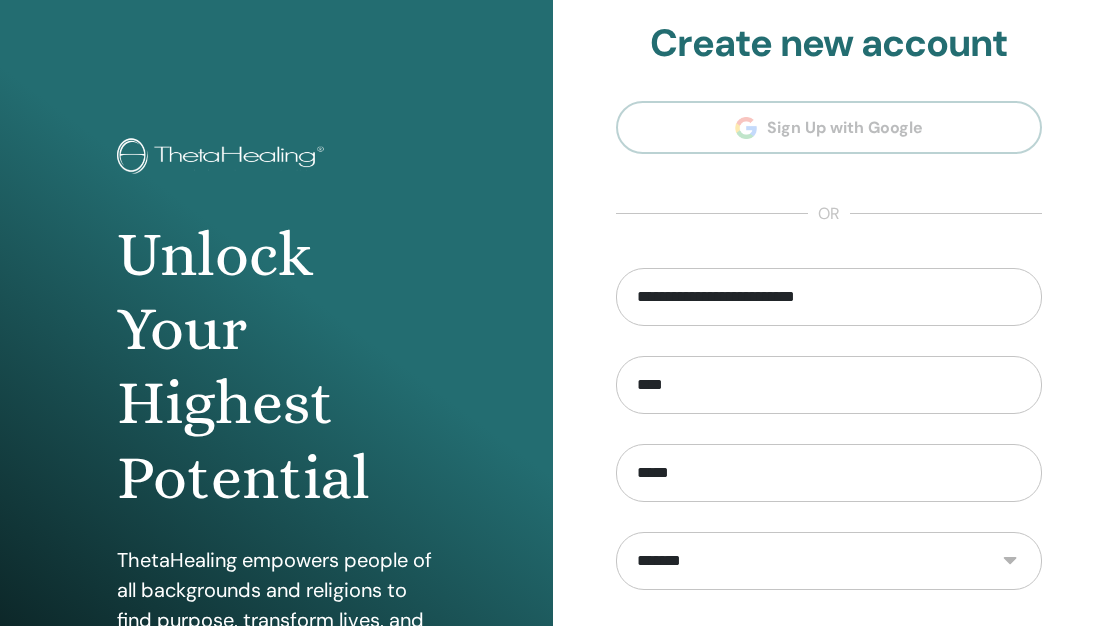 click on "**********" at bounding box center [829, 480] 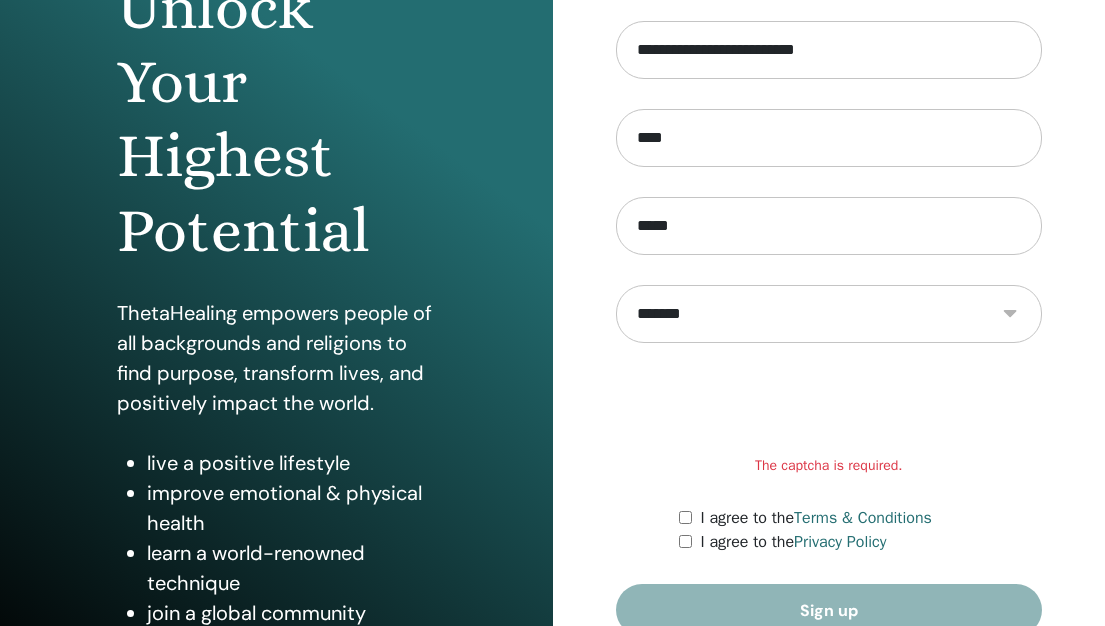 scroll, scrollTop: 280, scrollLeft: 0, axis: vertical 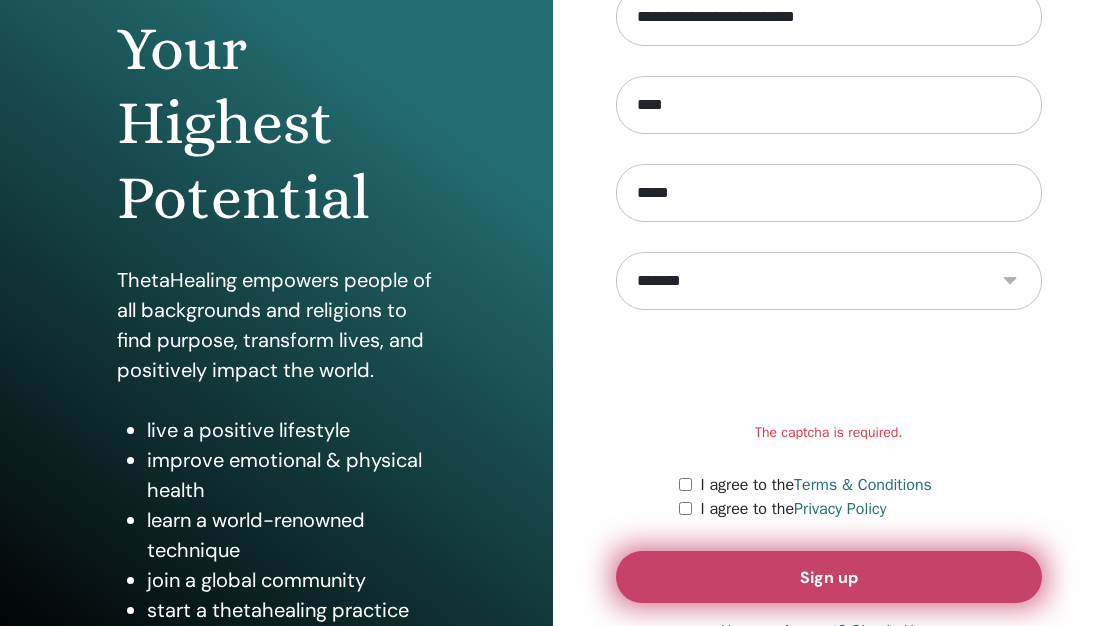 click on "Sign up" at bounding box center [829, 577] 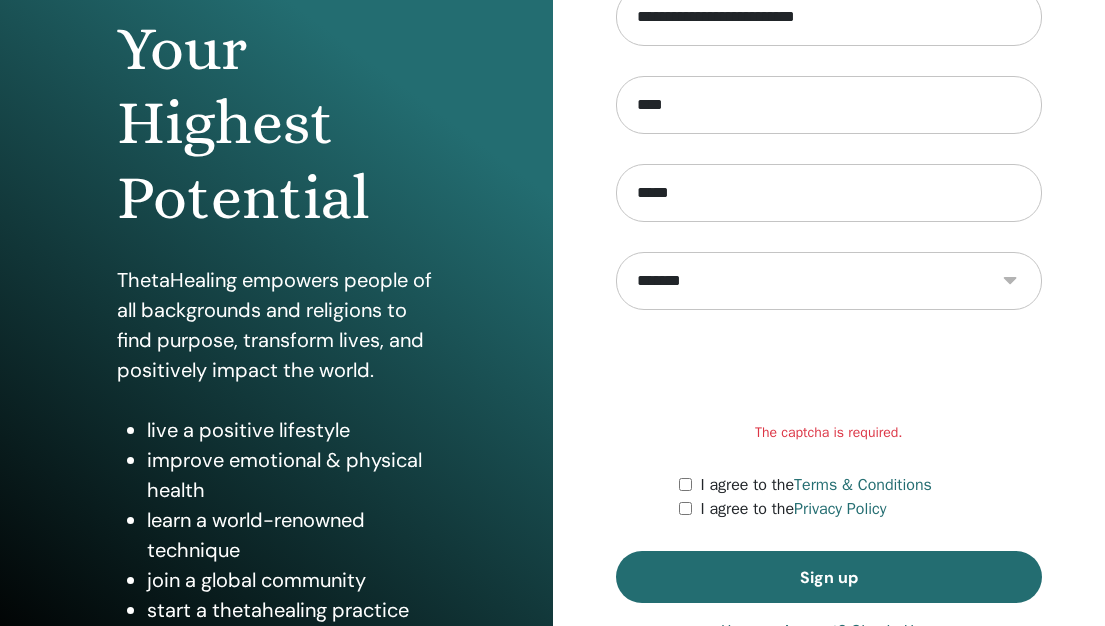 scroll, scrollTop: 334, scrollLeft: 0, axis: vertical 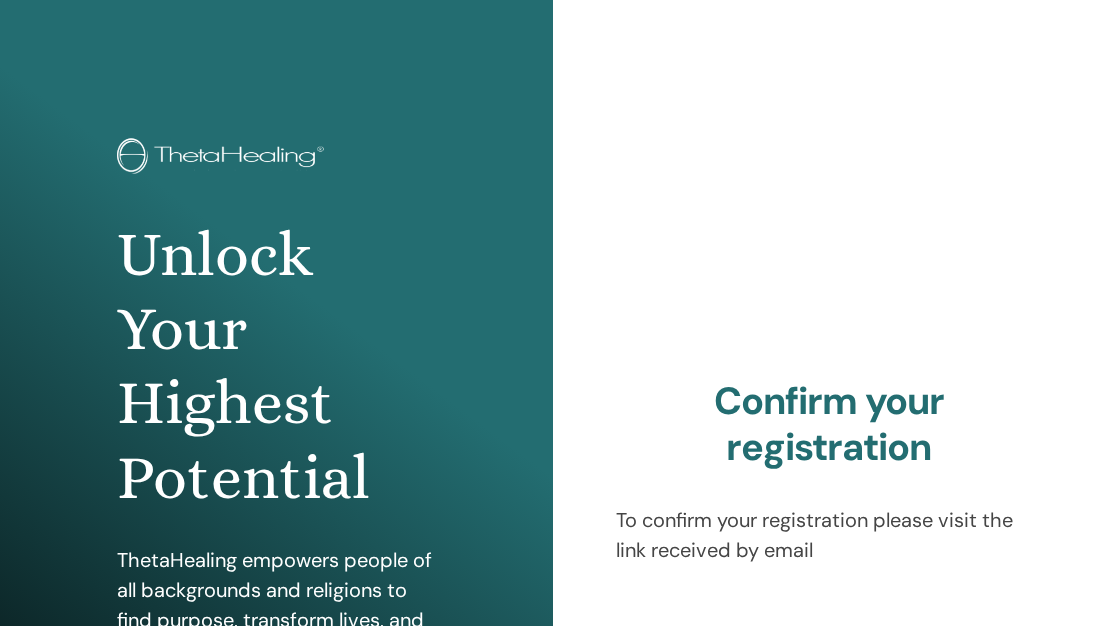 click on "To confirm your registration please visit the link received by email" at bounding box center [829, 535] 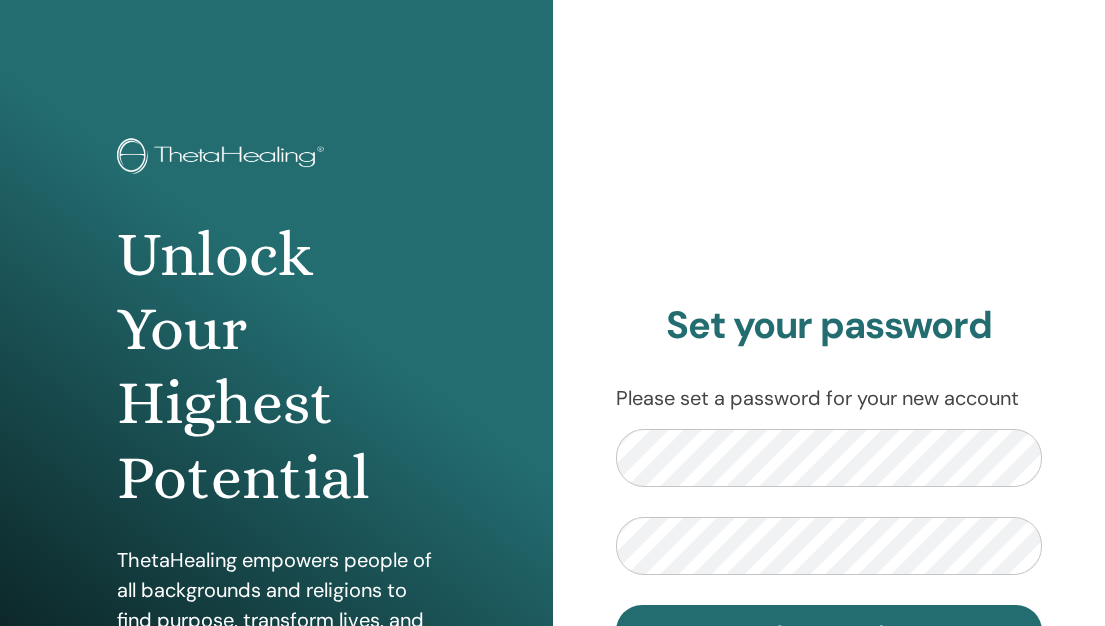 scroll, scrollTop: 0, scrollLeft: 0, axis: both 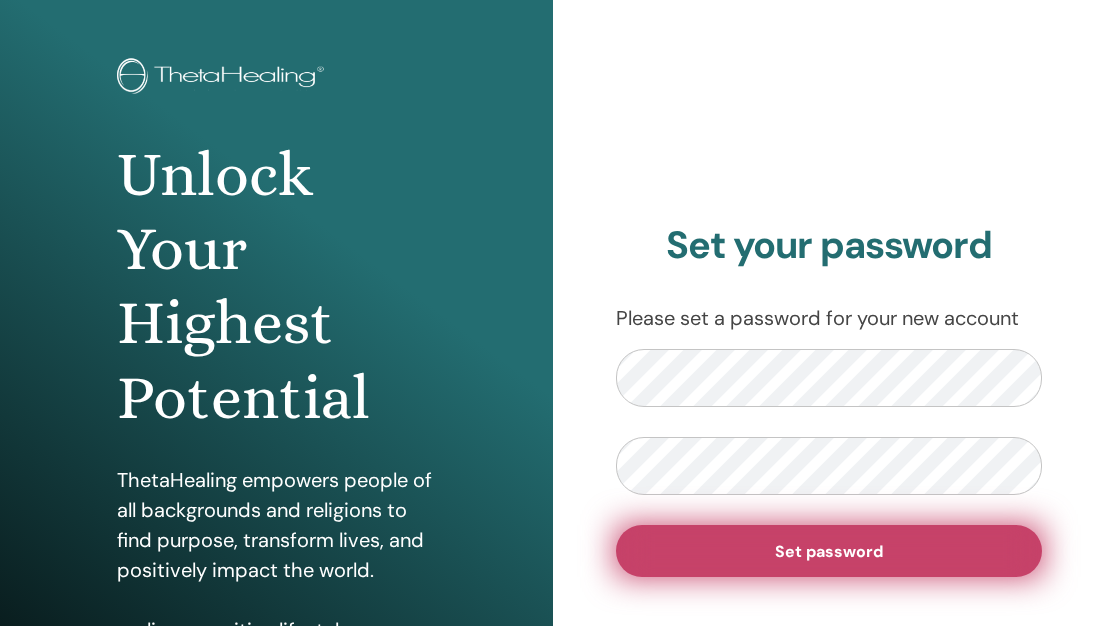 click on "Set password" at bounding box center (829, 551) 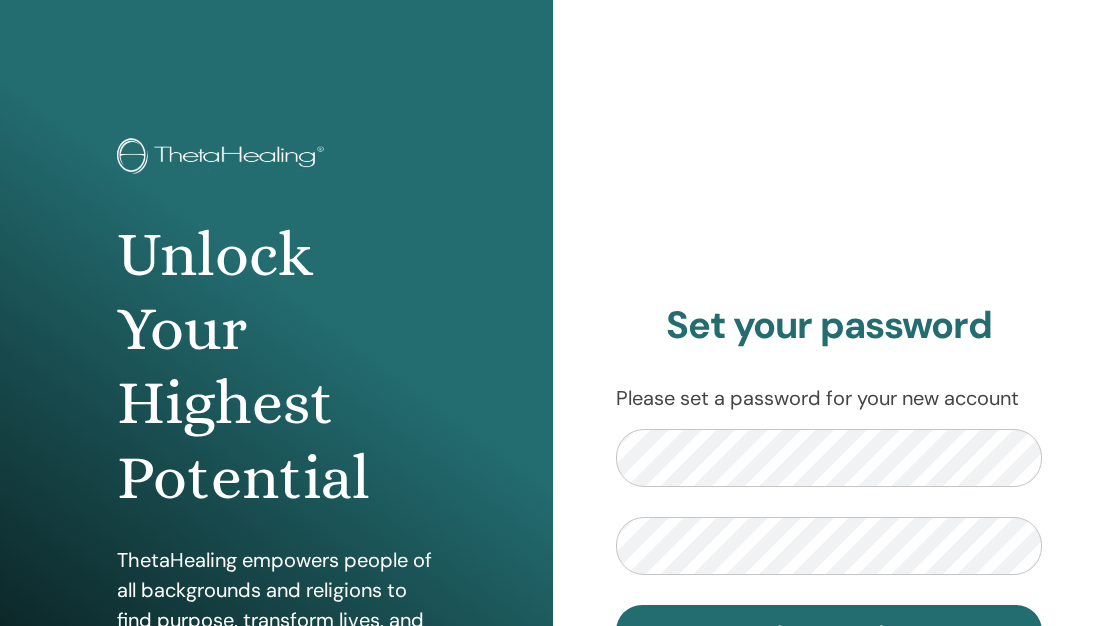 scroll, scrollTop: 80, scrollLeft: 0, axis: vertical 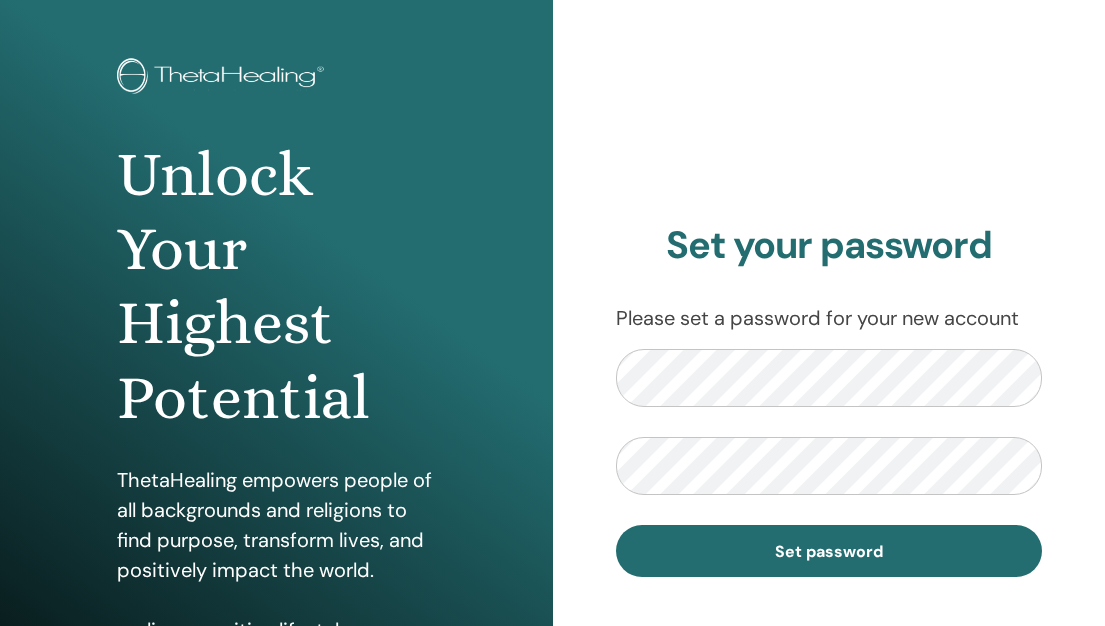 click on "Set your password
Please set a password for your new account
Set password" at bounding box center [829, 400] 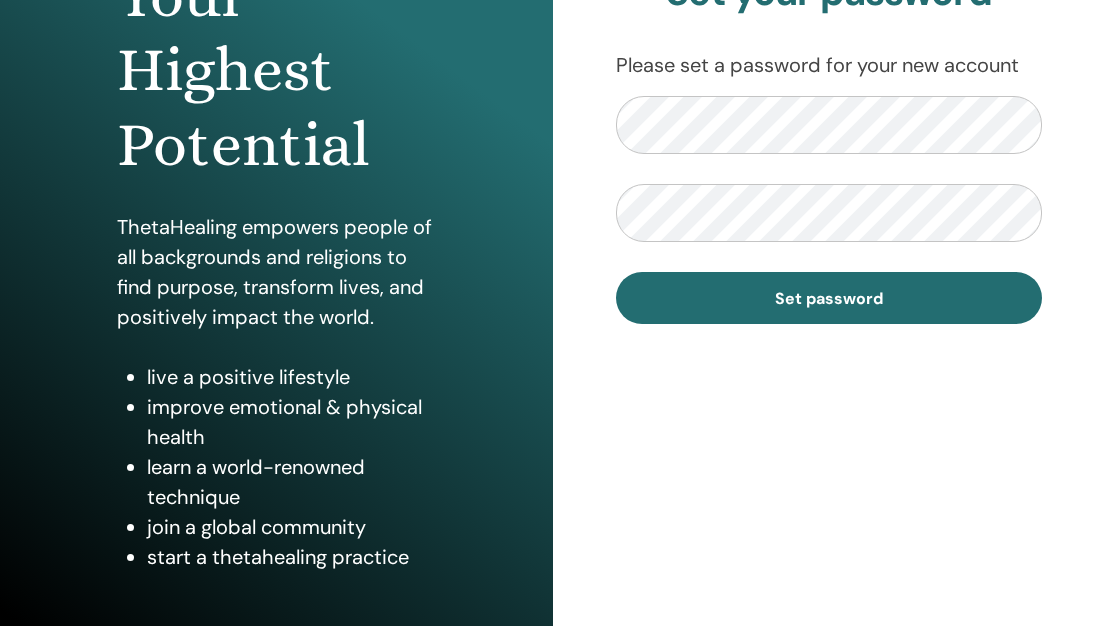 scroll, scrollTop: 334, scrollLeft: 0, axis: vertical 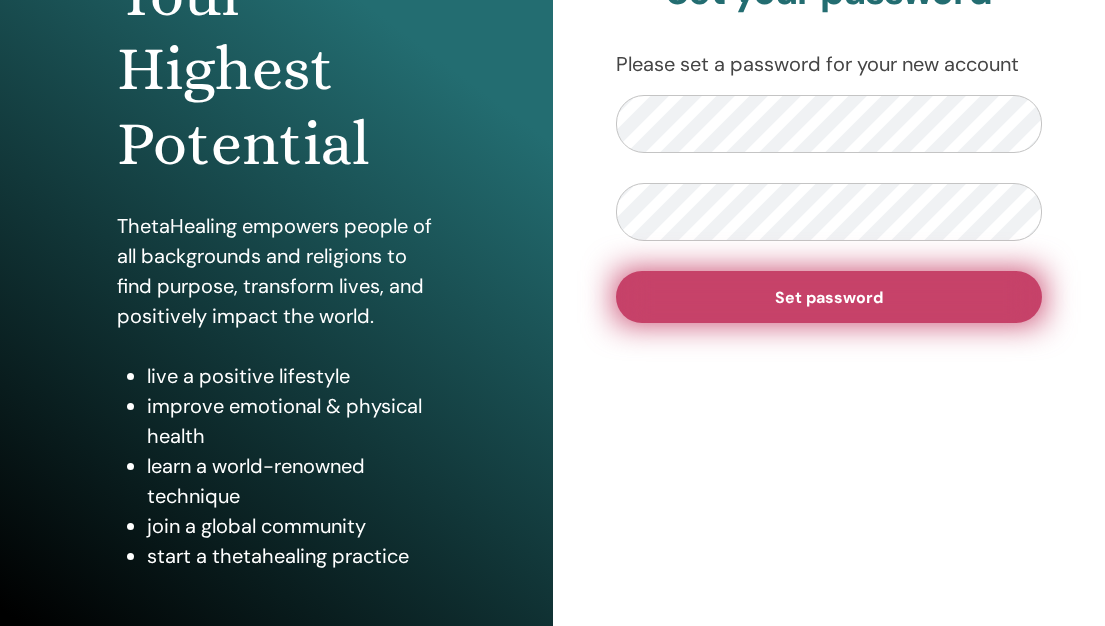 click on "Set password" at bounding box center (829, 297) 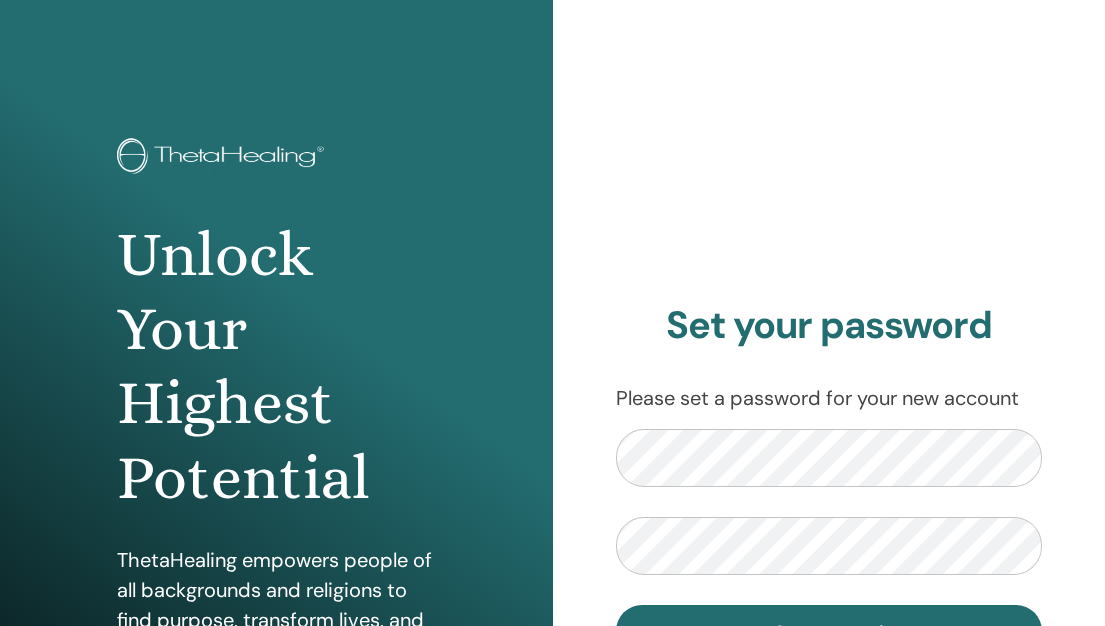 scroll, scrollTop: 332, scrollLeft: 0, axis: vertical 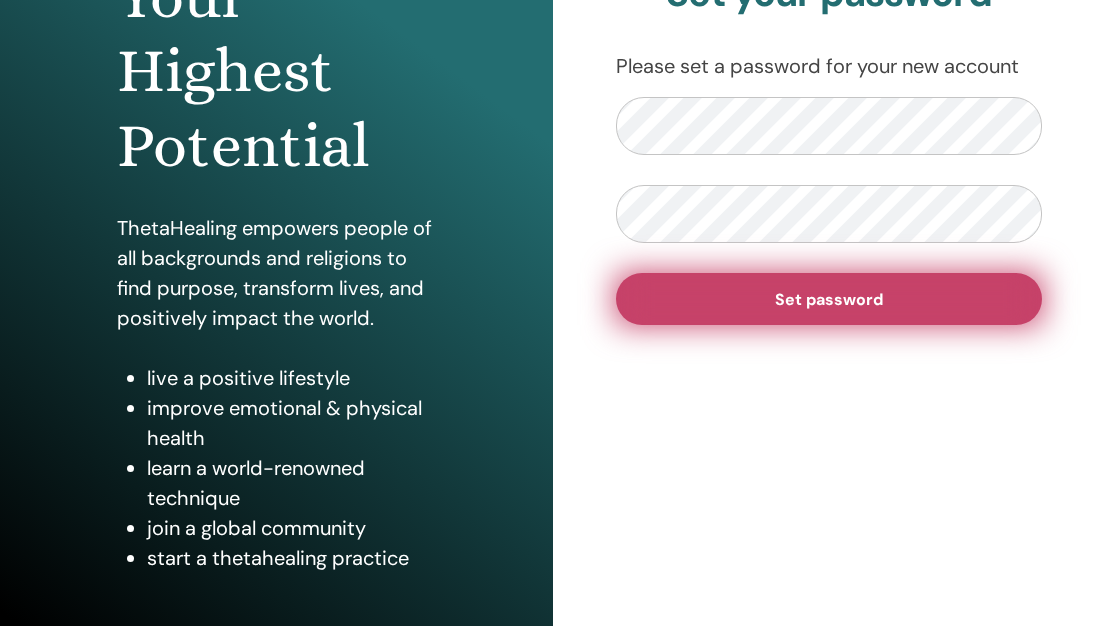 click on "Set password" at bounding box center (829, 299) 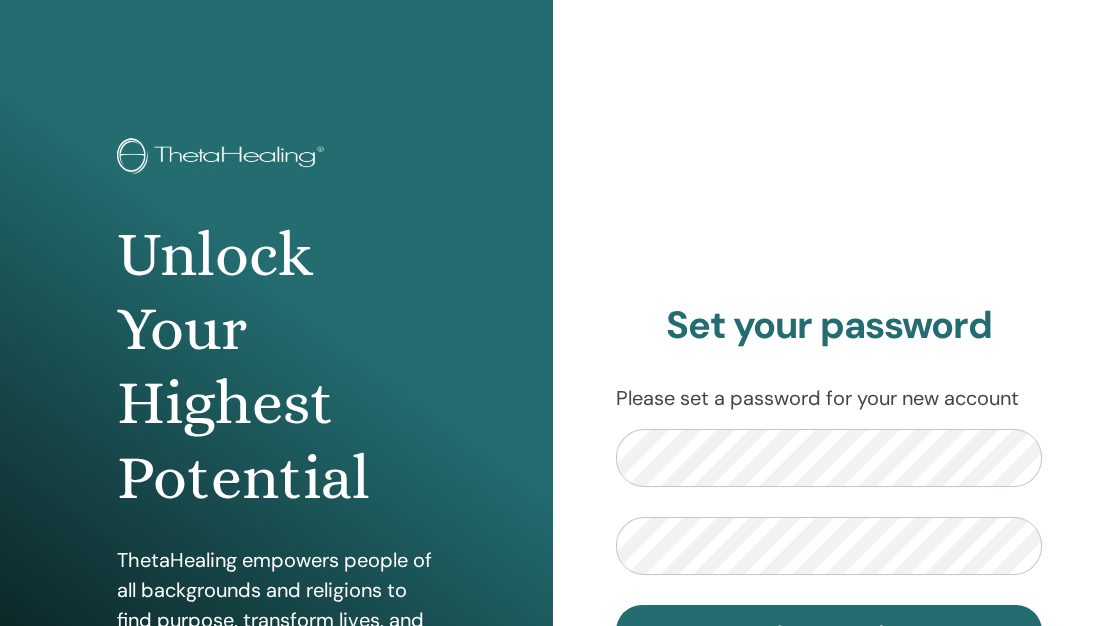 scroll, scrollTop: 331, scrollLeft: 0, axis: vertical 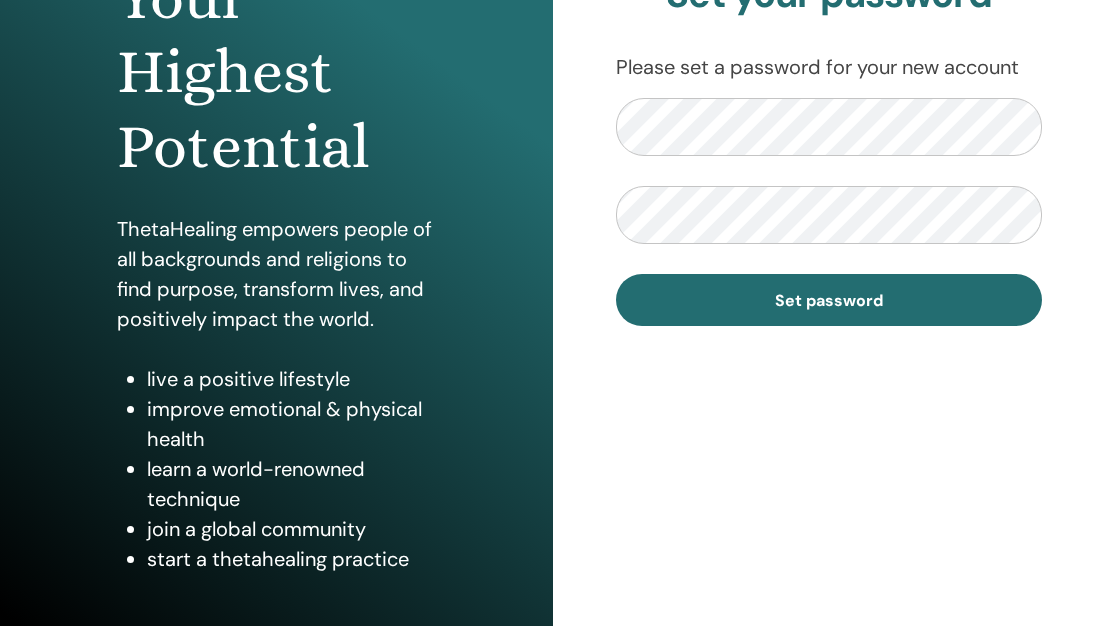 click on "Set your password
Please set a password for your new account
Set password" at bounding box center [829, 149] 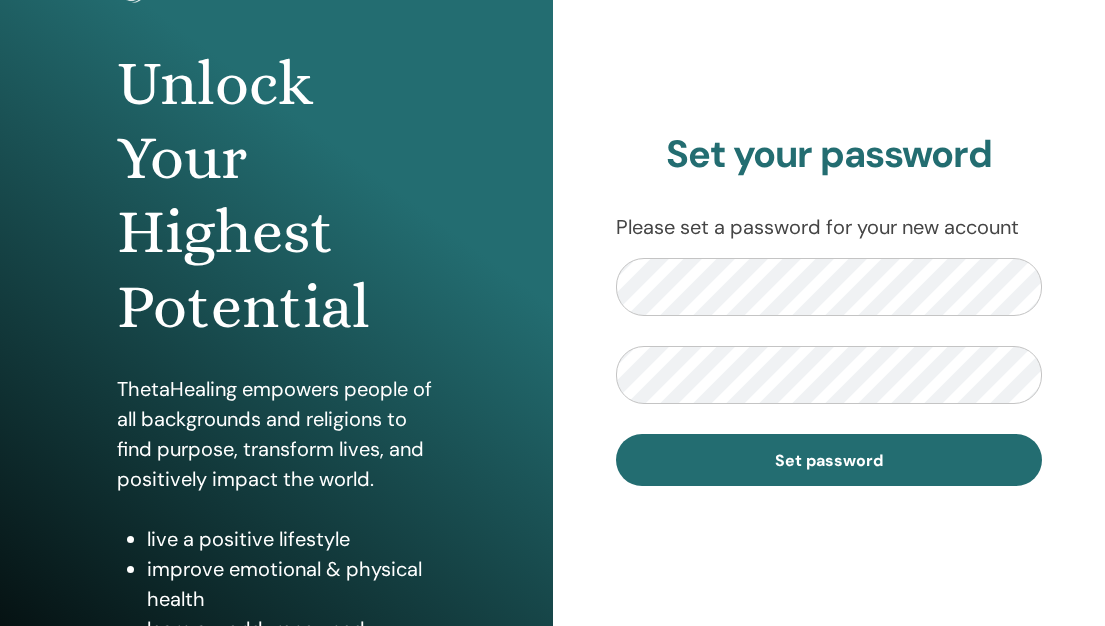 scroll, scrollTop: 131, scrollLeft: 0, axis: vertical 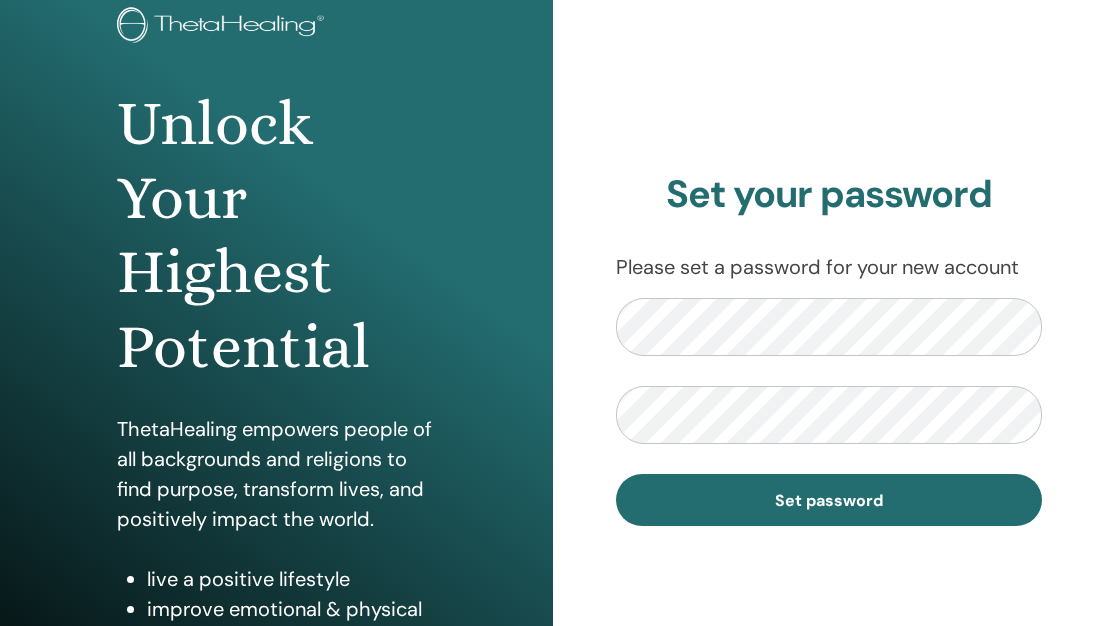 drag, startPoint x: 1109, startPoint y: 2, endPoint x: 671, endPoint y: 128, distance: 455.7631 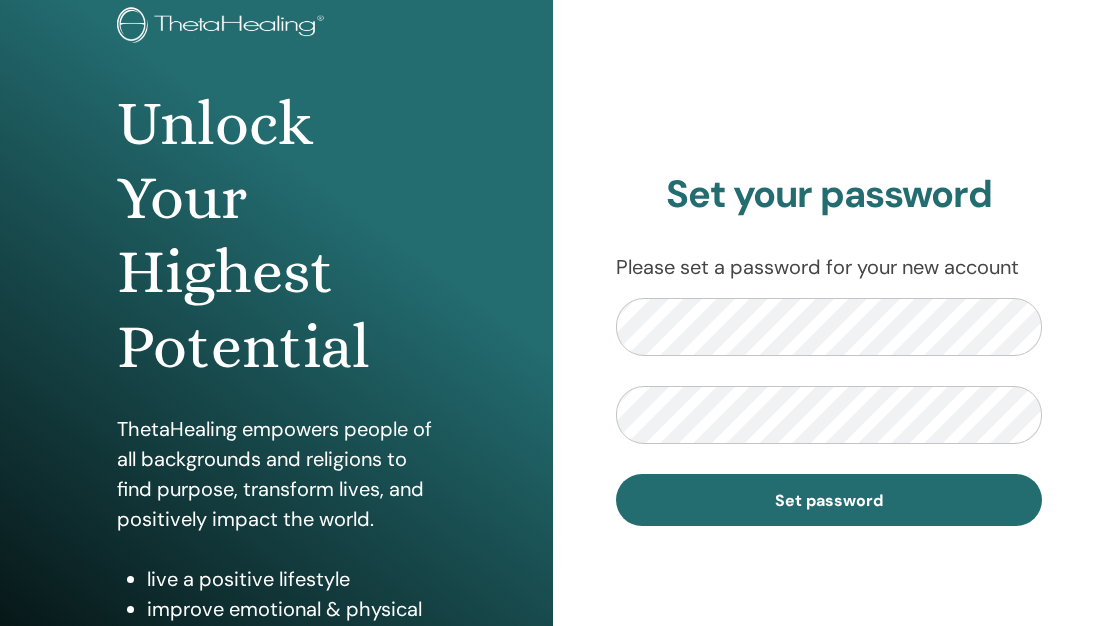 drag, startPoint x: 810, startPoint y: 52, endPoint x: 824, endPoint y: 4, distance: 50 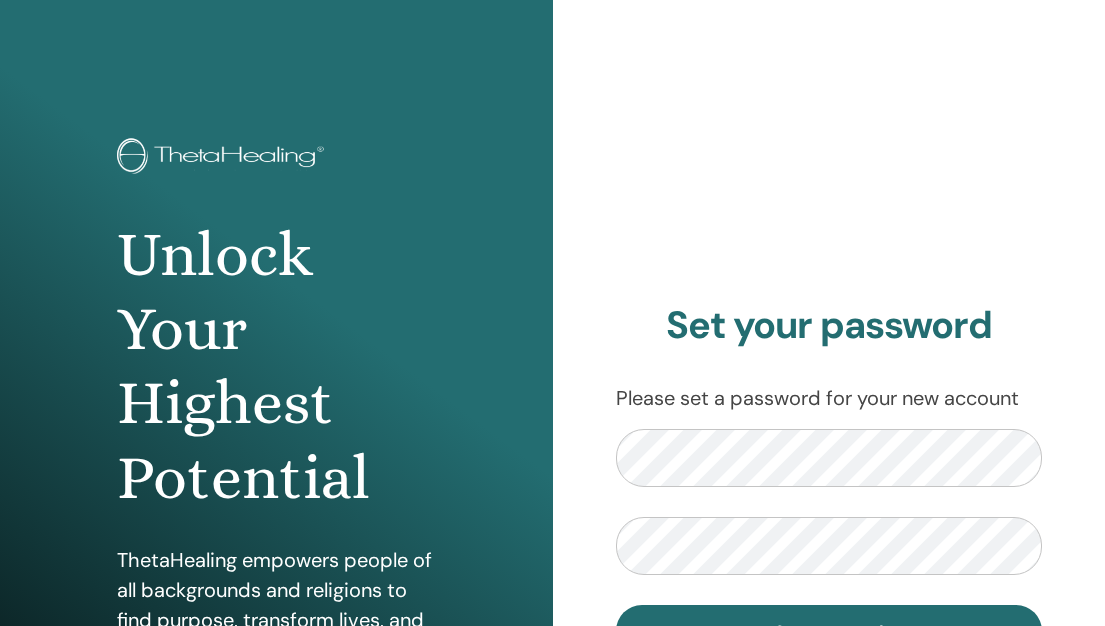 scroll, scrollTop: 0, scrollLeft: 0, axis: both 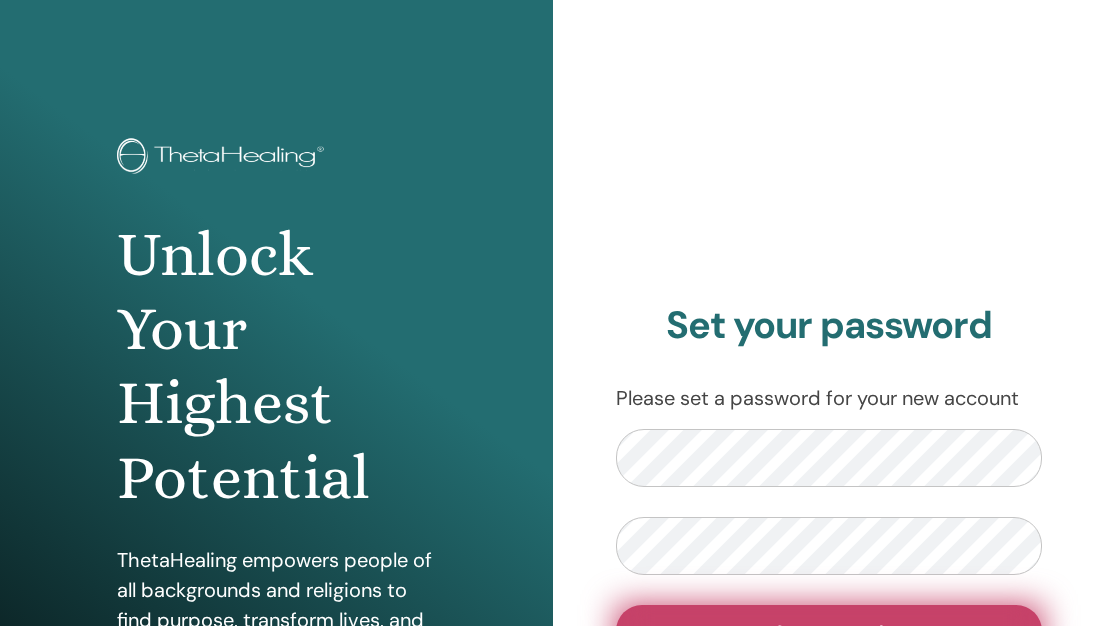 click on "Set password" at bounding box center (829, 631) 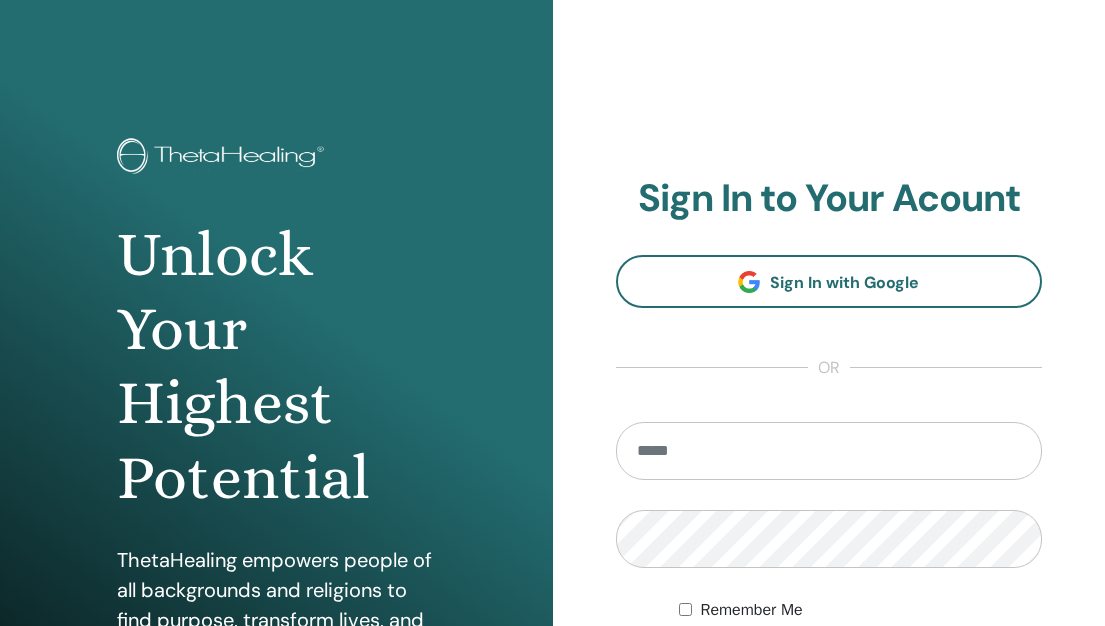scroll, scrollTop: 0, scrollLeft: 0, axis: both 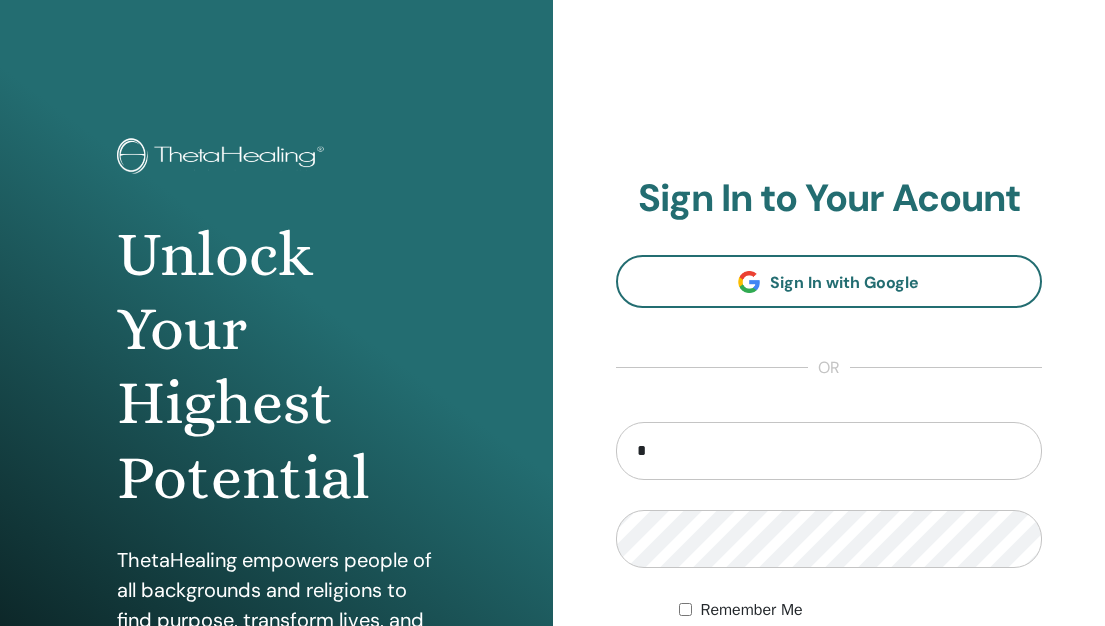 type on "**********" 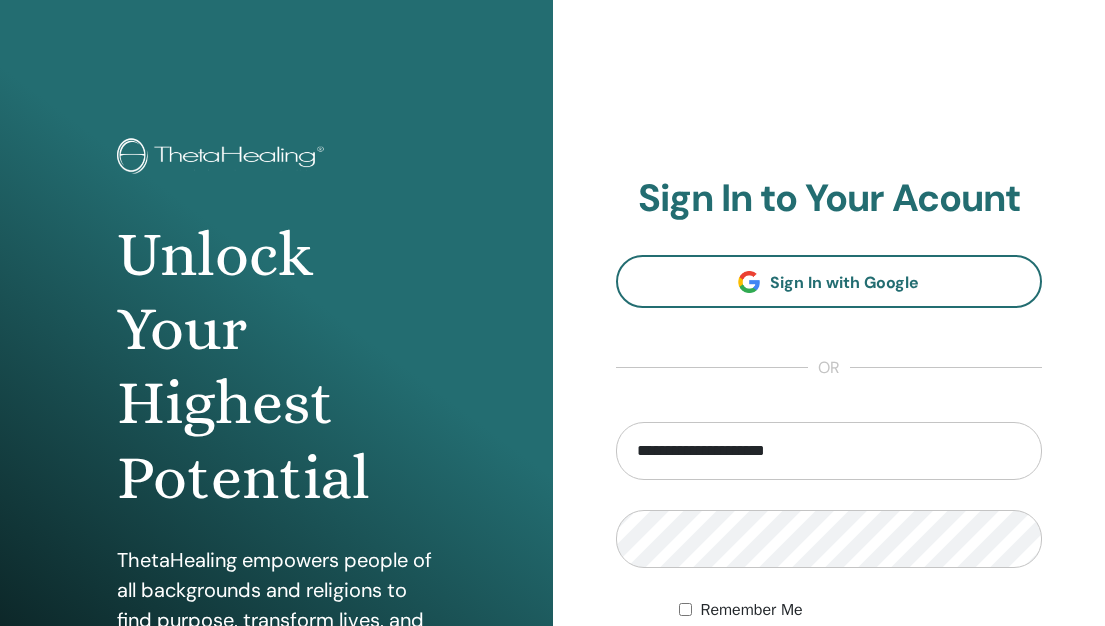 click on "**********" at bounding box center [829, 480] 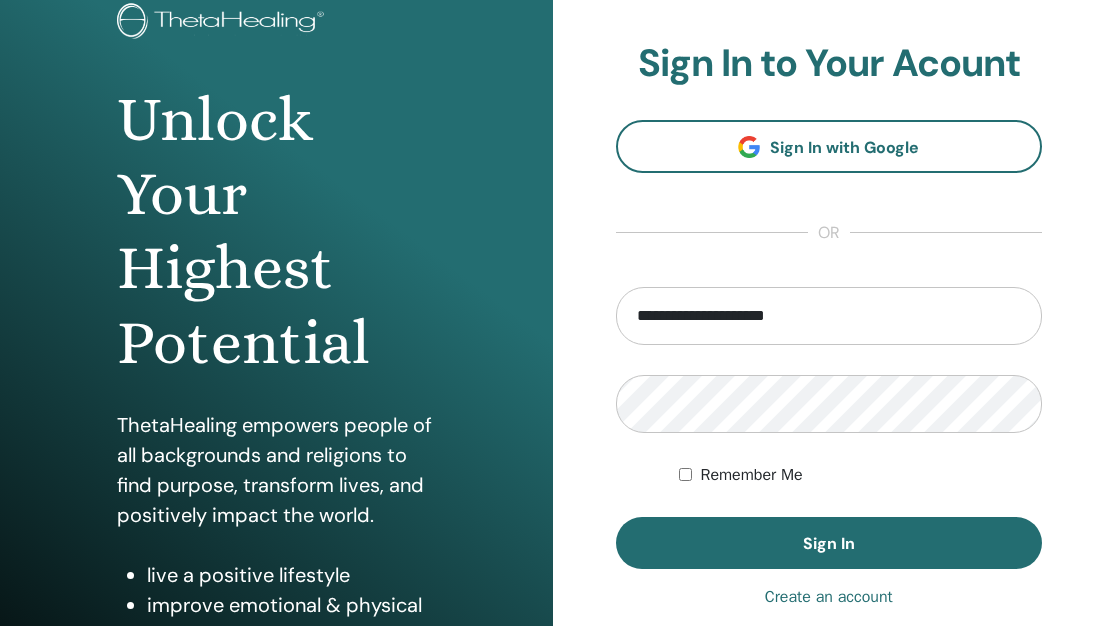 scroll, scrollTop: 160, scrollLeft: 0, axis: vertical 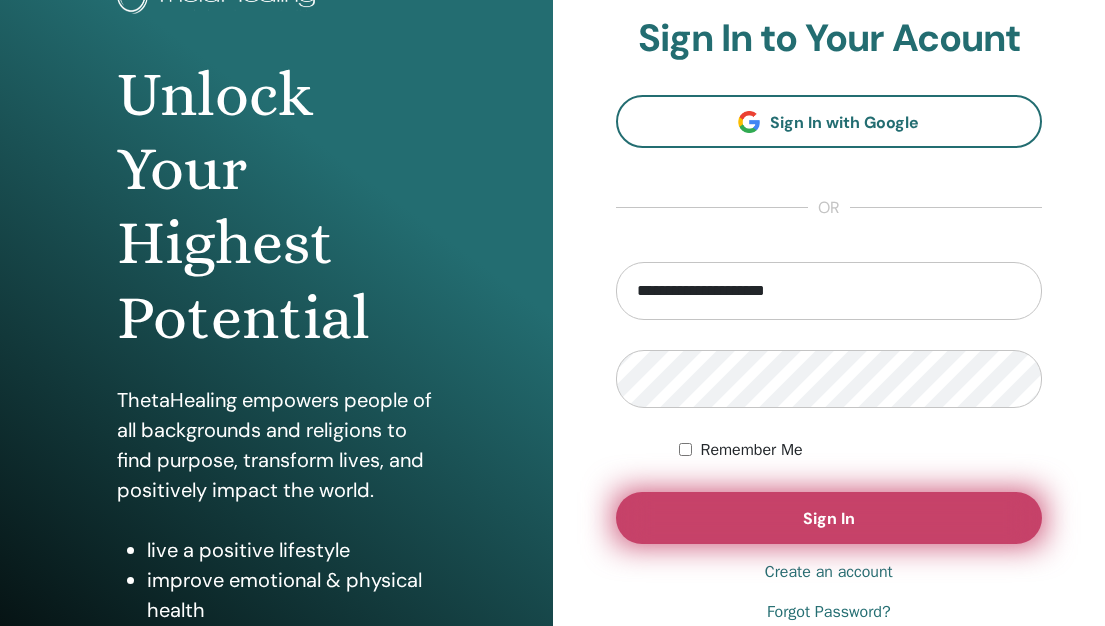 click on "Sign In" at bounding box center (829, 518) 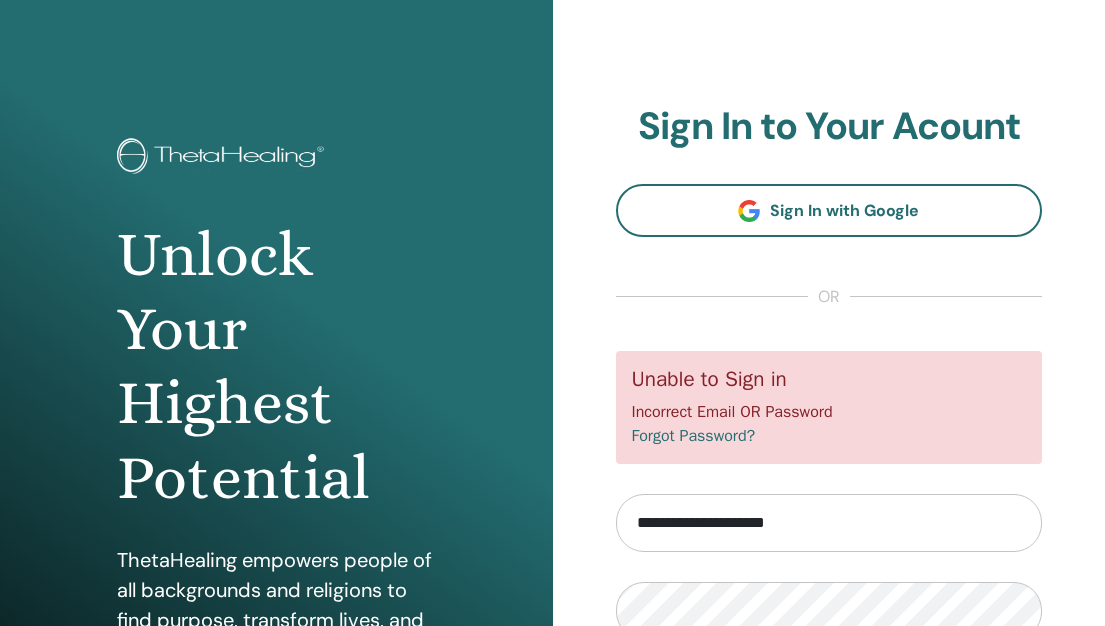 scroll, scrollTop: 0, scrollLeft: 0, axis: both 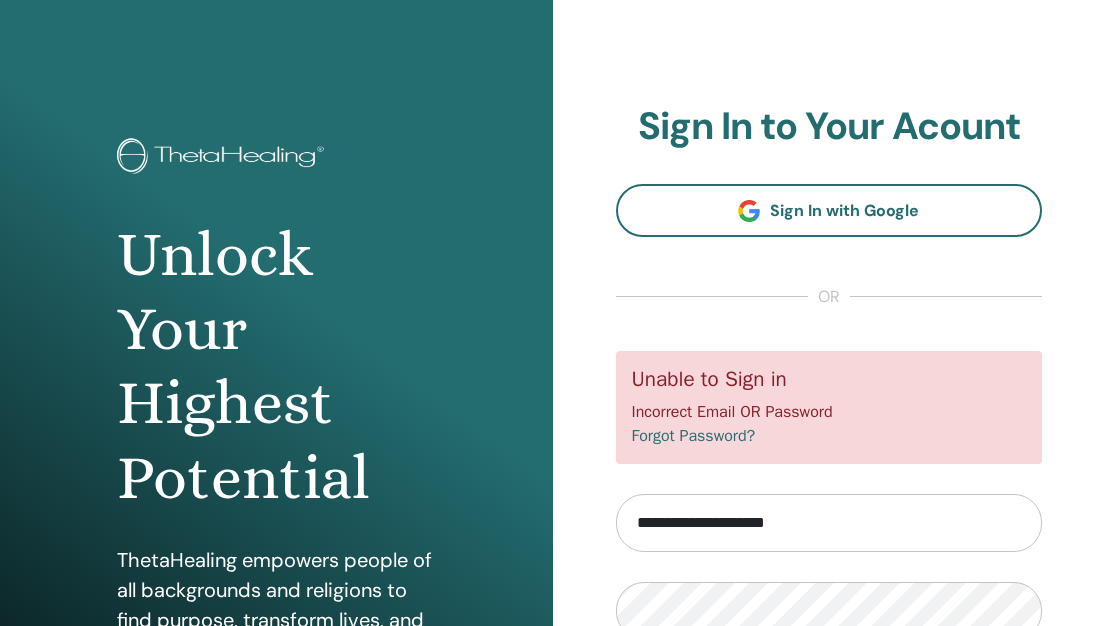 click on "**********" at bounding box center [829, 480] 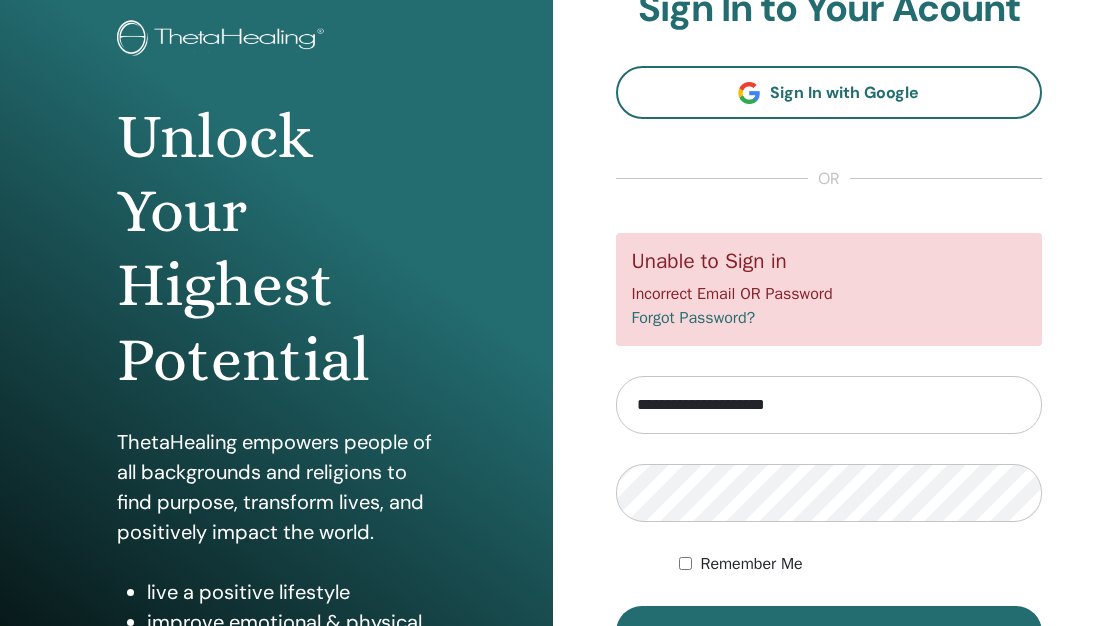 scroll, scrollTop: 120, scrollLeft: 0, axis: vertical 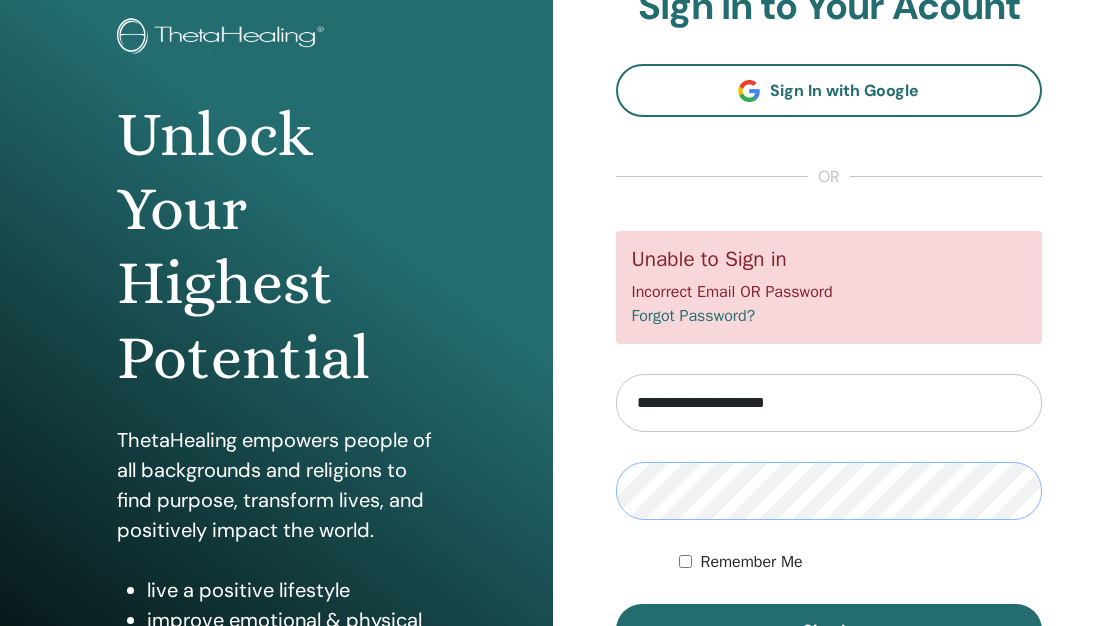 click on "Sign In" at bounding box center (829, 630) 